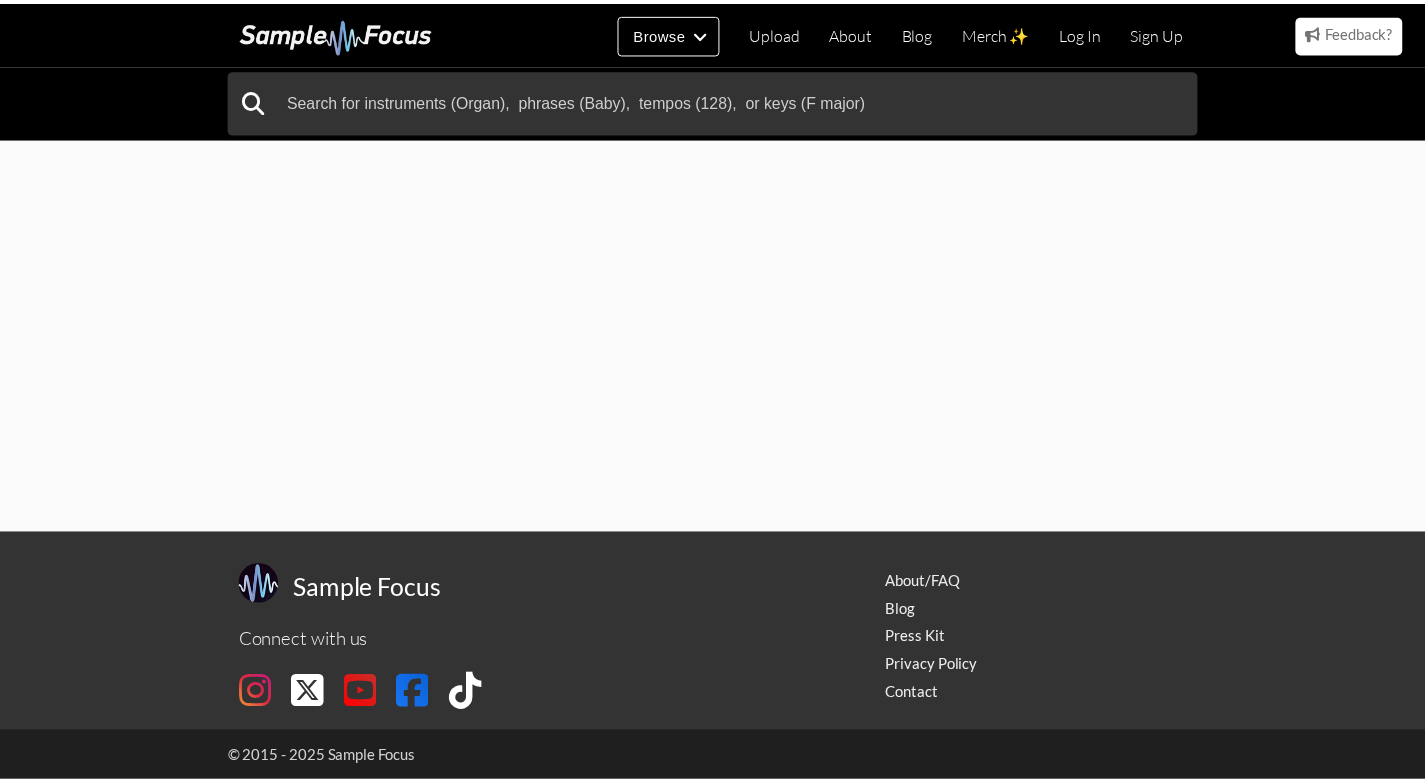 scroll, scrollTop: 0, scrollLeft: 0, axis: both 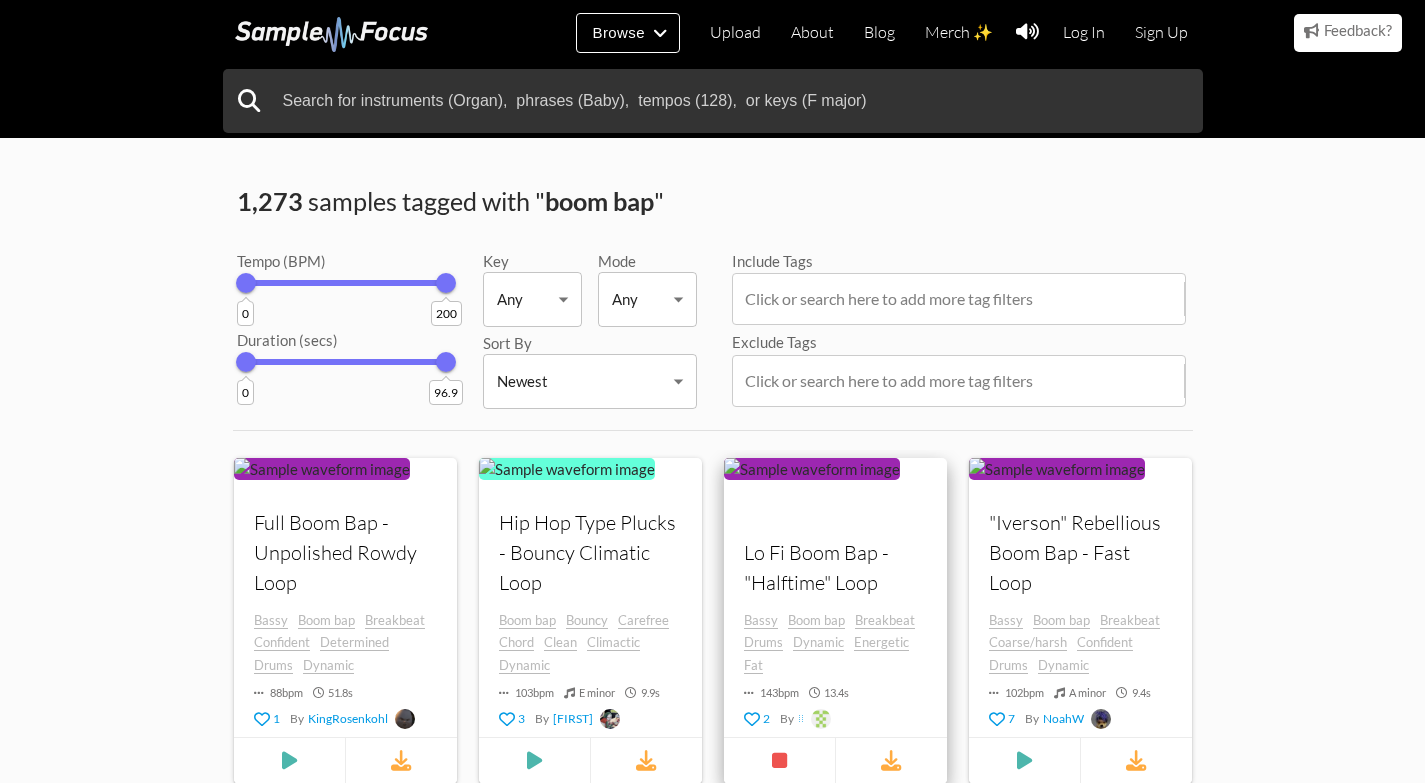 click at bounding box center (322, 468) 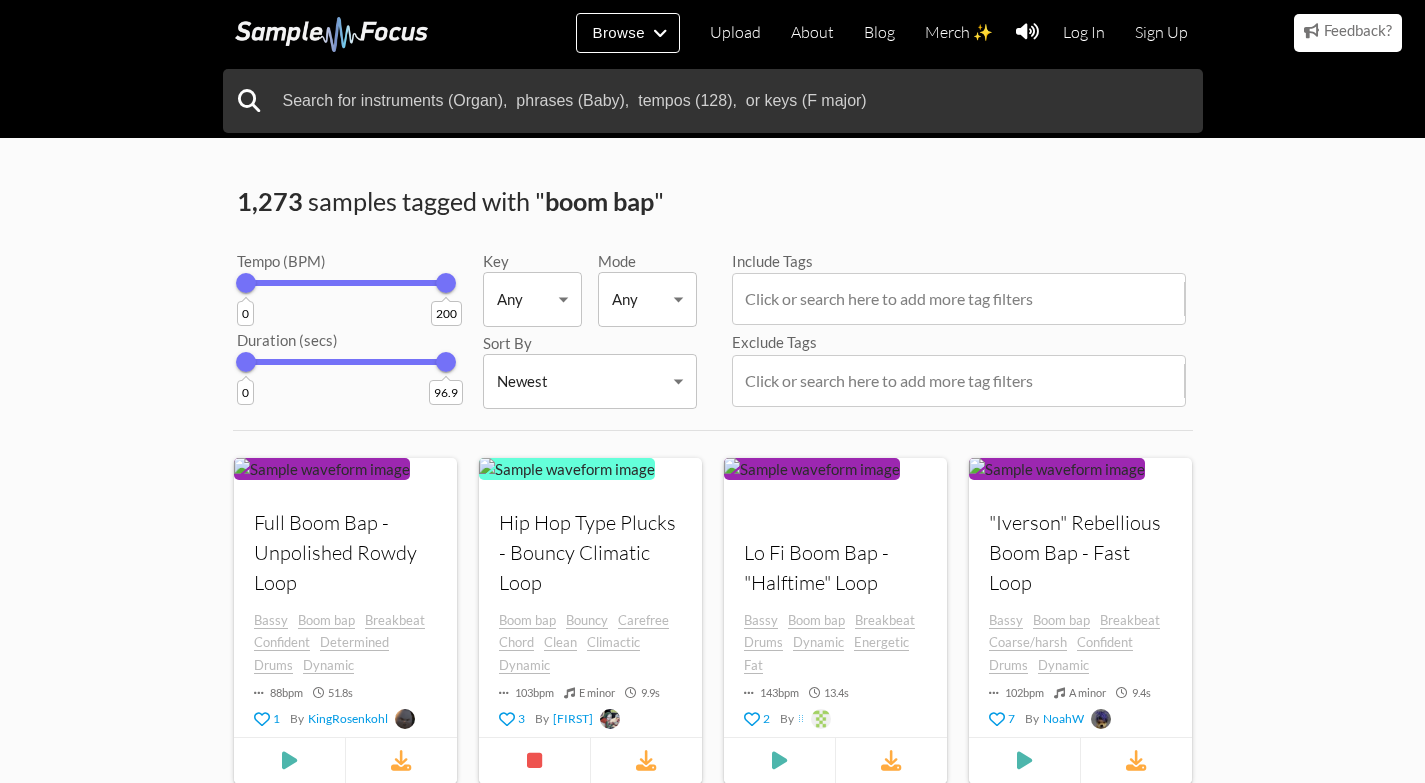 scroll, scrollTop: 200, scrollLeft: 0, axis: vertical 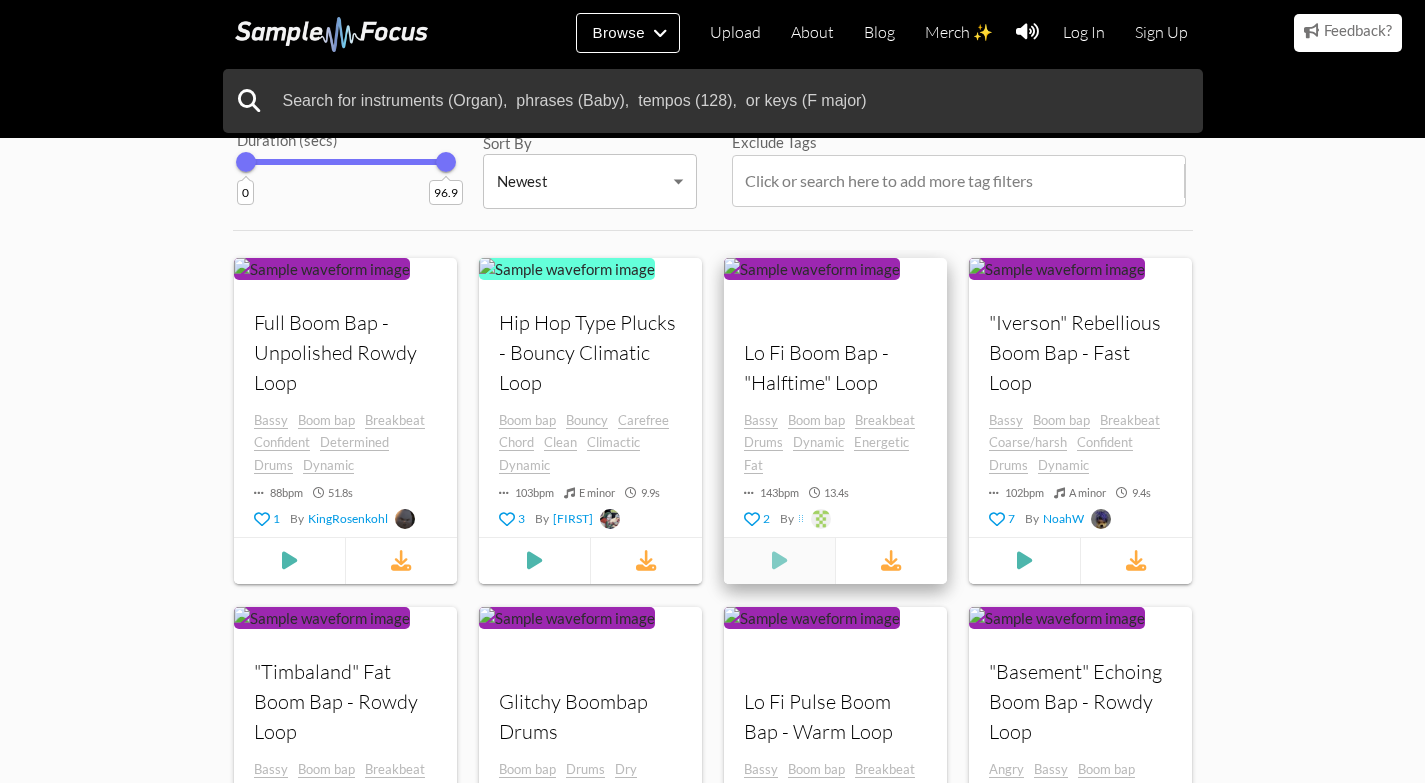click at bounding box center (288, 560) 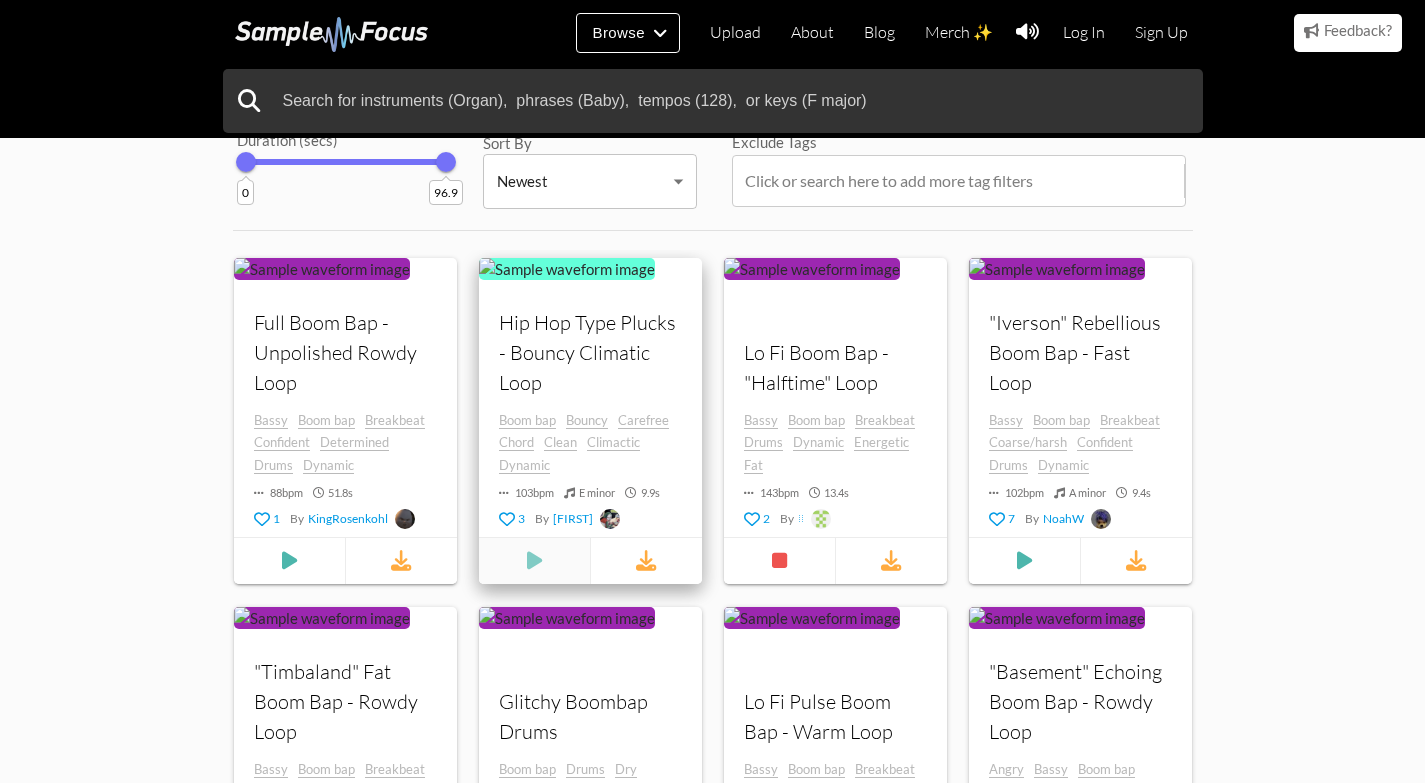 click at bounding box center (289, 560) 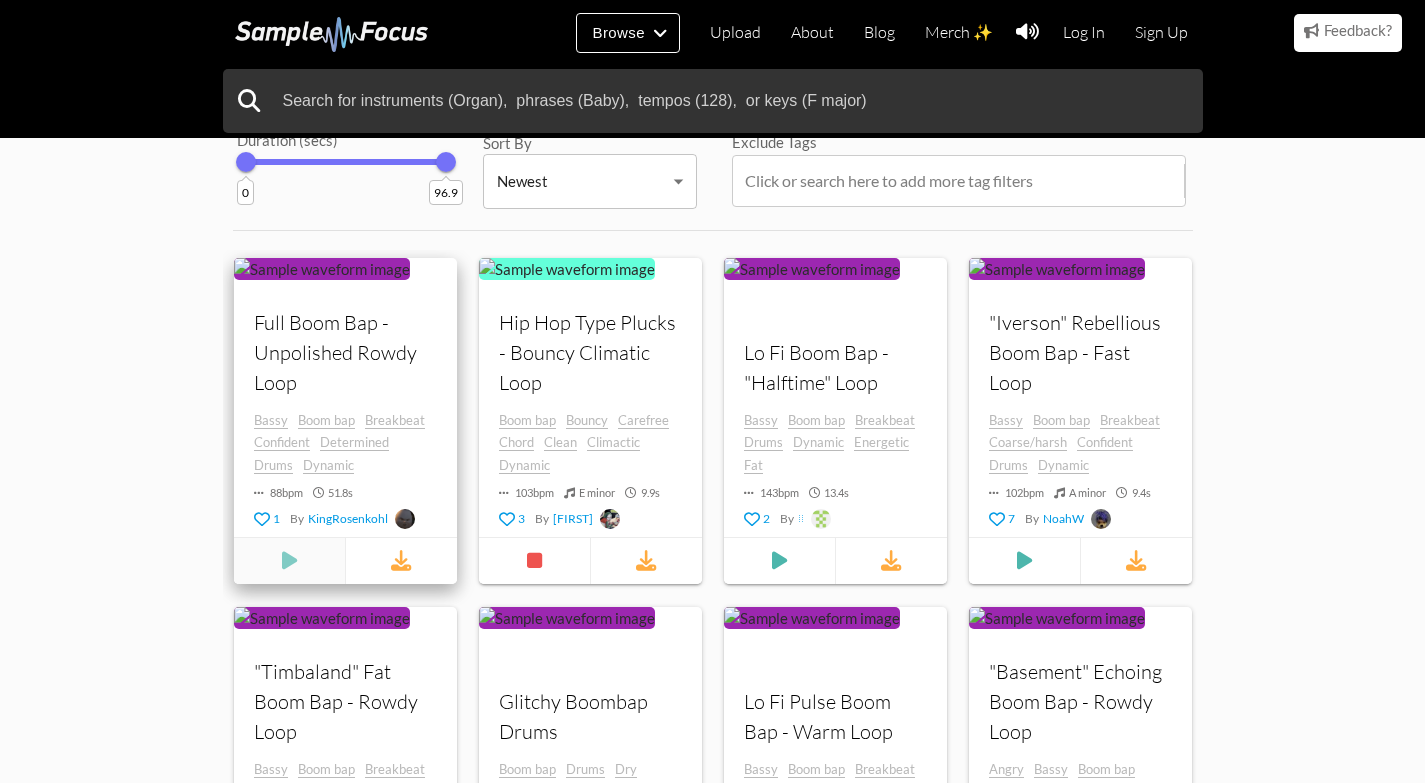 click at bounding box center [288, 560] 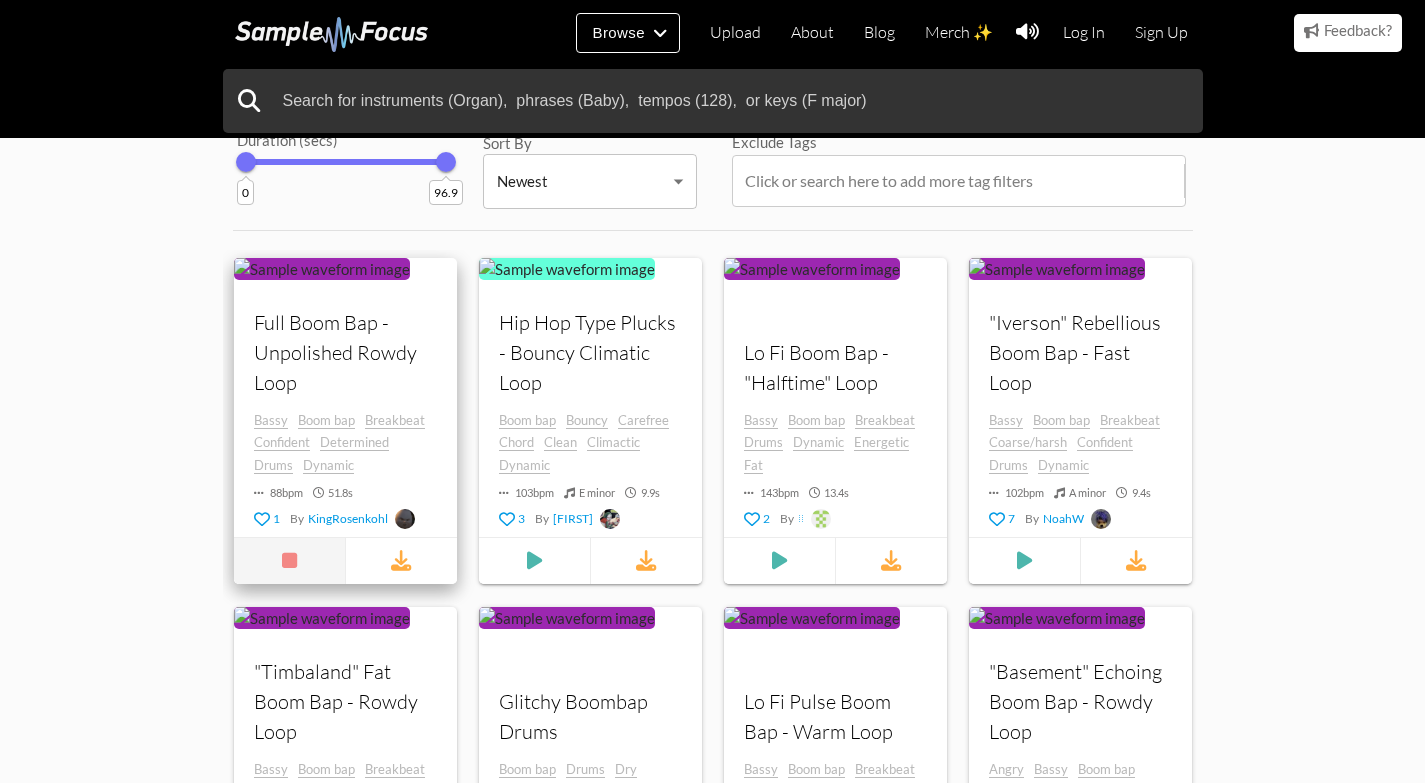 scroll, scrollTop: 100, scrollLeft: 0, axis: vertical 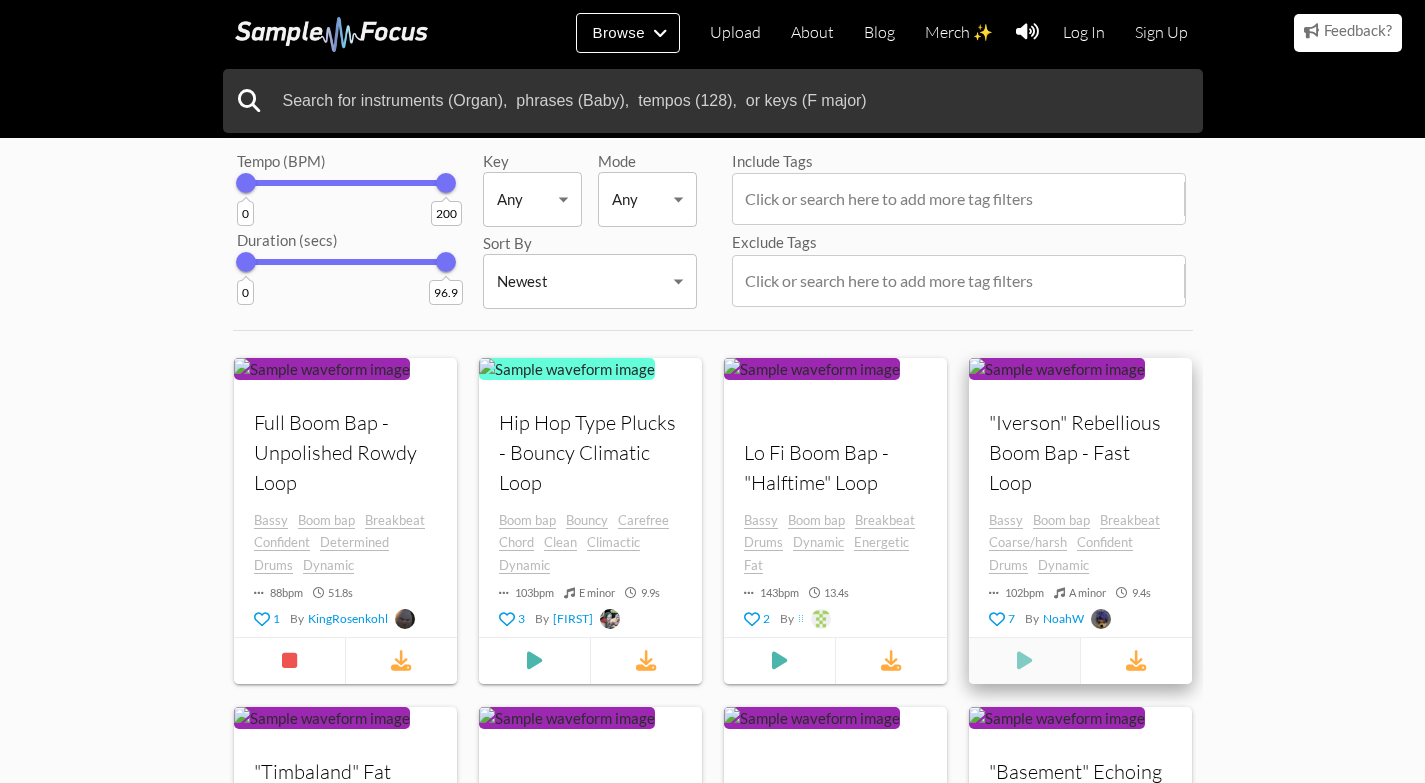 click at bounding box center (533, 660) 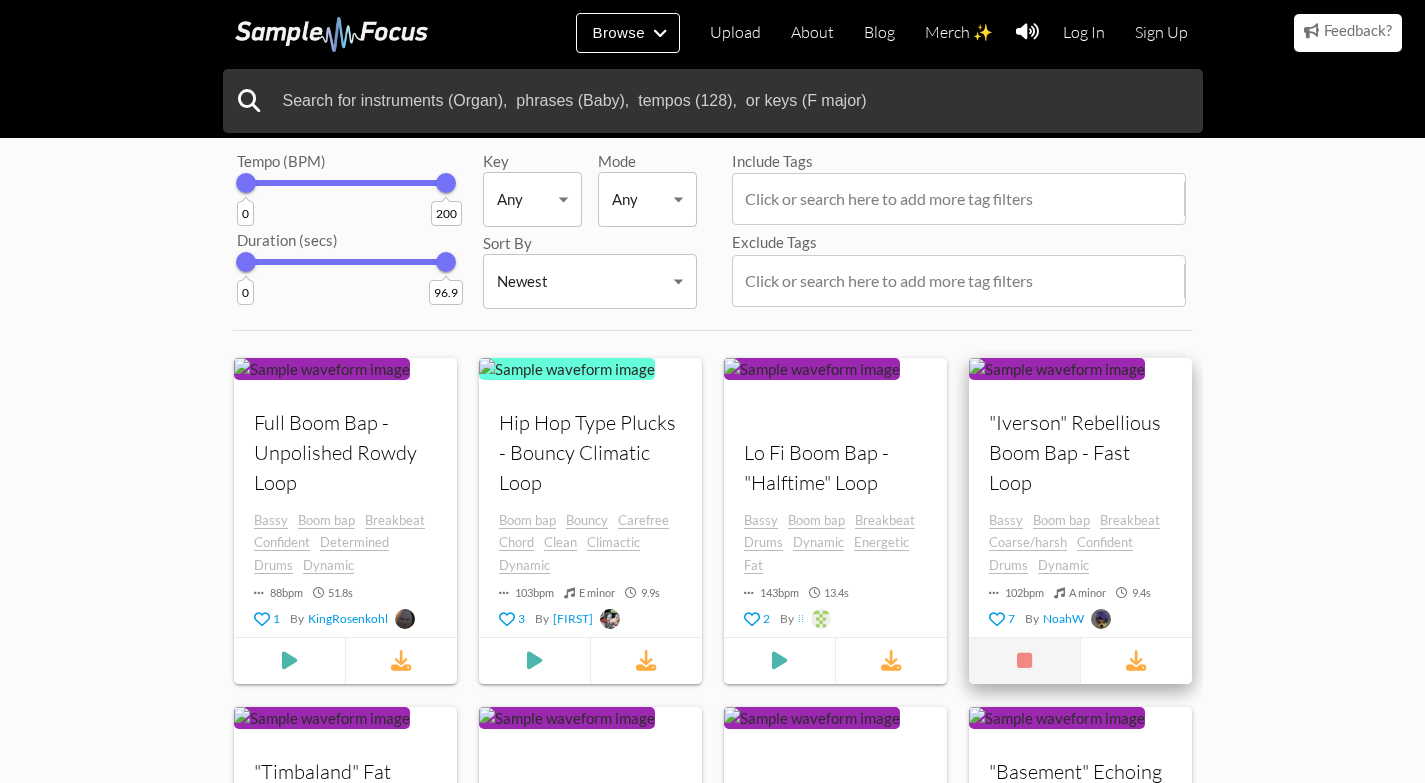 scroll, scrollTop: 300, scrollLeft: 0, axis: vertical 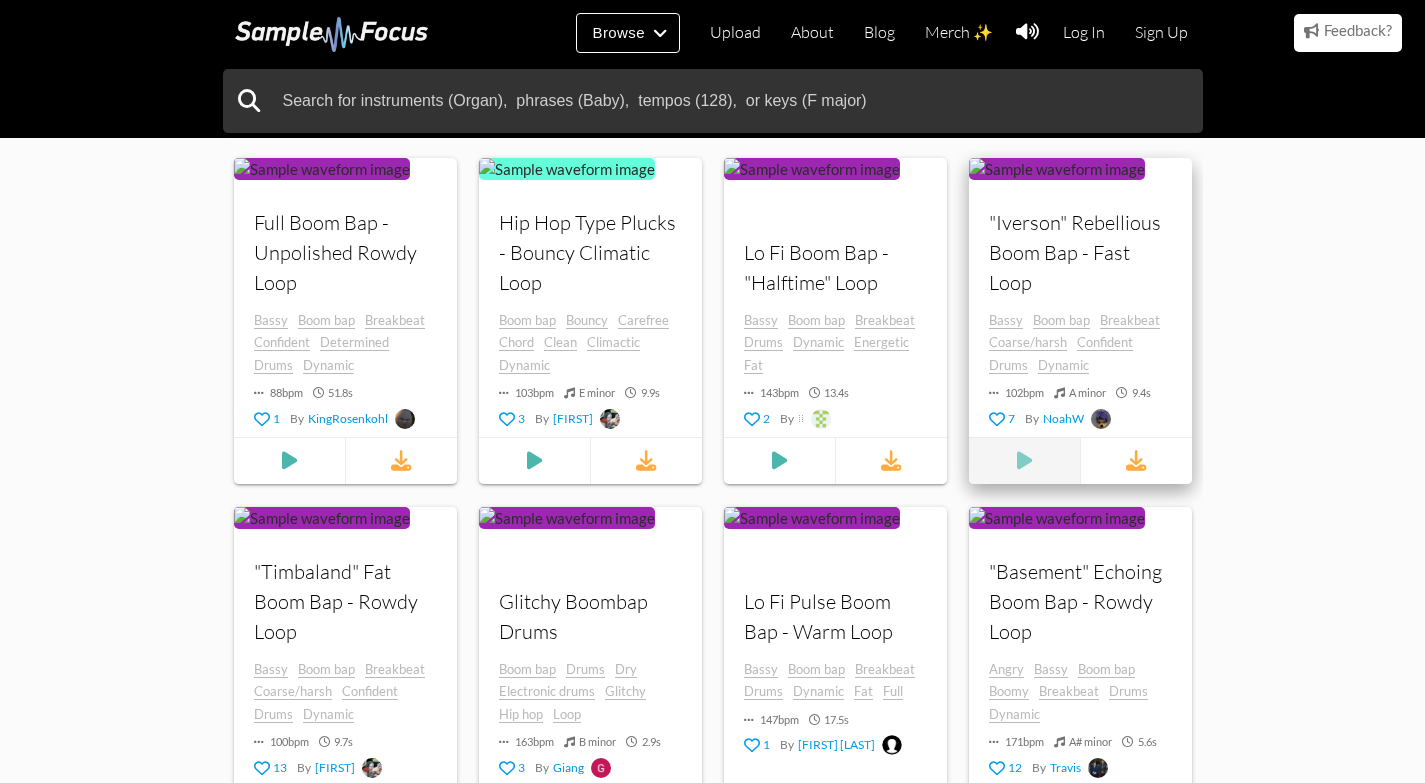 click at bounding box center (289, 460) 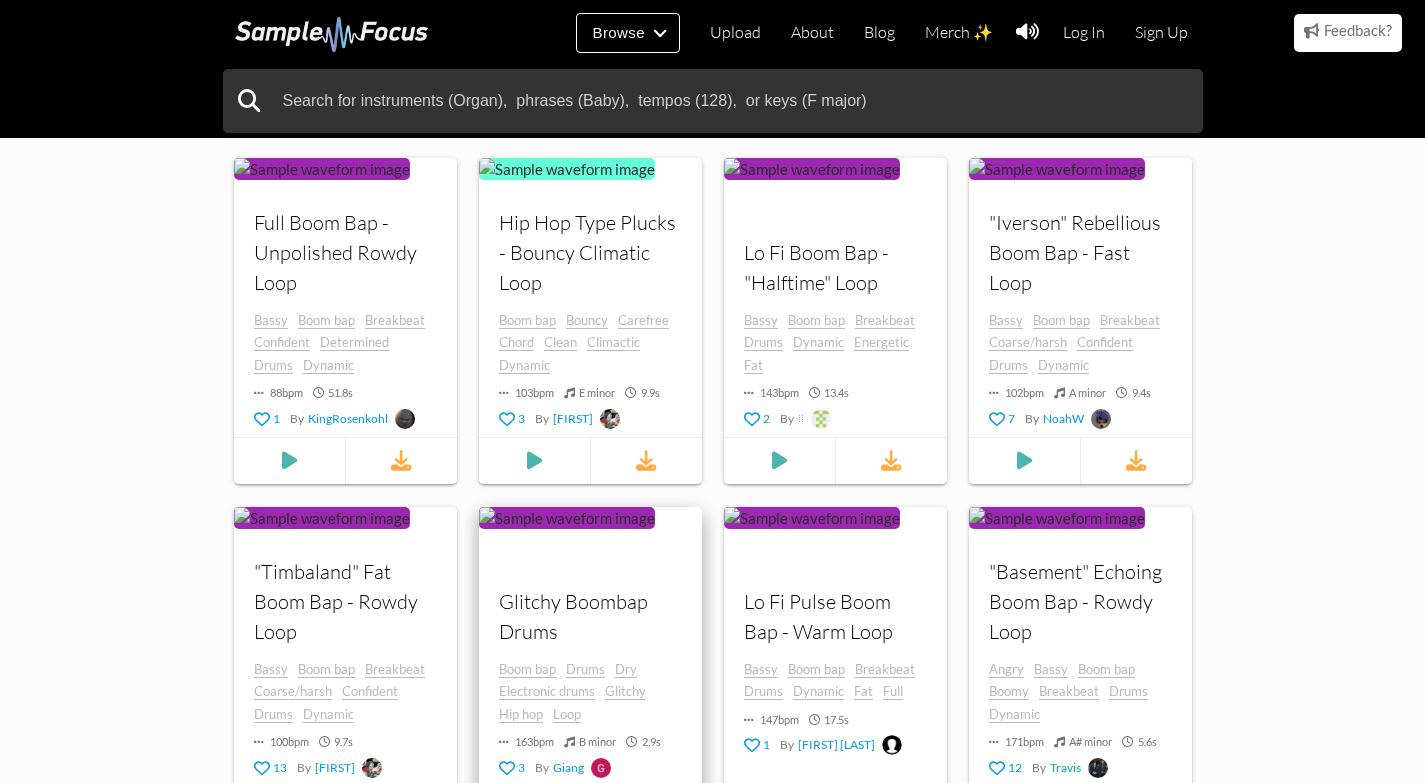 click at bounding box center (479, 581) 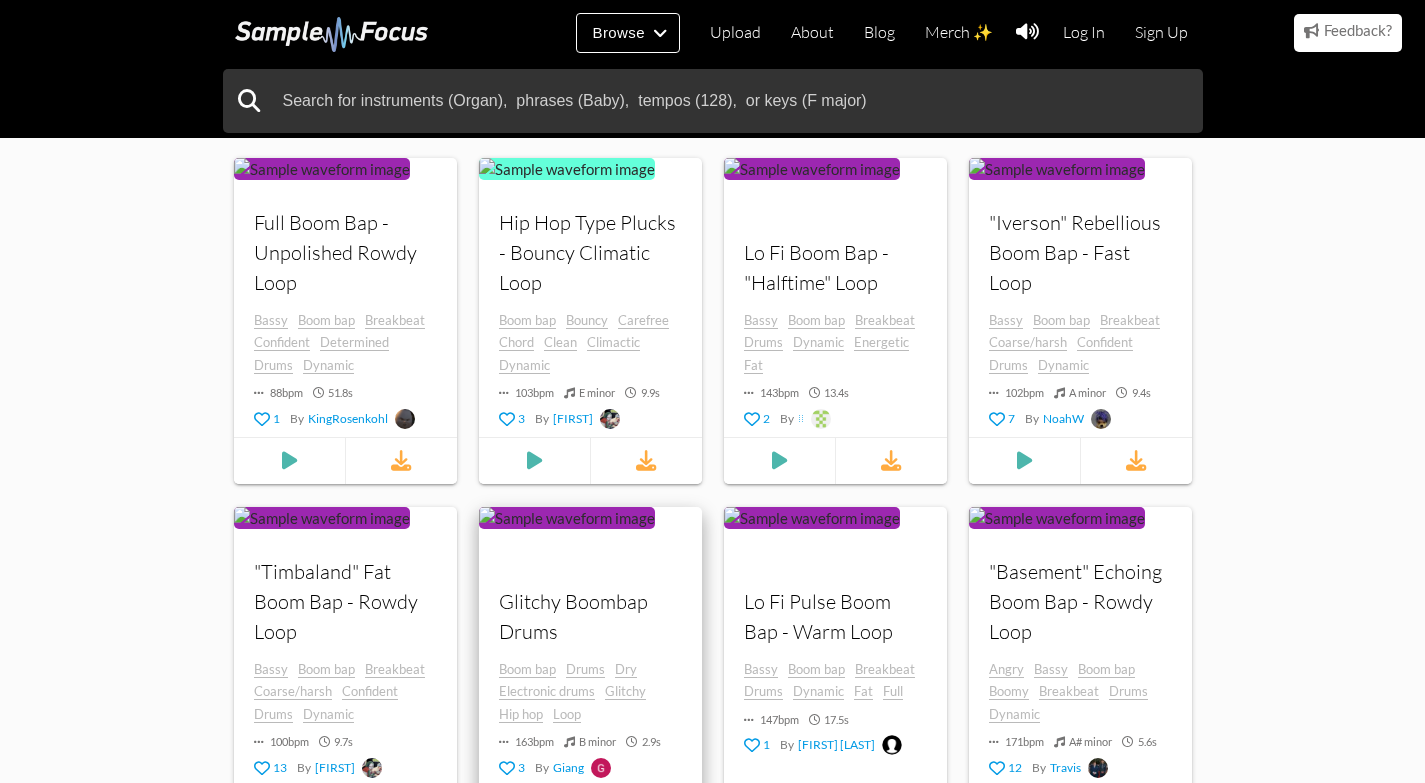 scroll, scrollTop: 400, scrollLeft: 0, axis: vertical 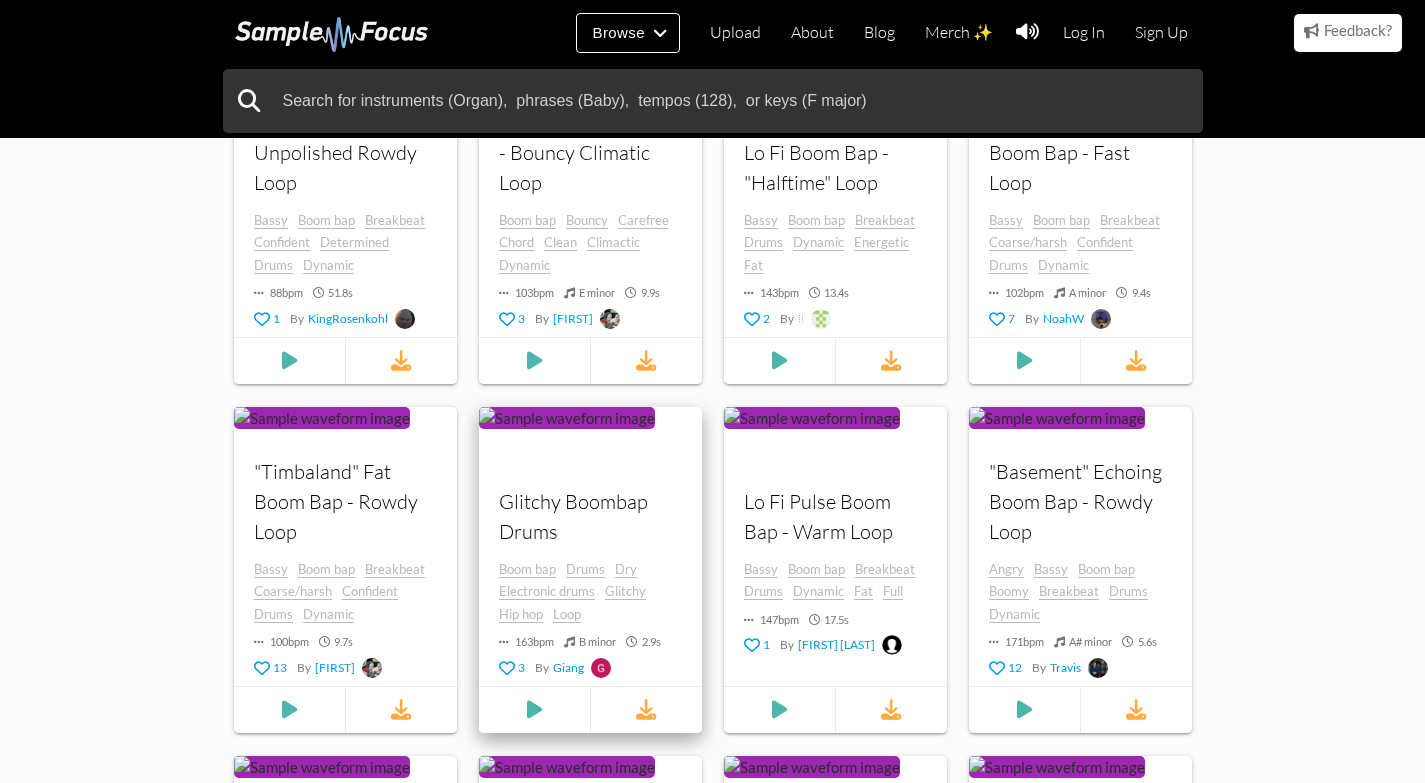 click on "Boom bap Drums Dry Electronic drums Glitchy Hip hop Loop   163 bpm   B   minor   2.9 s 3 By Giang" at bounding box center [345, 272] 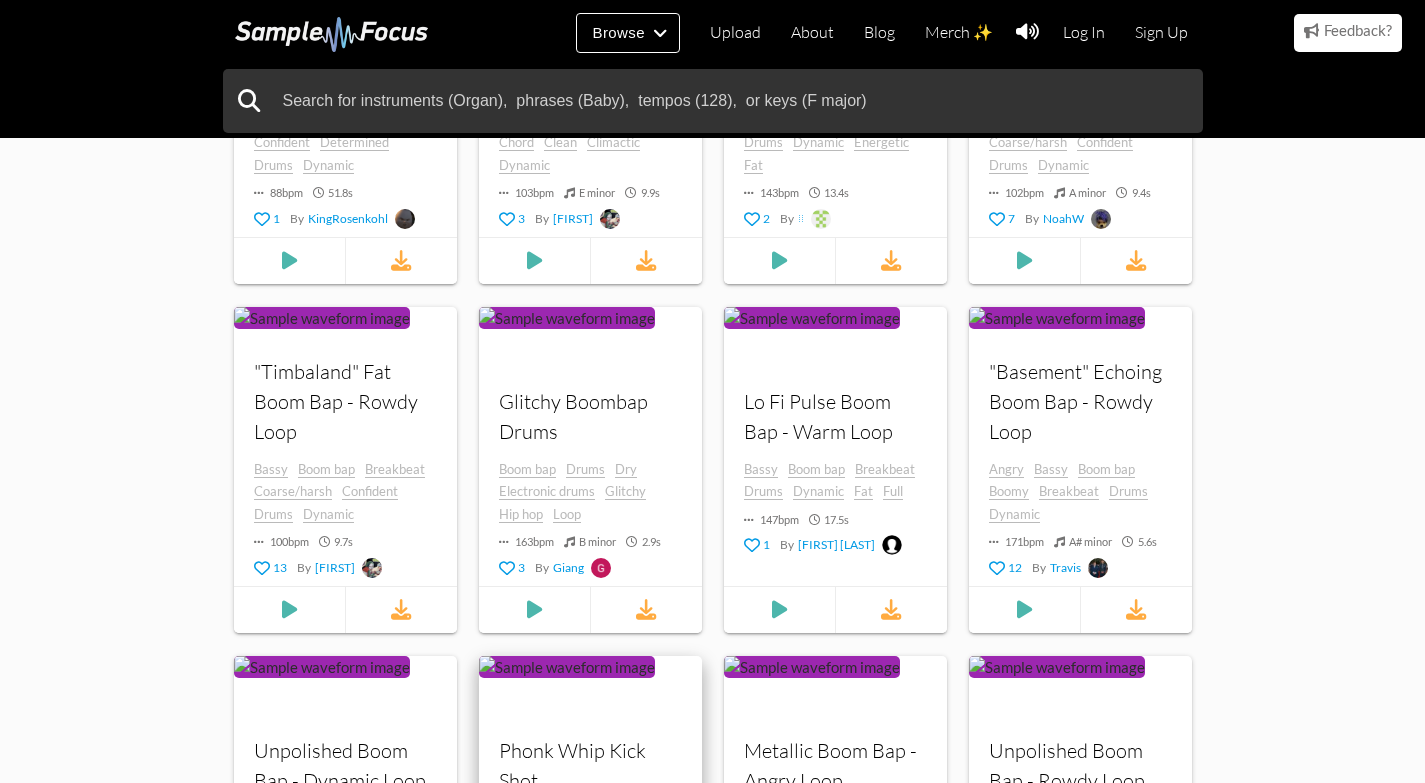 scroll, scrollTop: 600, scrollLeft: 0, axis: vertical 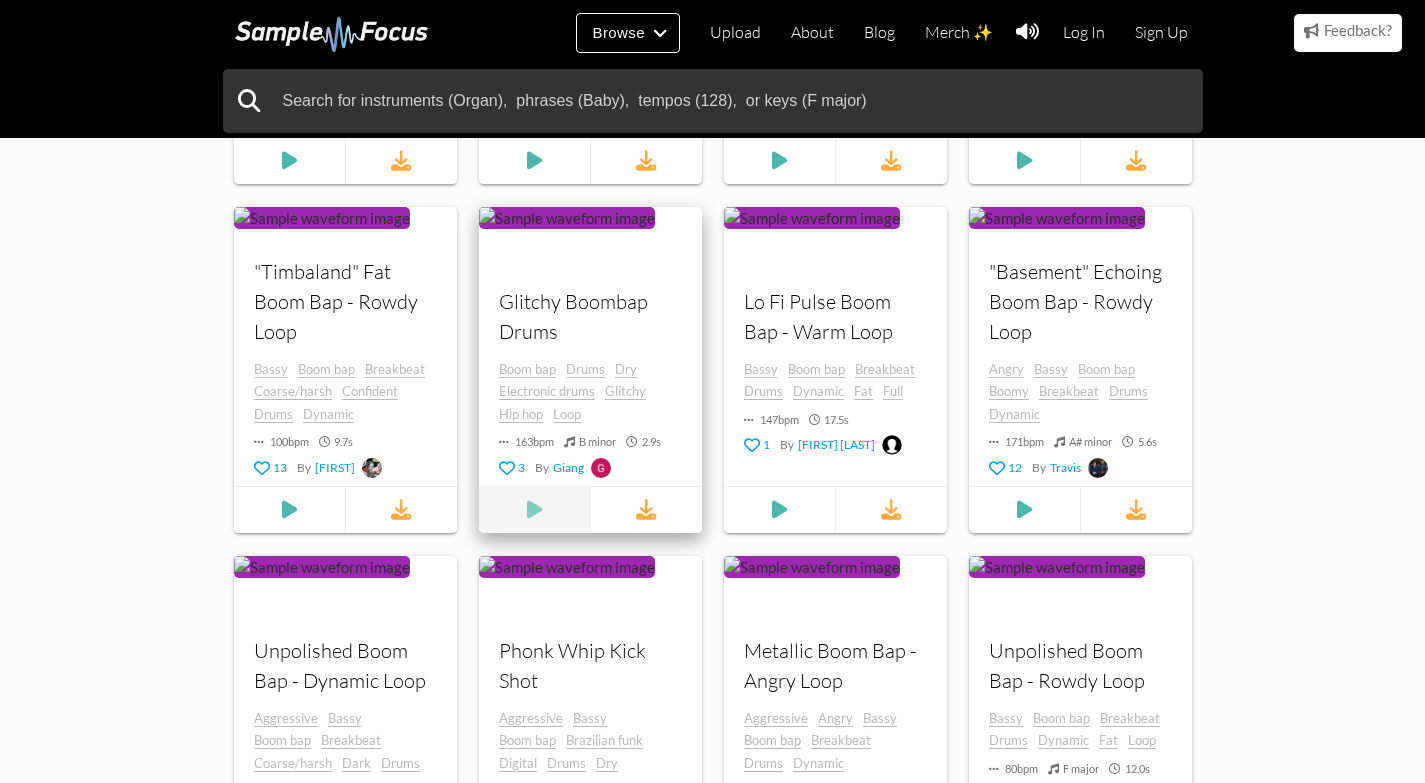 click at bounding box center [289, 160] 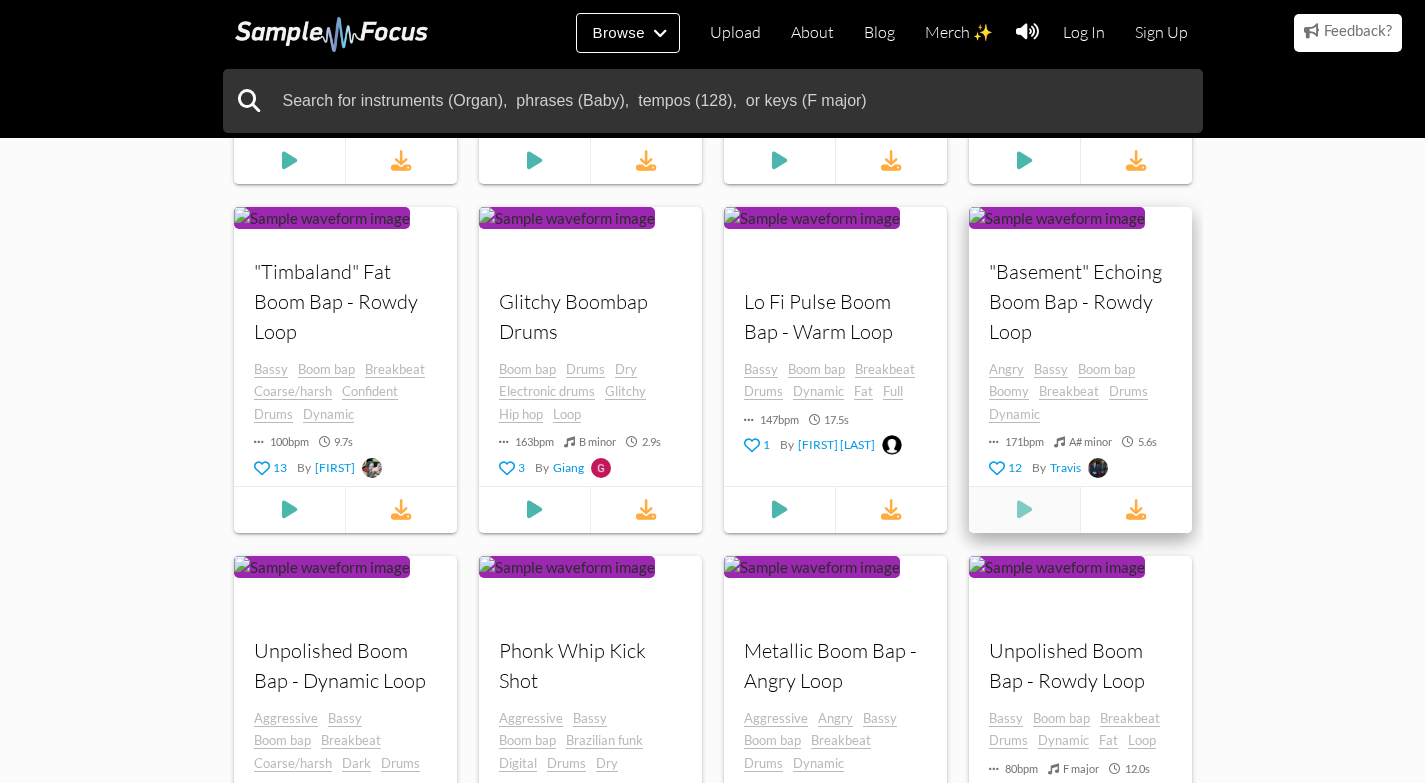 click at bounding box center (289, 160) 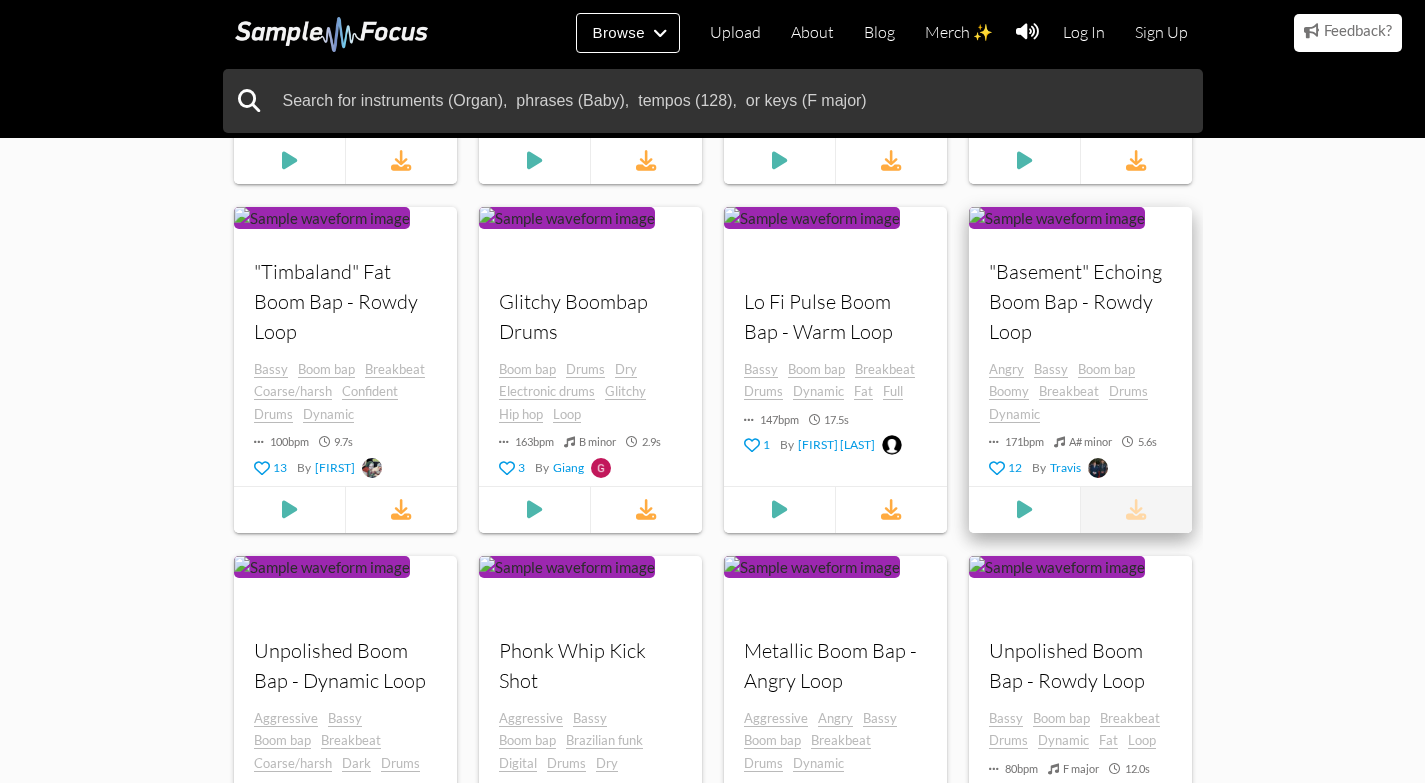 click at bounding box center (1135, 509) 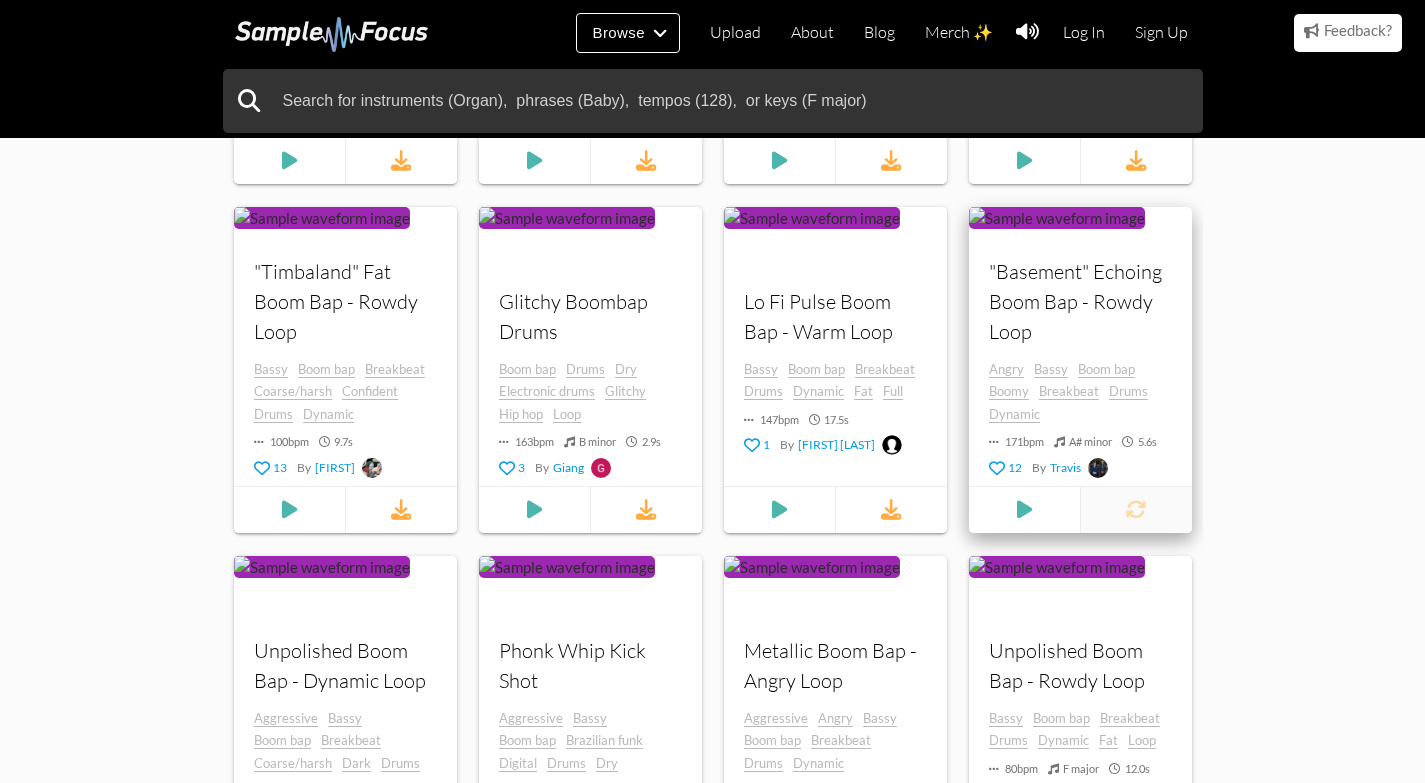 click at bounding box center (1136, 509) 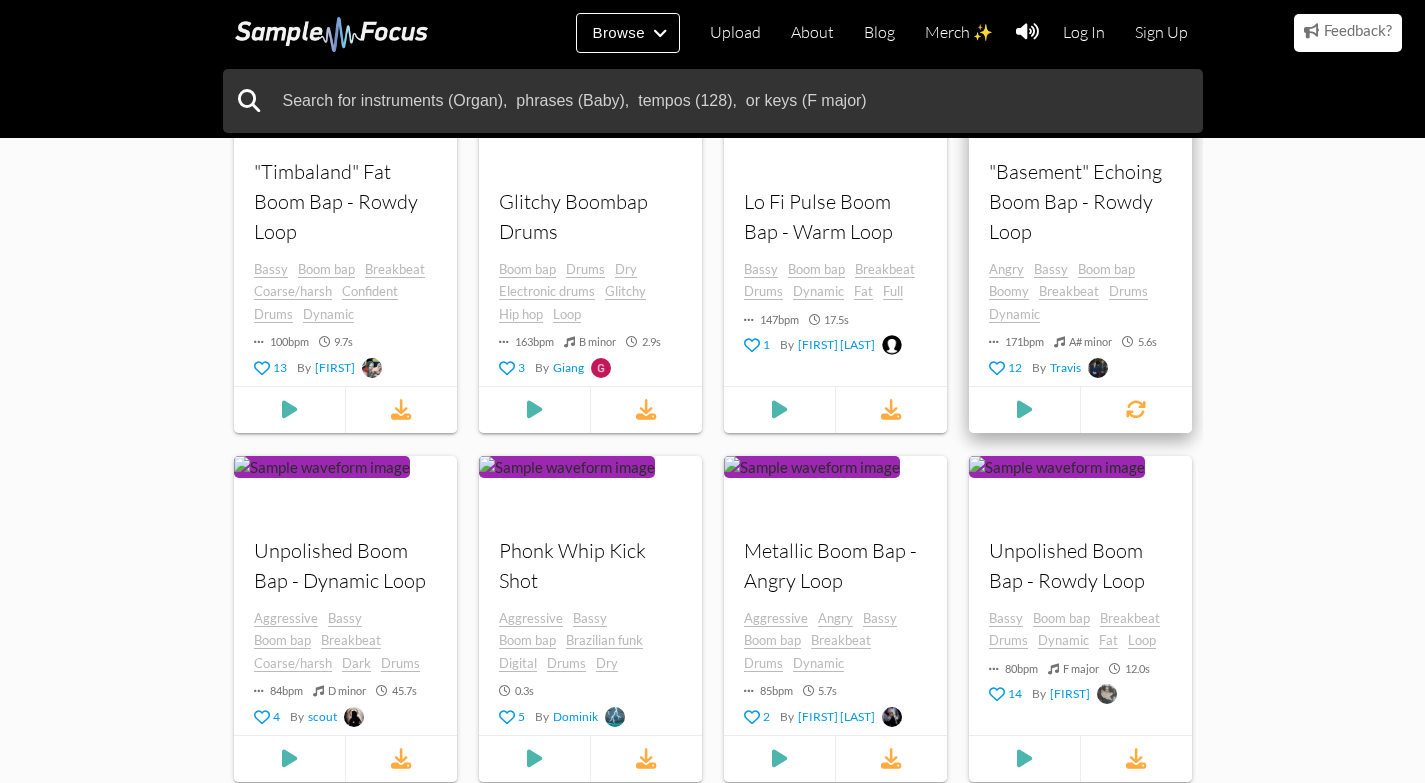 scroll, scrollTop: 500, scrollLeft: 0, axis: vertical 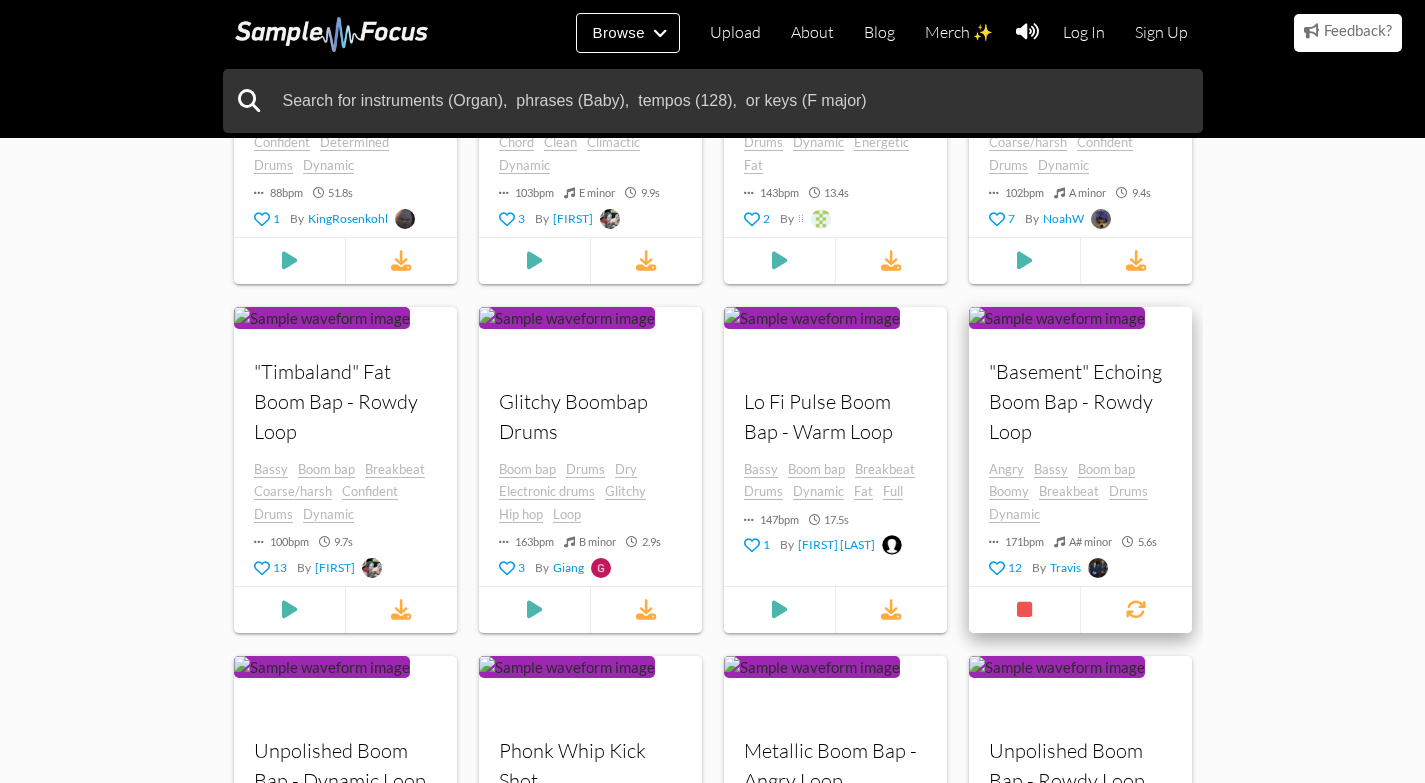 click on ""Basement" Echoing Boom Bap - Rowdy Loop" at bounding box center (1080, 401) 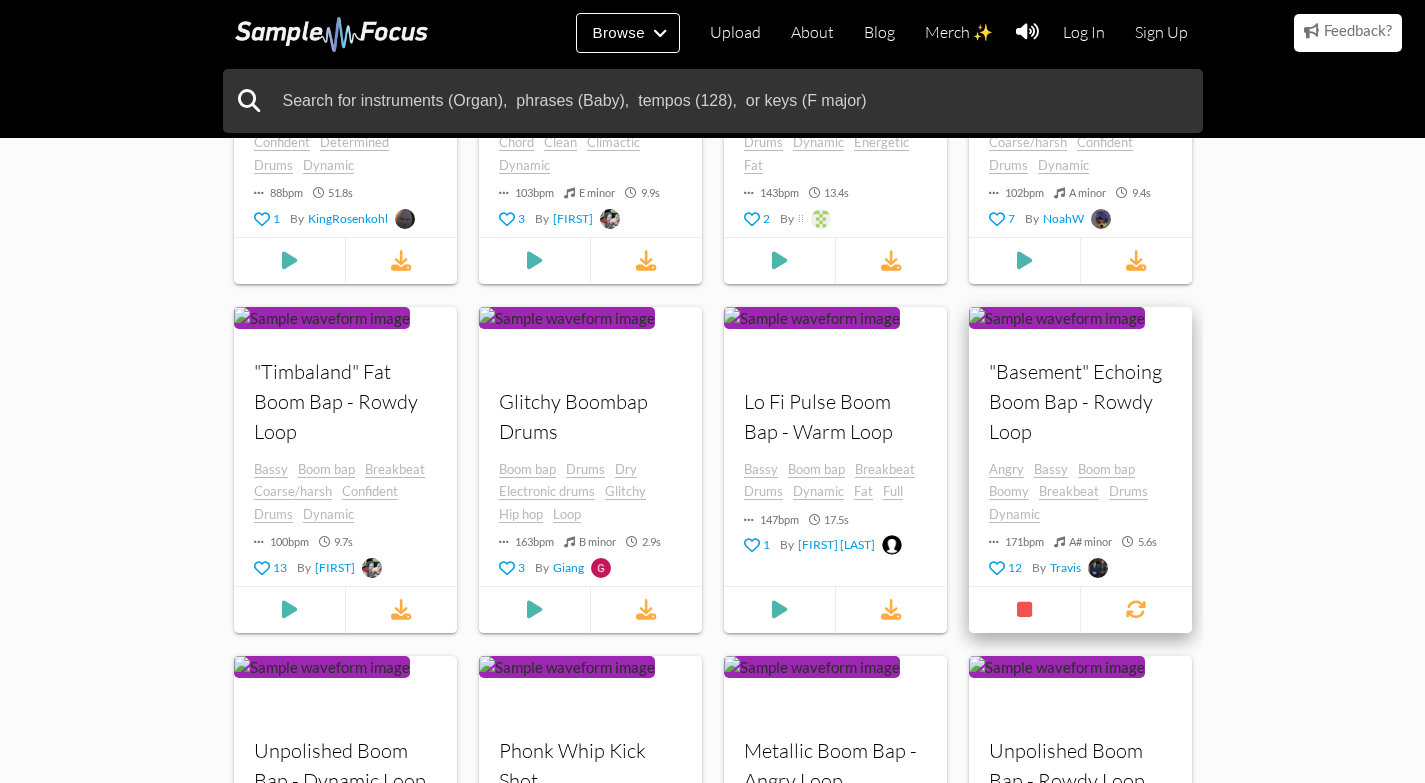 click on ""Basement" Echoing Boom Bap - Rowdy Loop" at bounding box center [1080, 401] 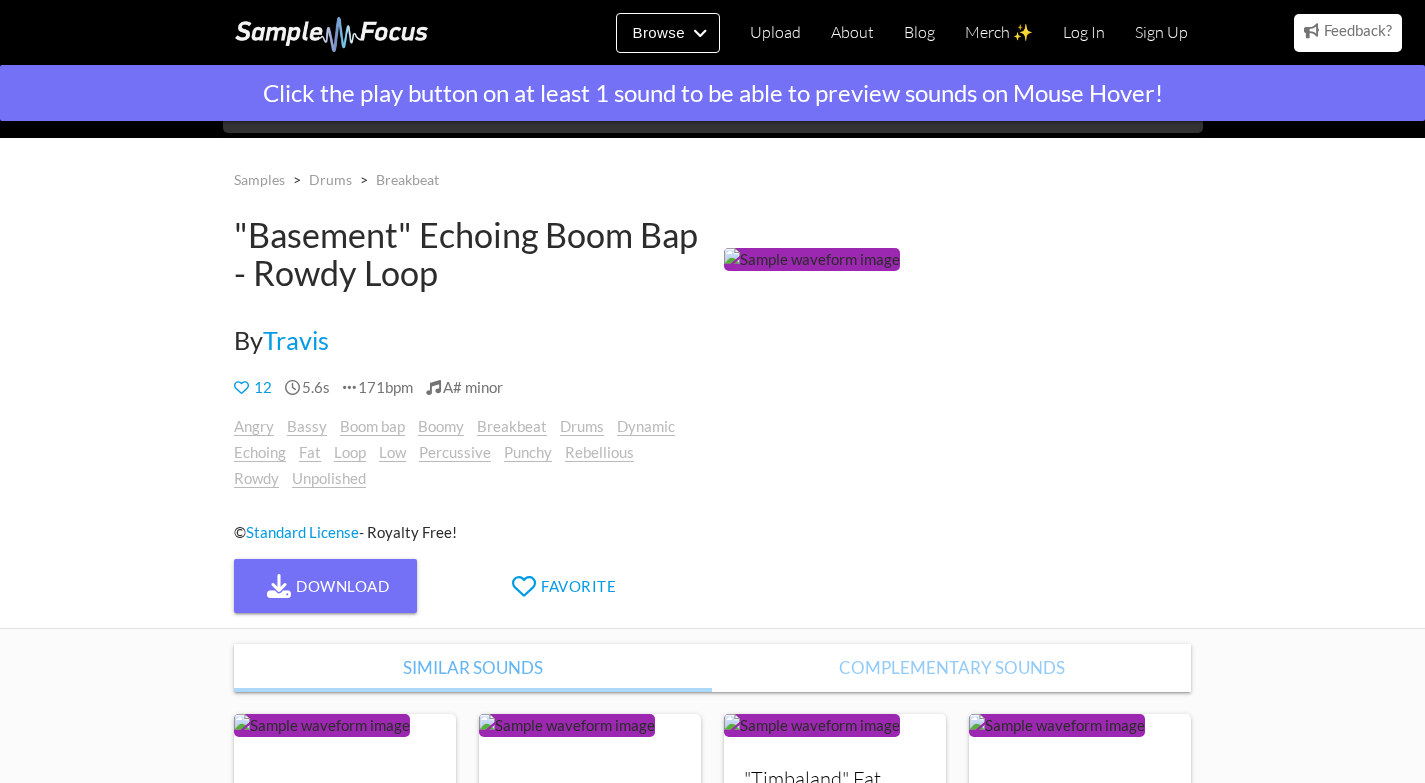 scroll, scrollTop: 0, scrollLeft: 0, axis: both 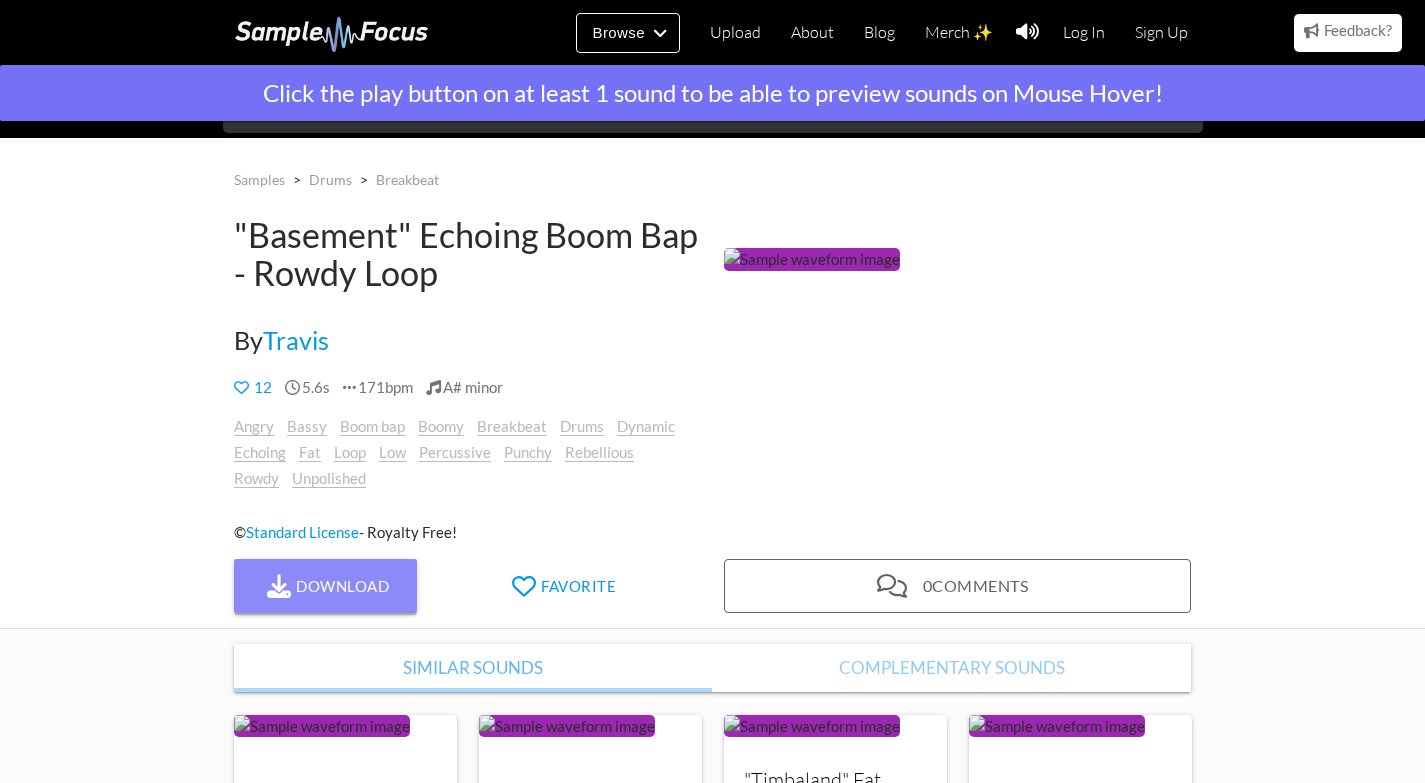 click at bounding box center [279, 586] 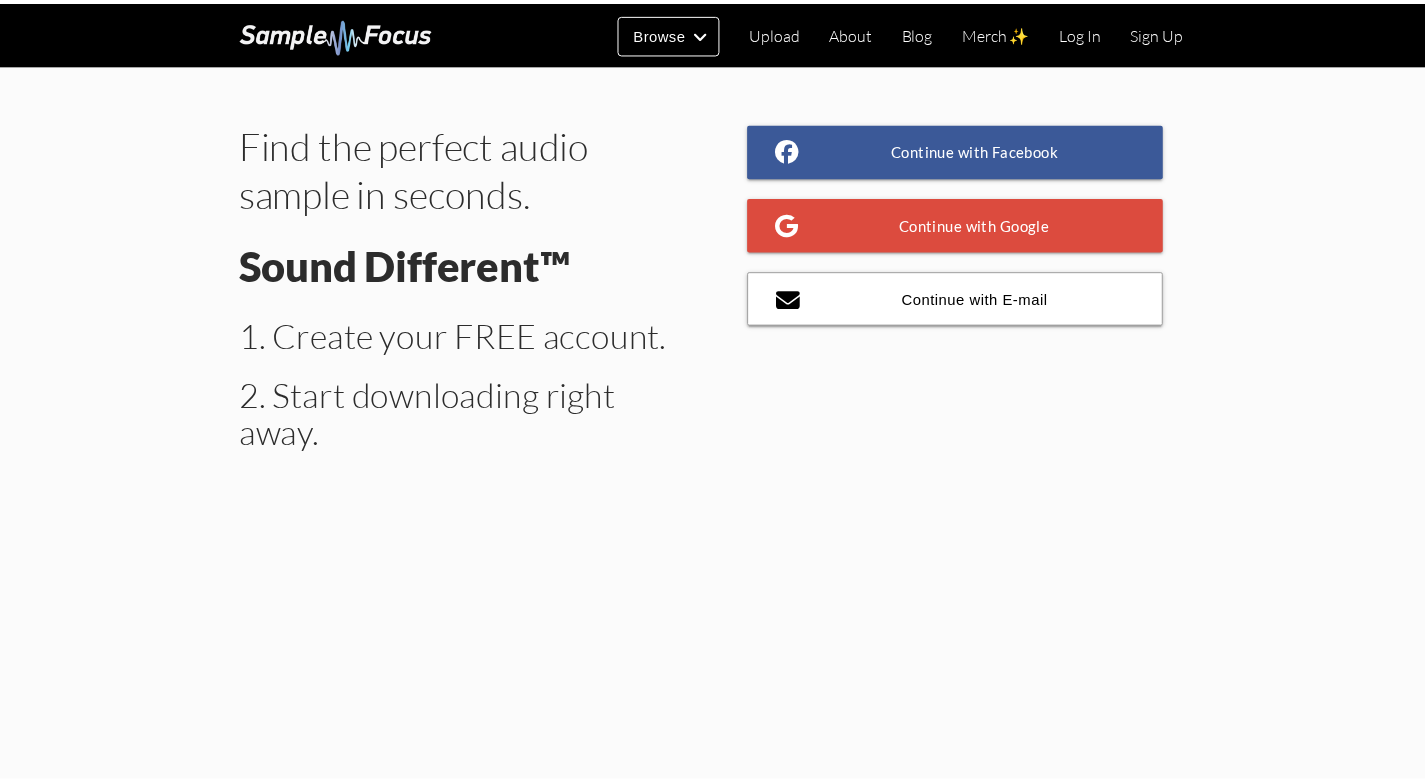 scroll, scrollTop: 0, scrollLeft: 0, axis: both 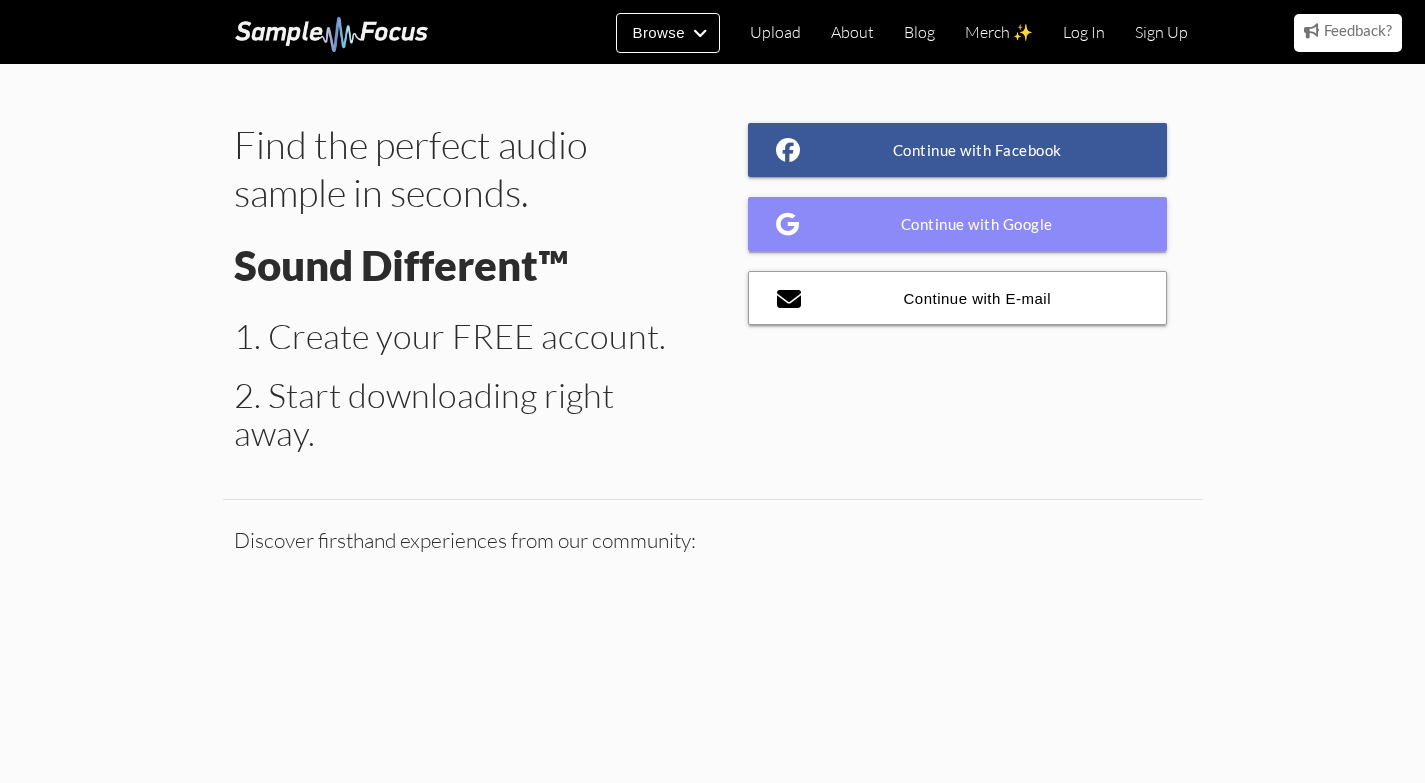 click on "Continue with Google" at bounding box center (958, 224) 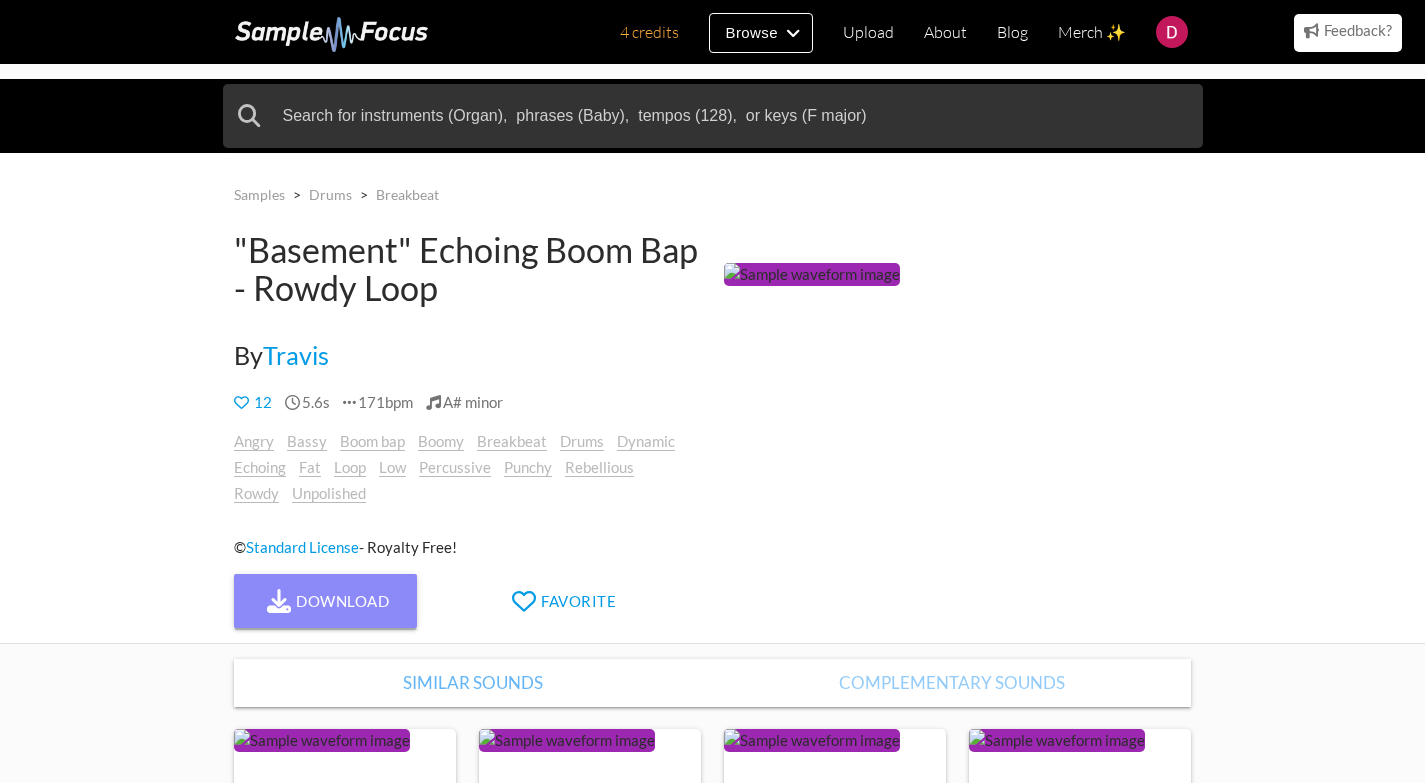 scroll, scrollTop: 0, scrollLeft: 0, axis: both 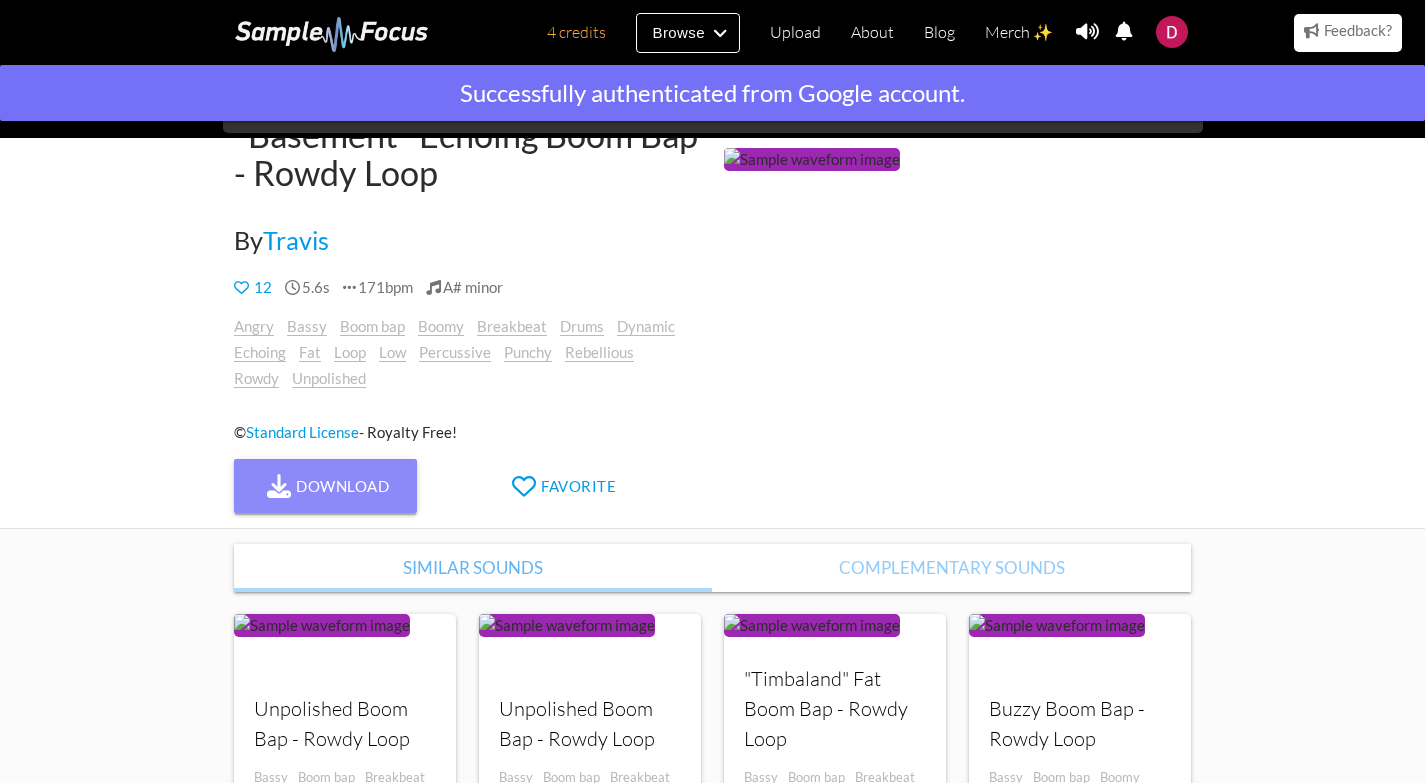 click on "Download" at bounding box center (326, 486) 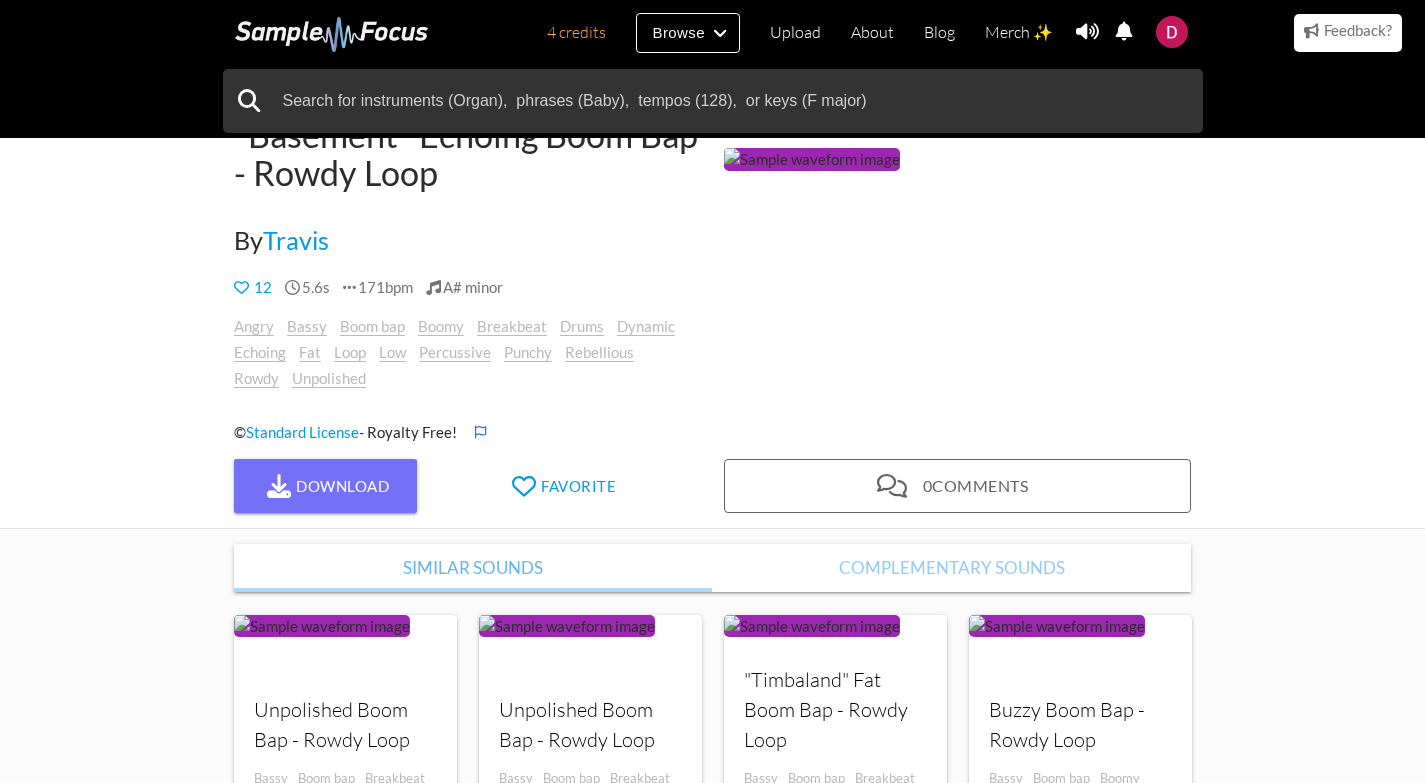 scroll, scrollTop: 0, scrollLeft: 0, axis: both 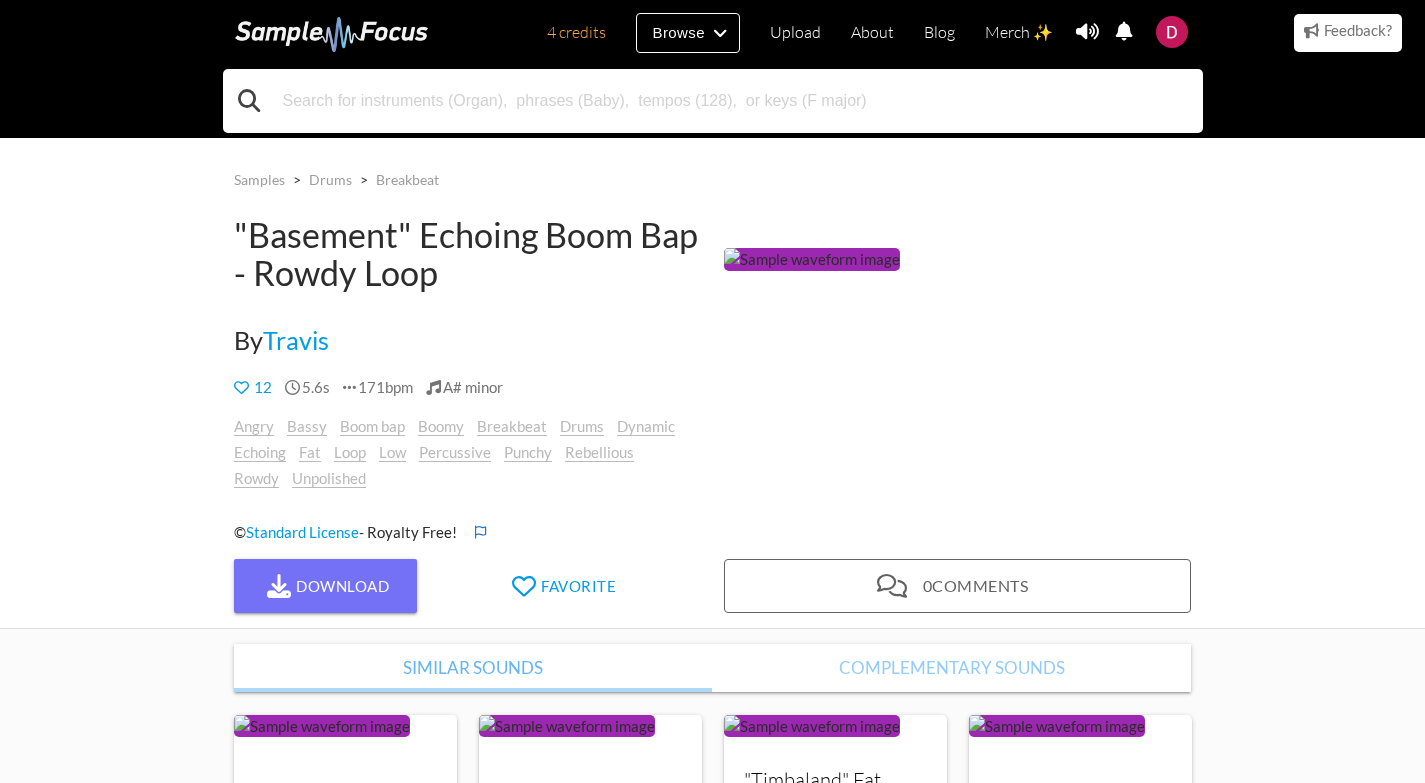 click at bounding box center (713, 101) 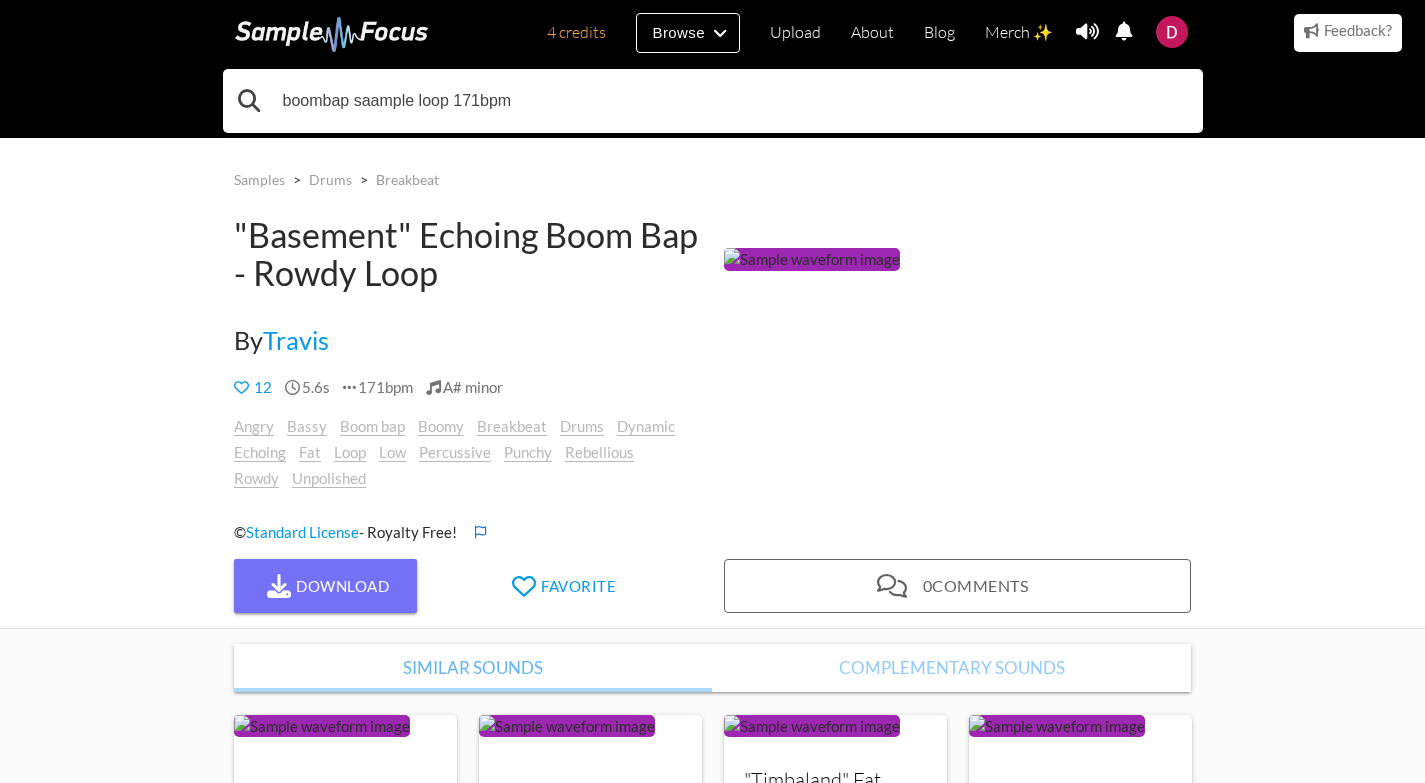 type on "boombap saample loop 171bpm" 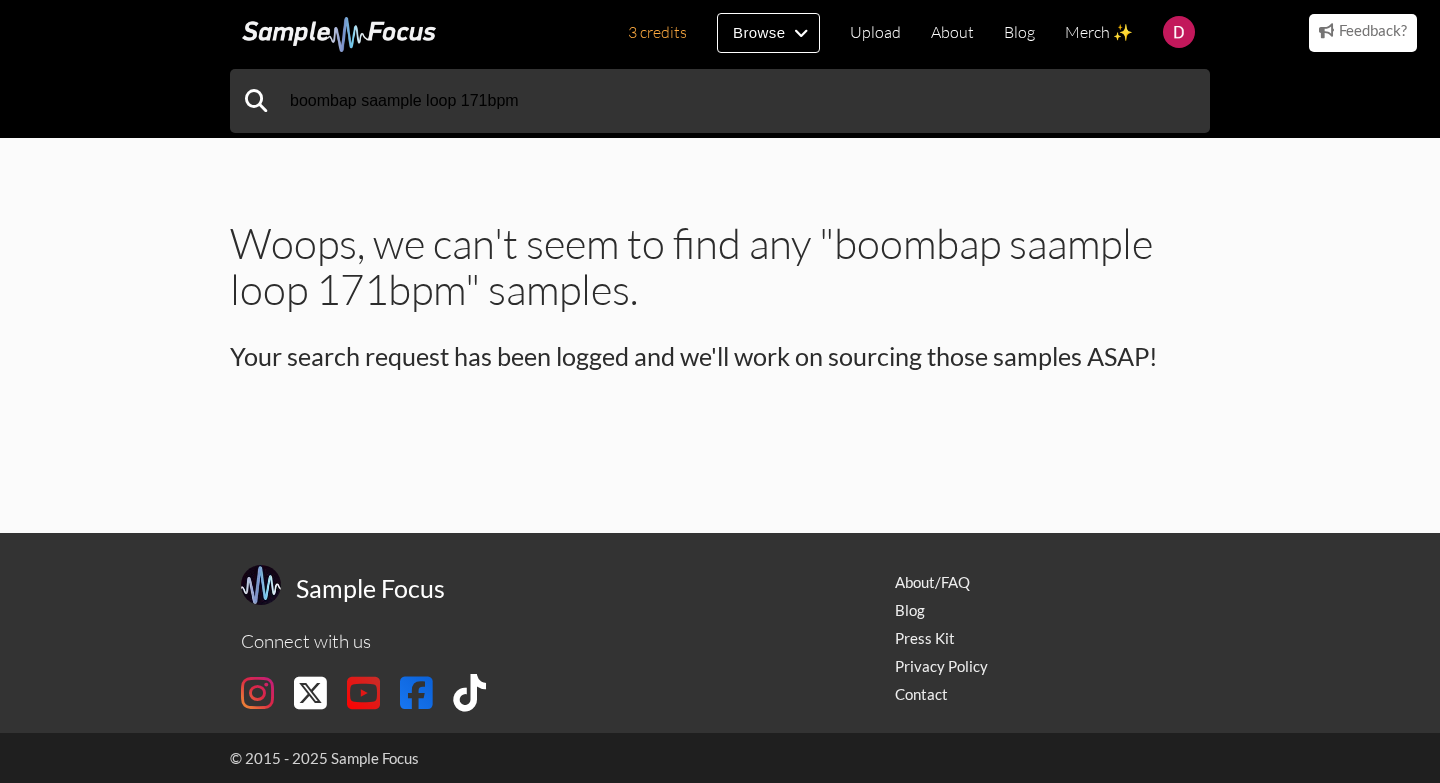 scroll, scrollTop: 0, scrollLeft: 0, axis: both 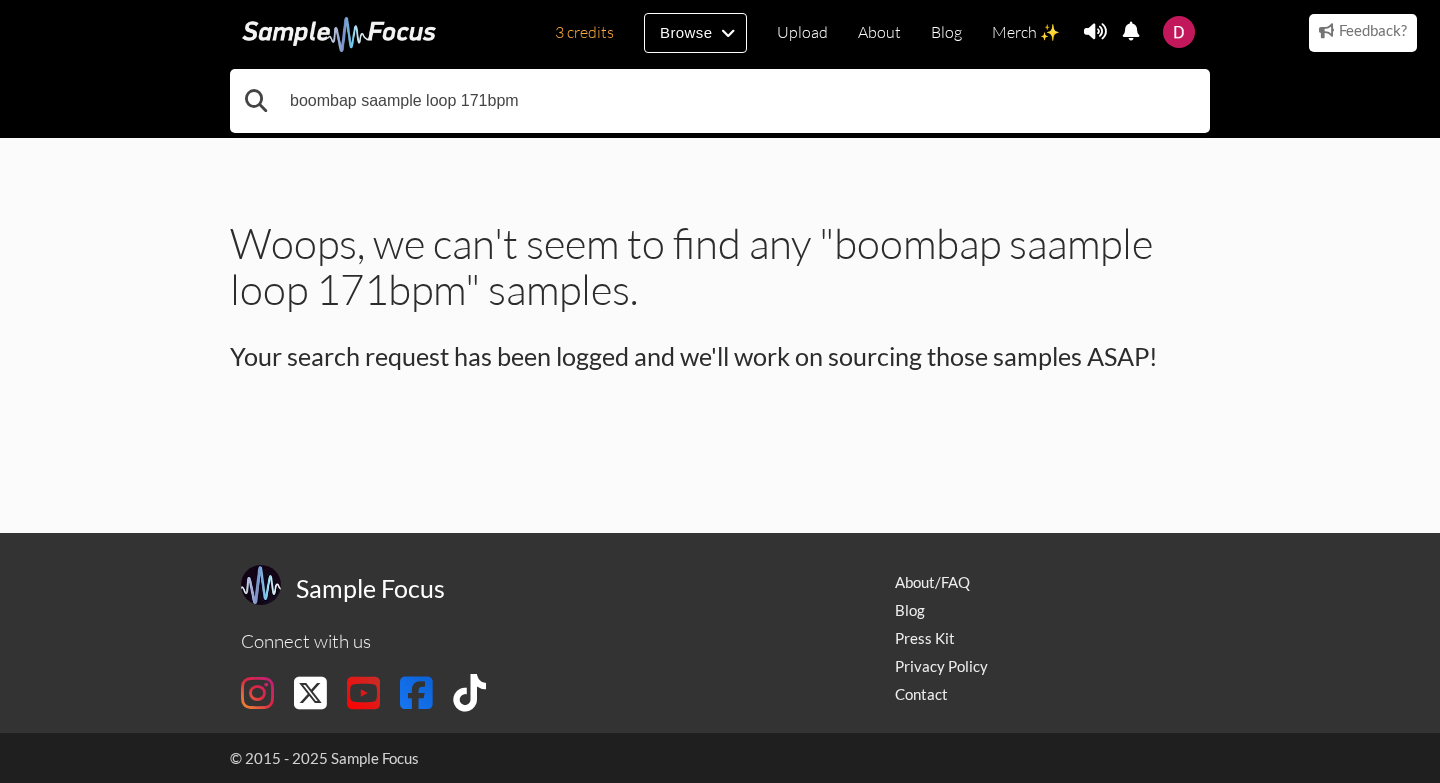 drag, startPoint x: 563, startPoint y: 111, endPoint x: 492, endPoint y: 121, distance: 71.70077 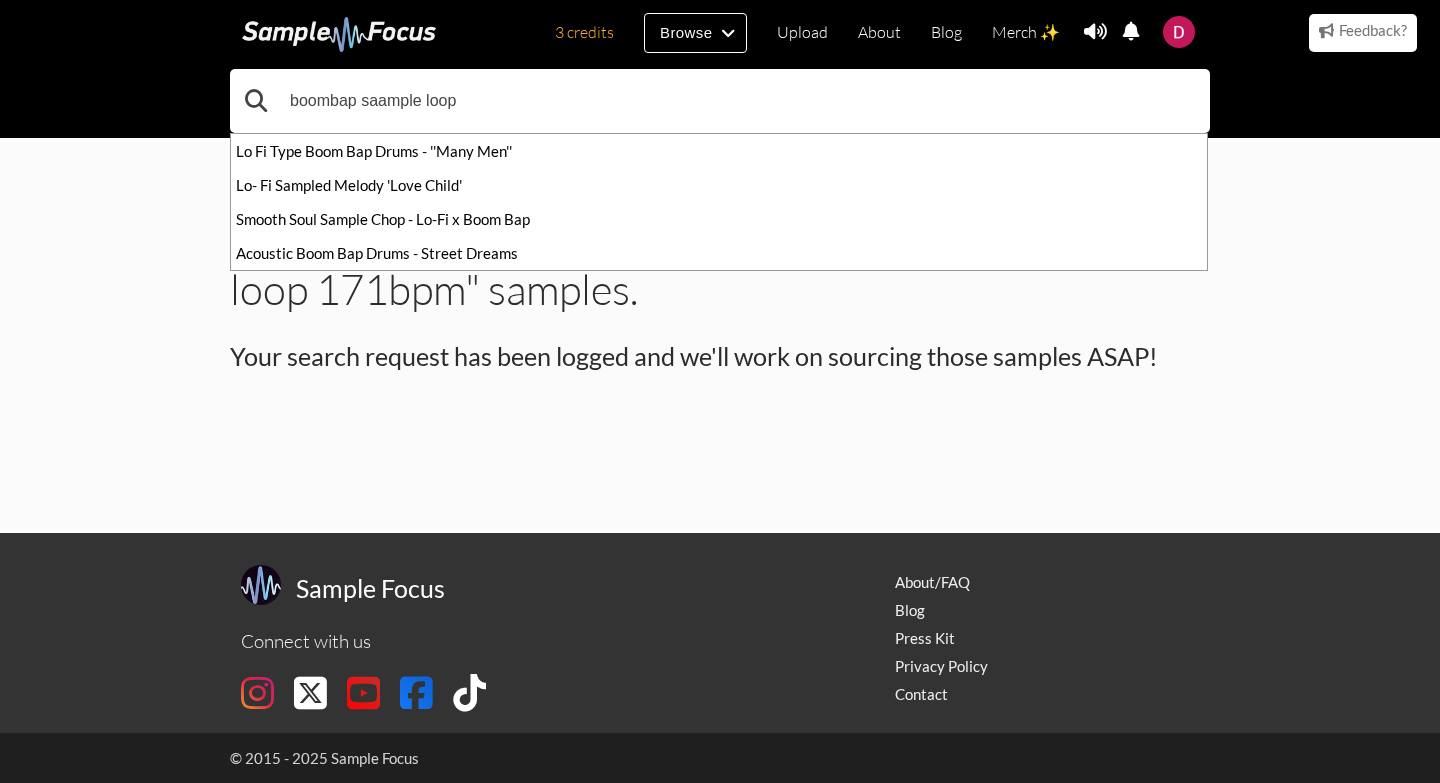type on "boombap saample loop" 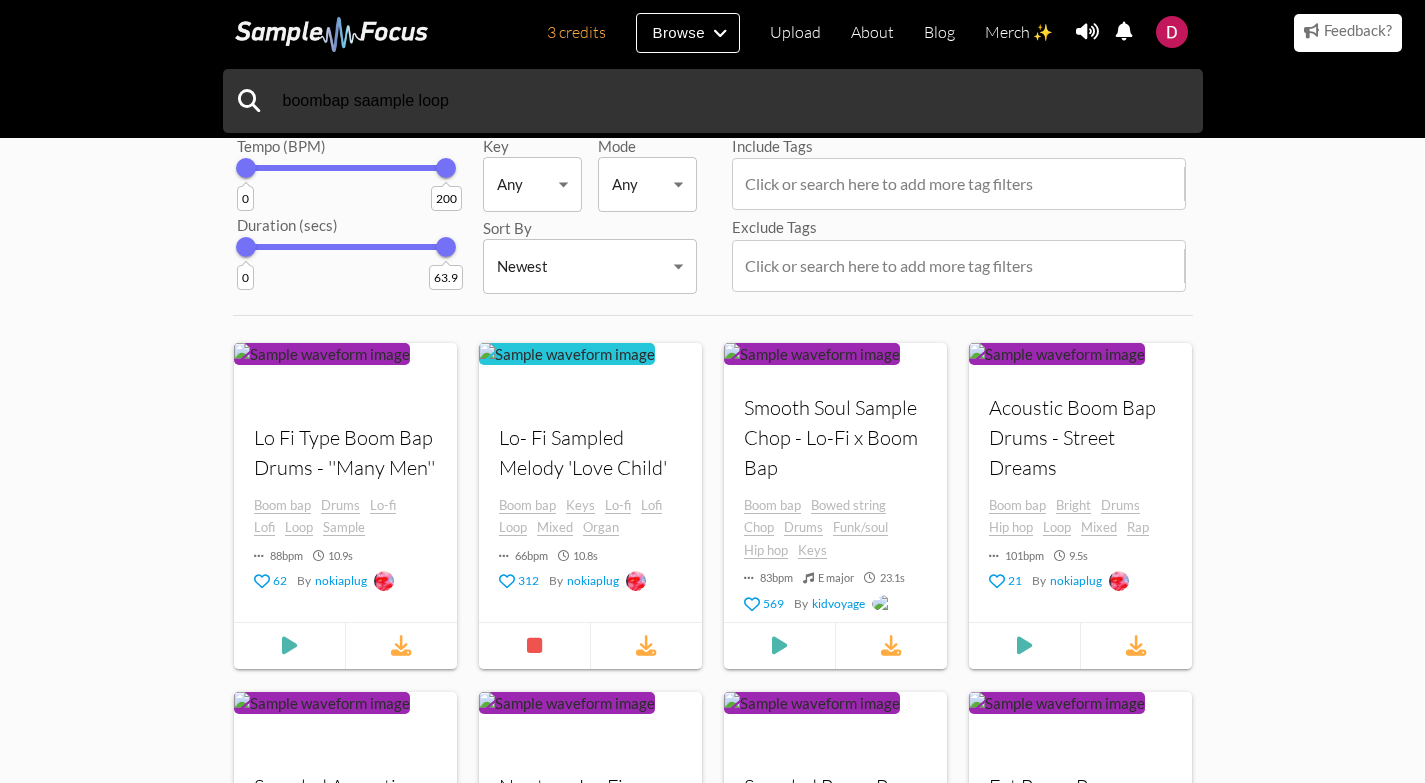 scroll, scrollTop: 0, scrollLeft: 0, axis: both 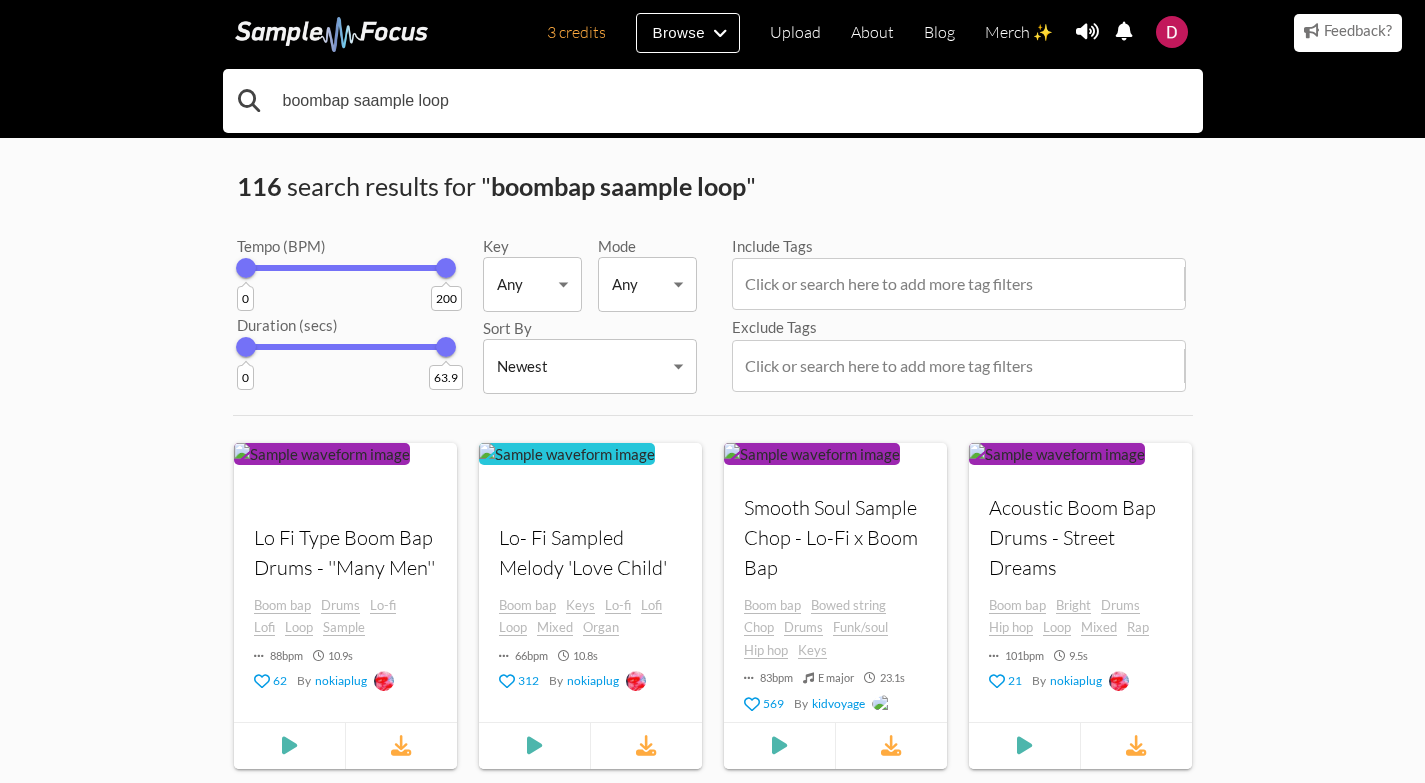 click on "boombap saample loop" at bounding box center (713, 101) 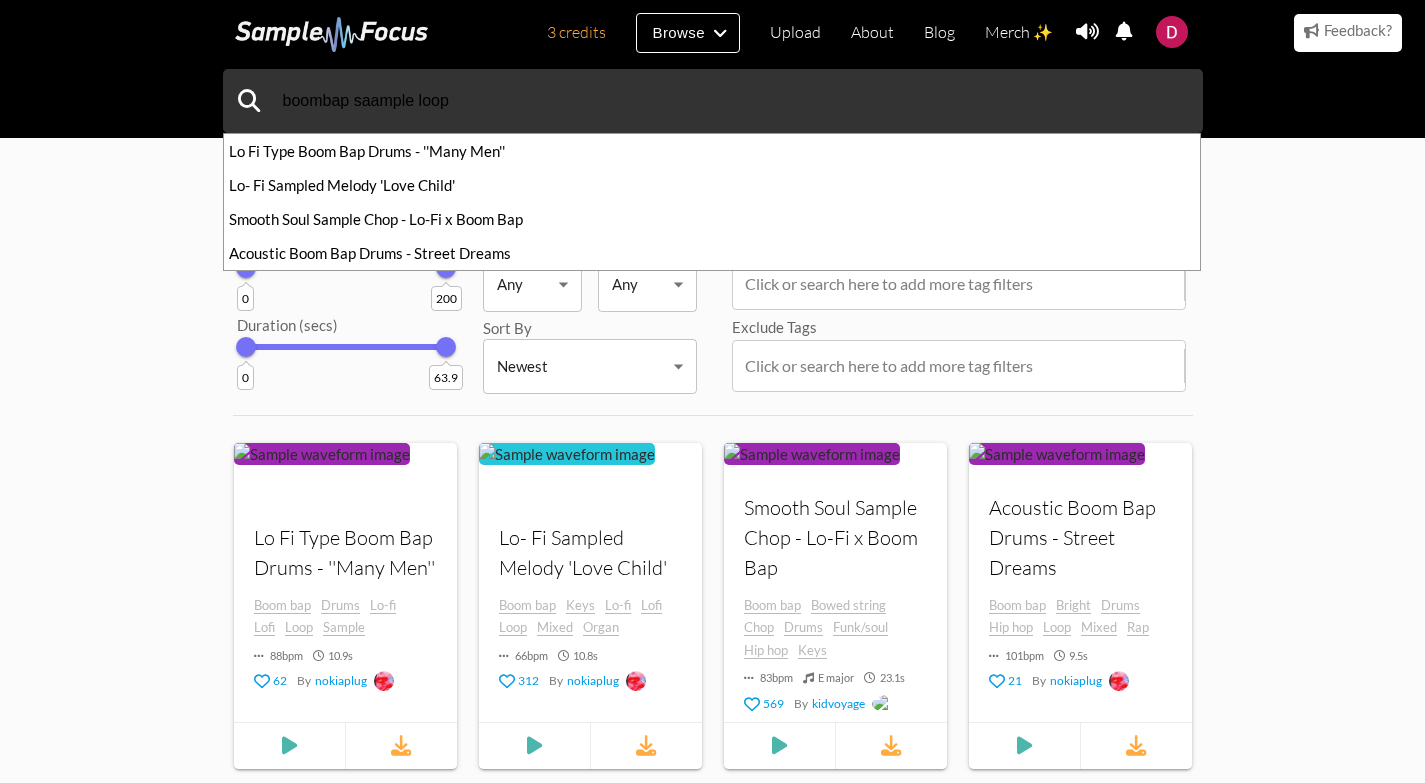 click on "boombap saample loop
Lo Fi Type Boom Bap Drums - ''Many Men'' Lo- Fi Sampled Melody 'Love Child' Smooth Soul Sample Chop - Lo-Fi x Boom Bap Acoustic Boom Bap Drums - Street Dreams" at bounding box center (712, 101) 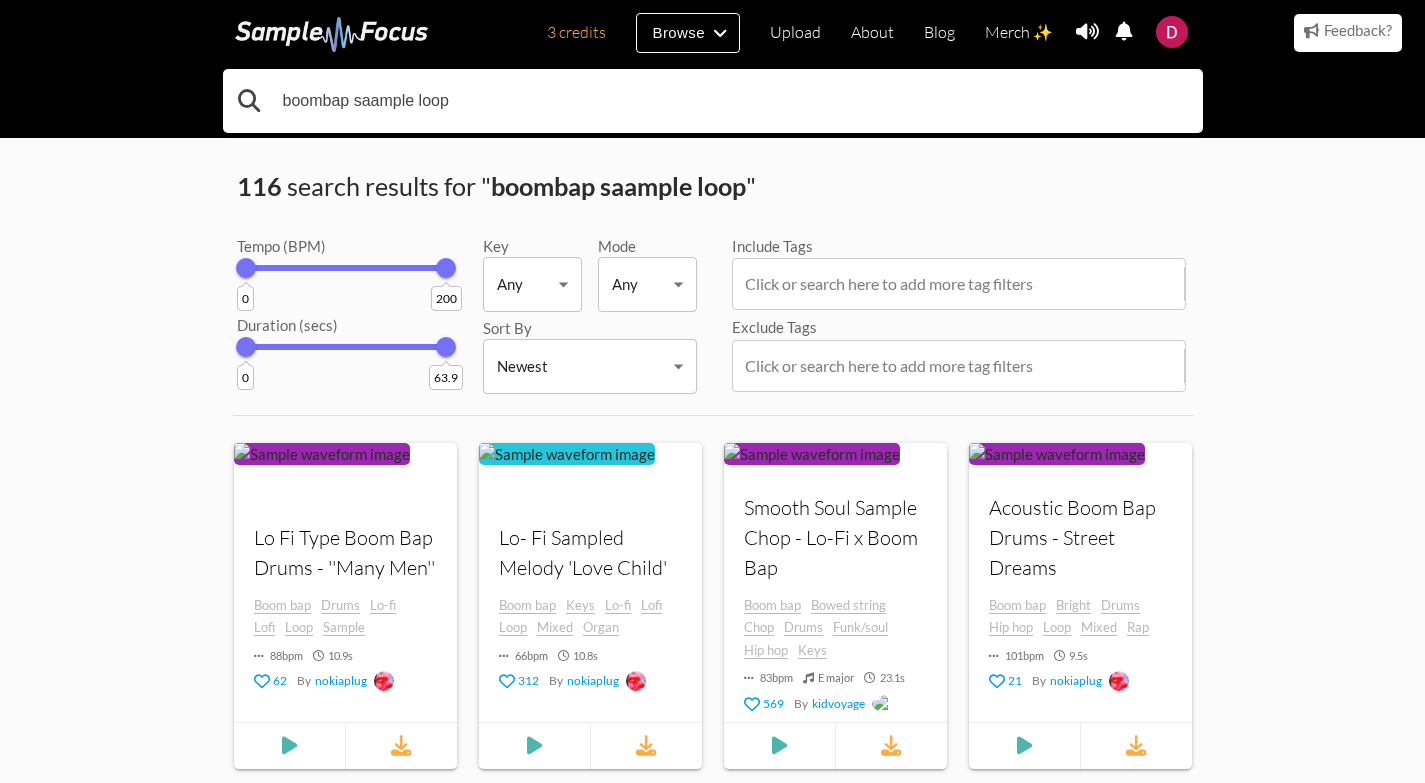 click on "boombap saample loop" at bounding box center (713, 101) 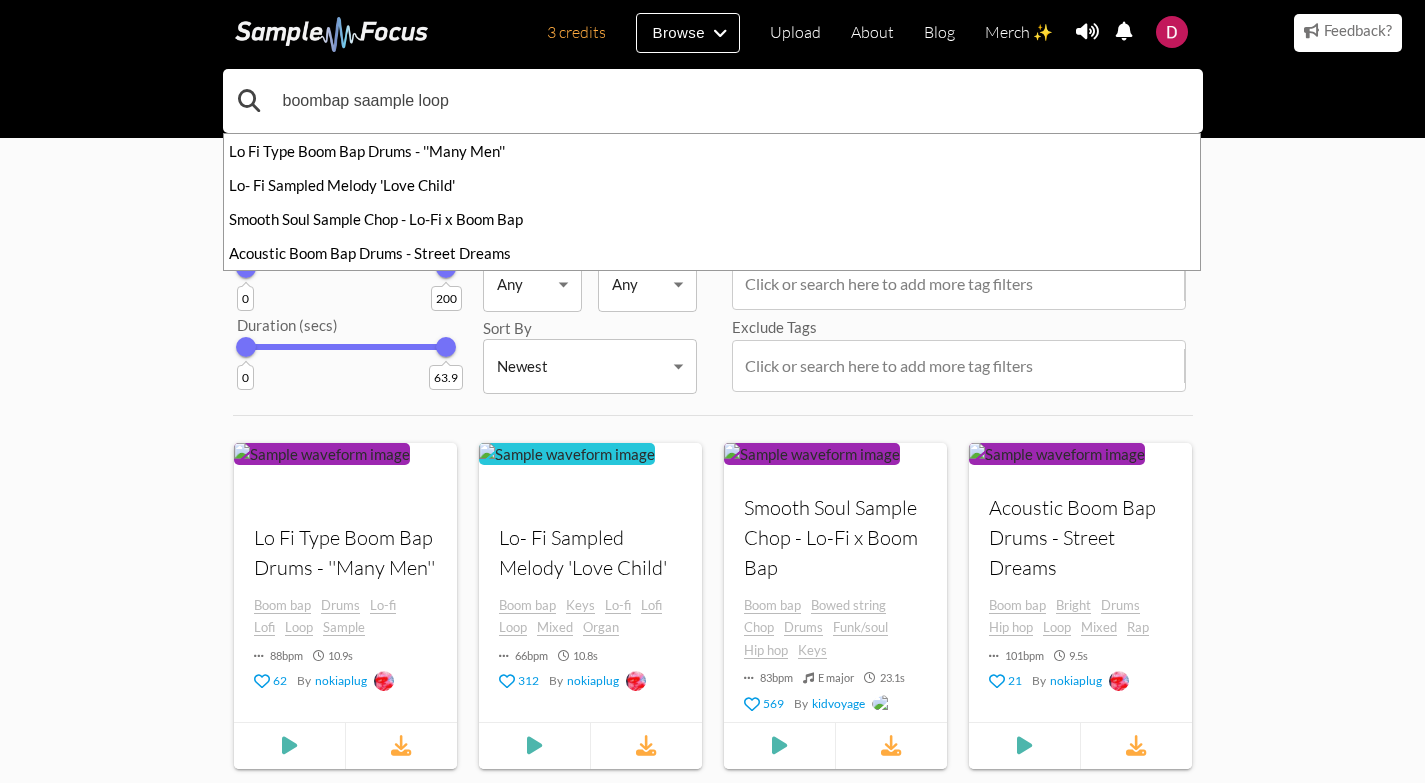 click on "boombap saample loop" at bounding box center [713, 101] 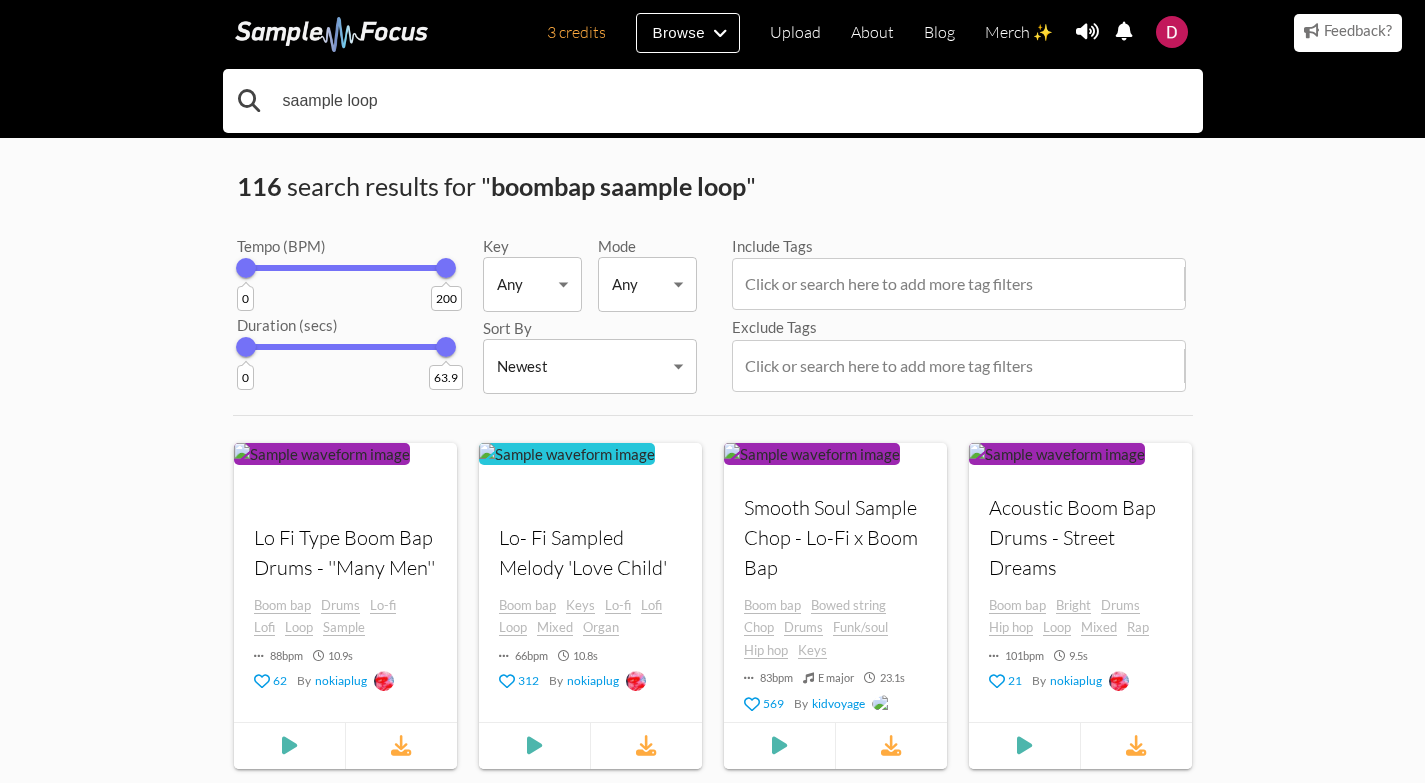 type on "saample loop" 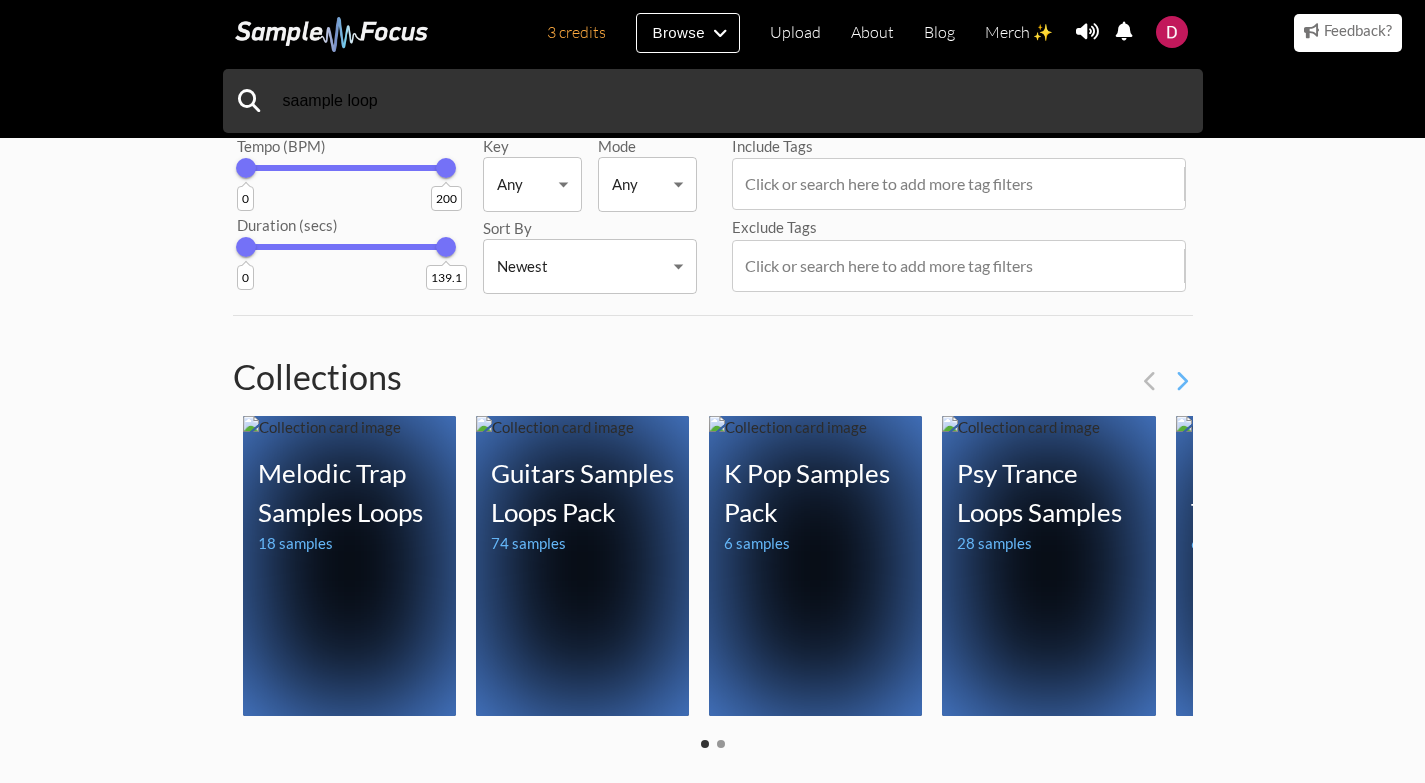 scroll, scrollTop: 0, scrollLeft: 0, axis: both 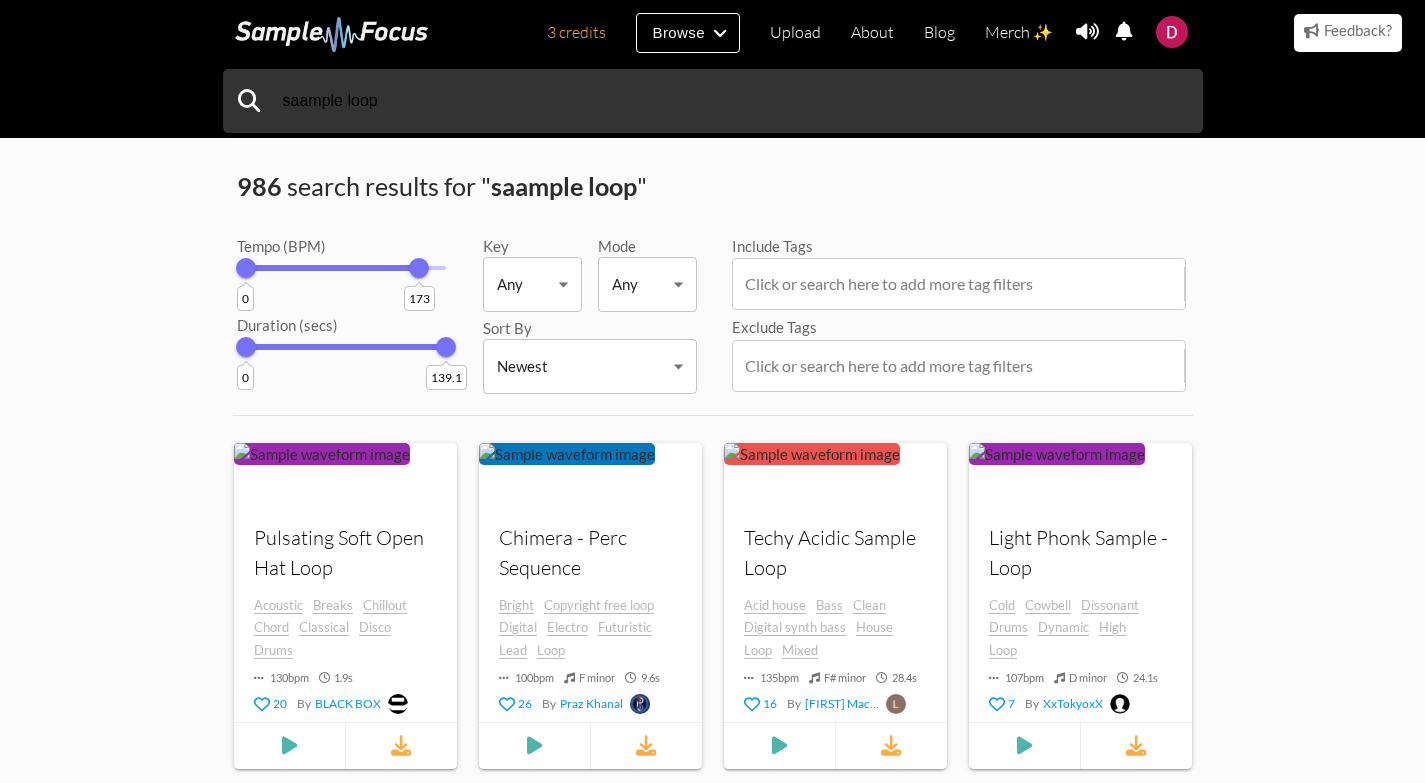 drag, startPoint x: 434, startPoint y: 270, endPoint x: 419, endPoint y: 263, distance: 16.552946 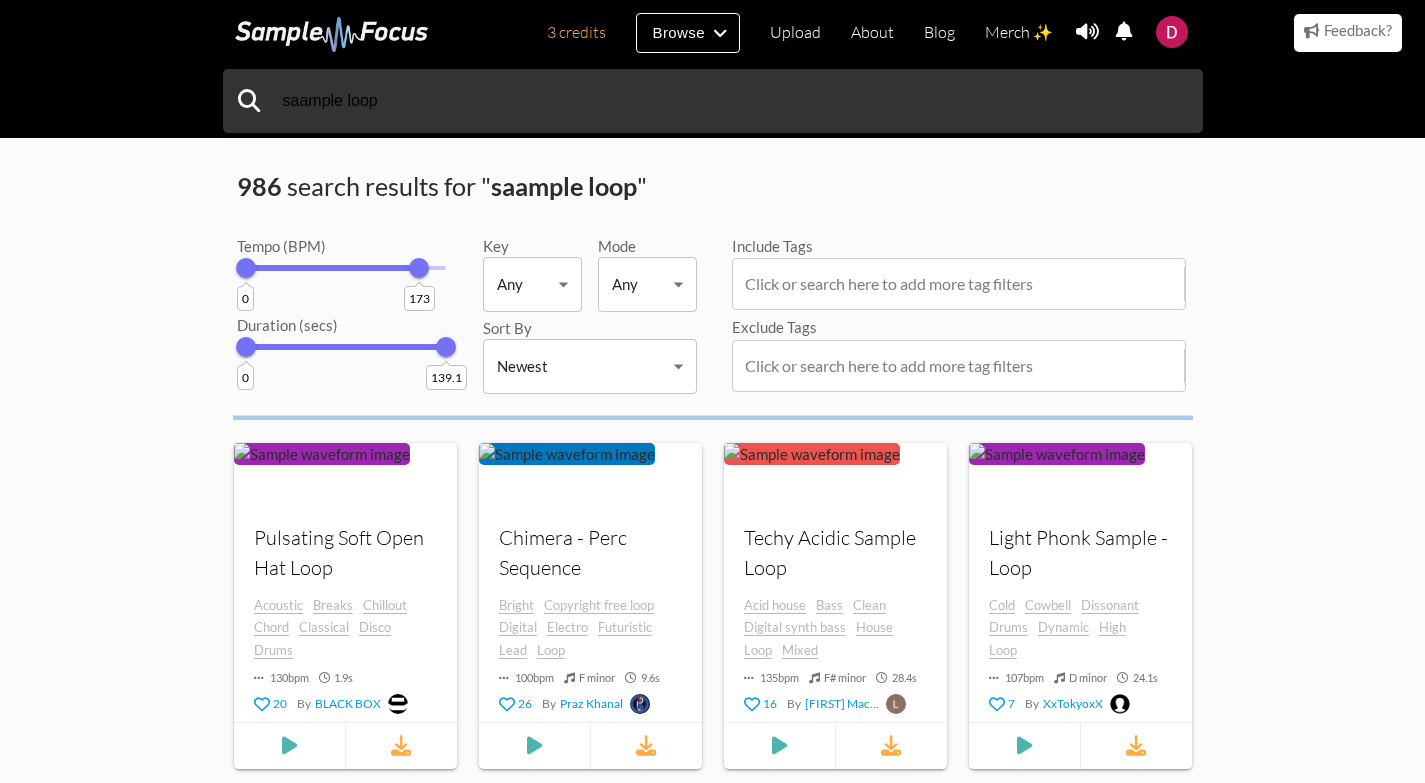 click on "173" at bounding box center [419, 298] 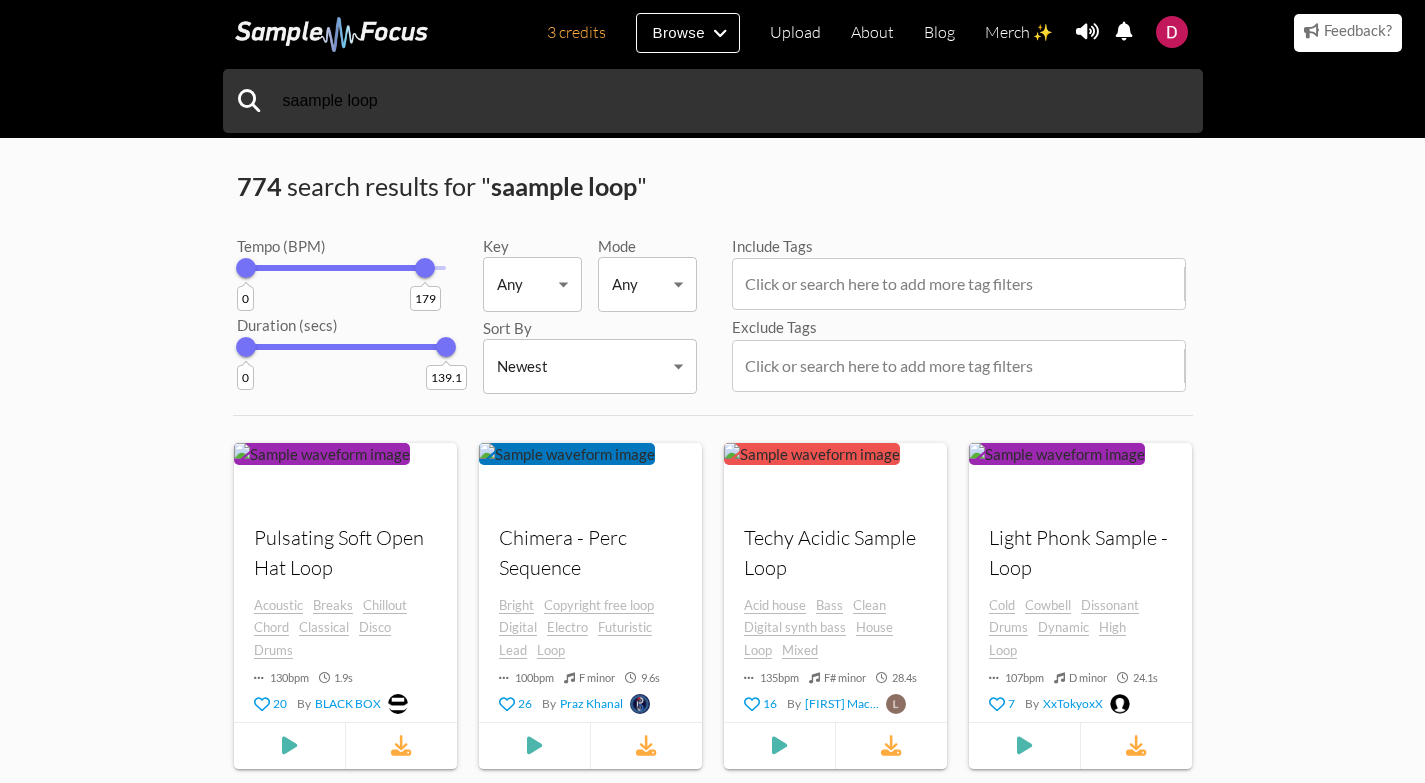 click on "179" at bounding box center [425, 268] 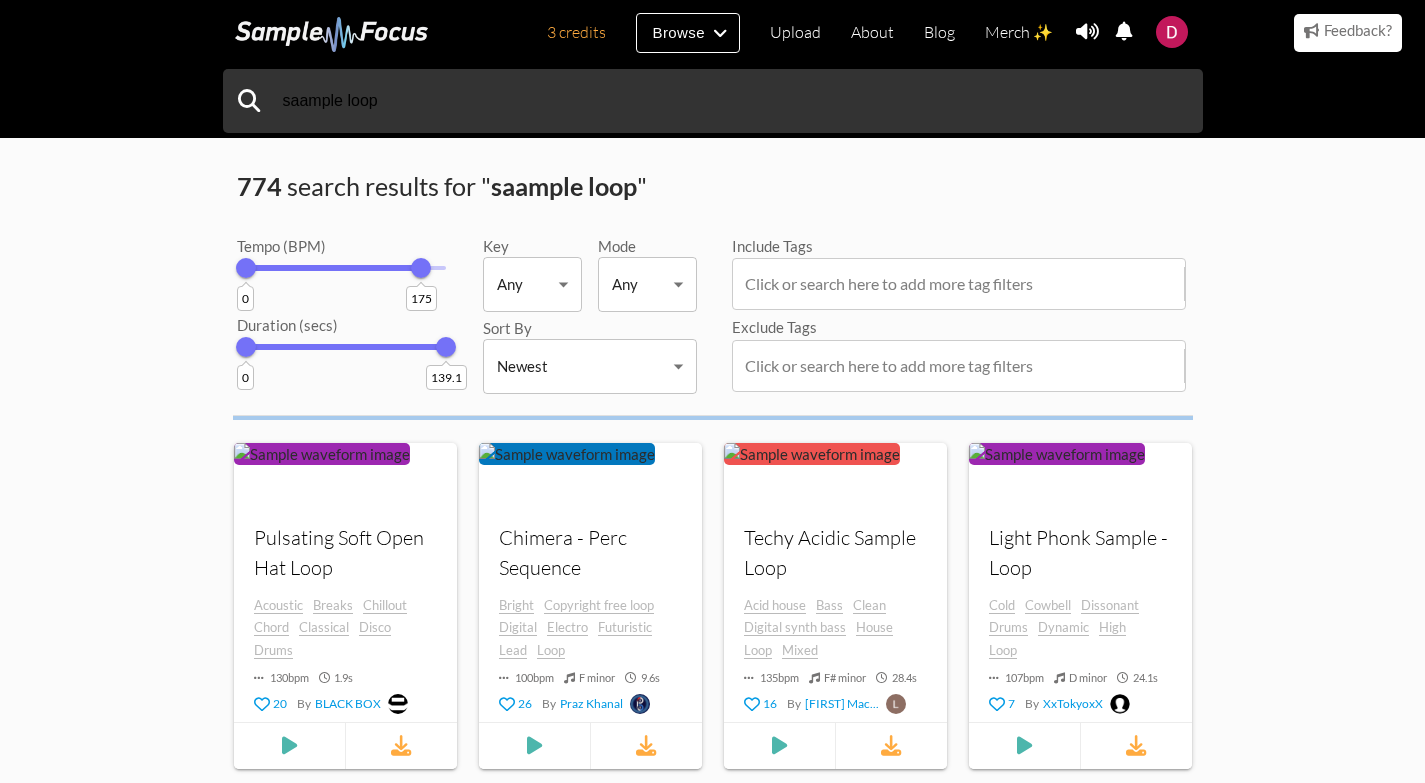 click on "175" at bounding box center (421, 268) 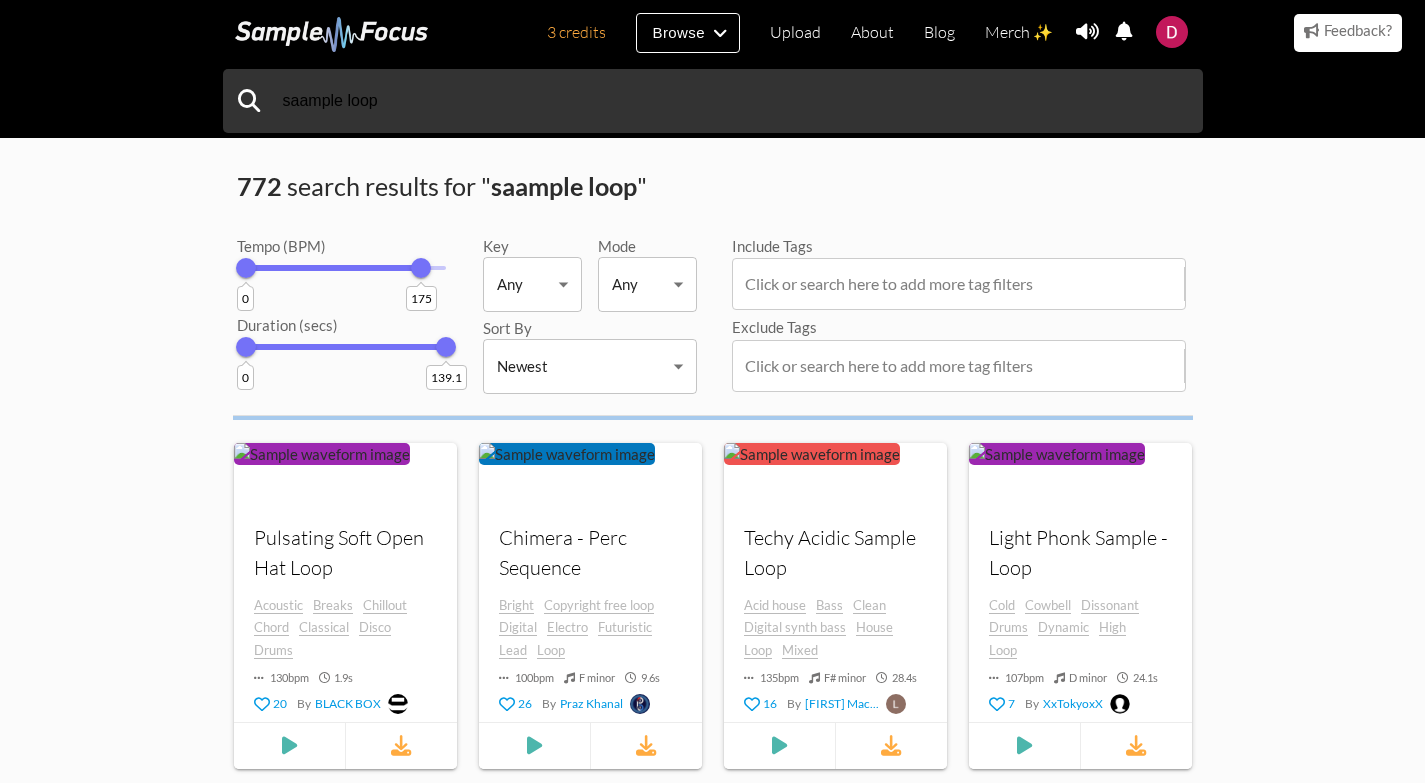 click on "175" at bounding box center [421, 268] 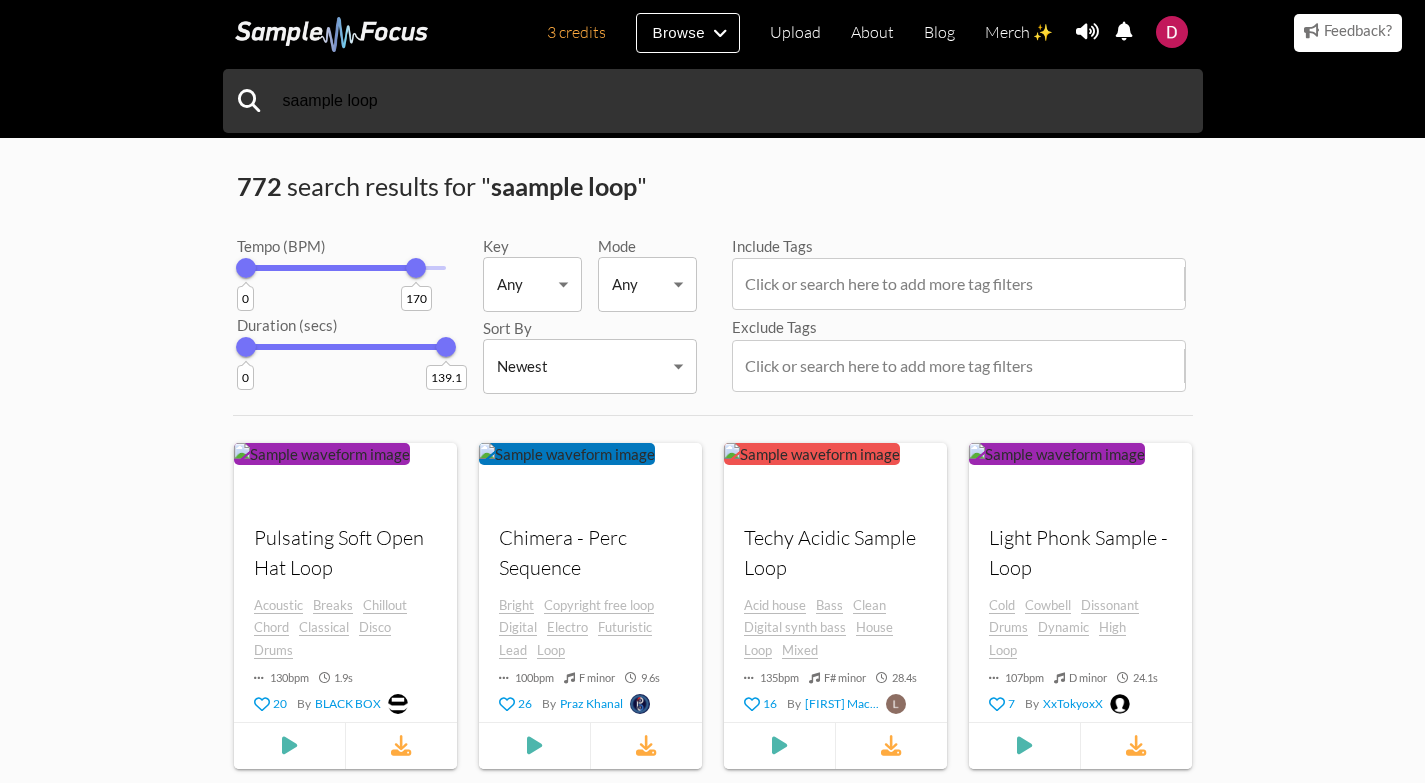 click on "170" at bounding box center (416, 268) 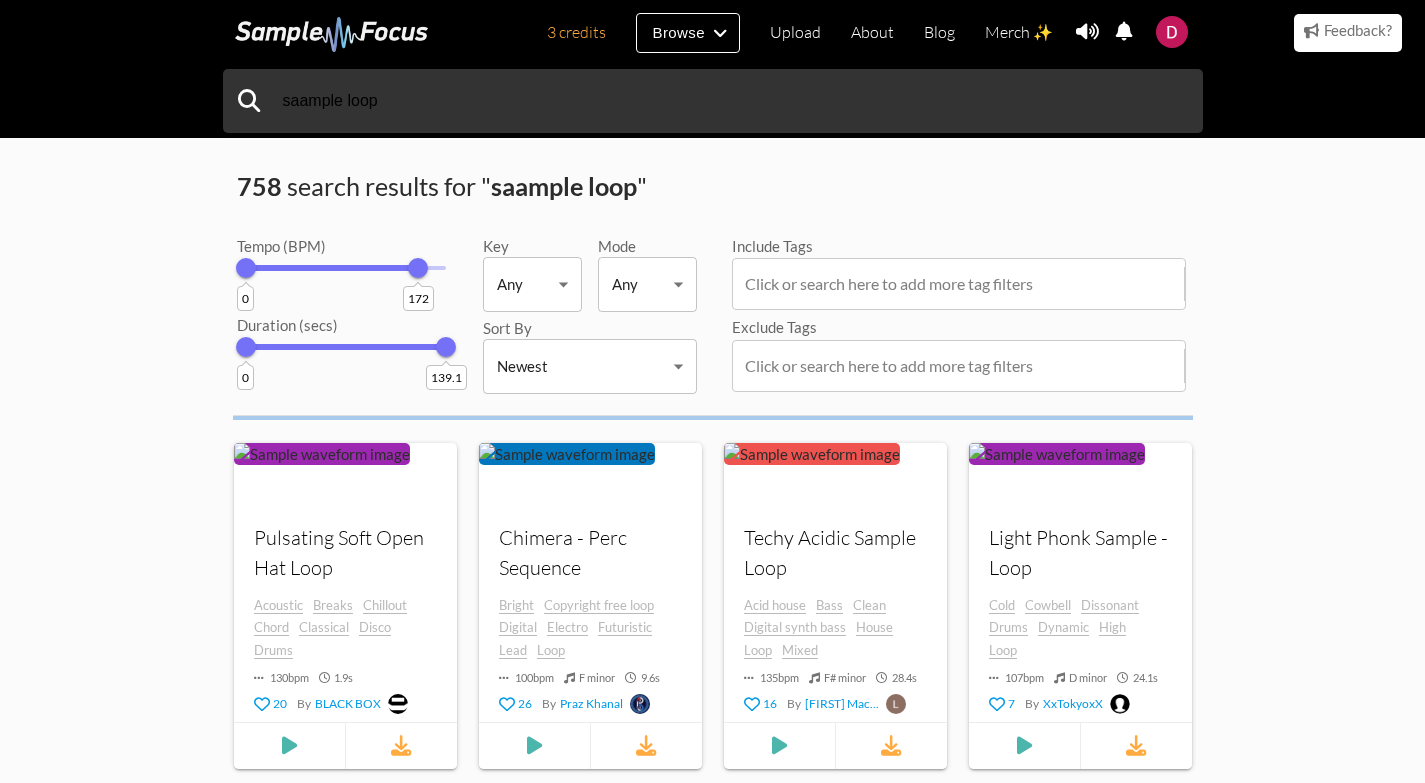 click on "172" at bounding box center (418, 268) 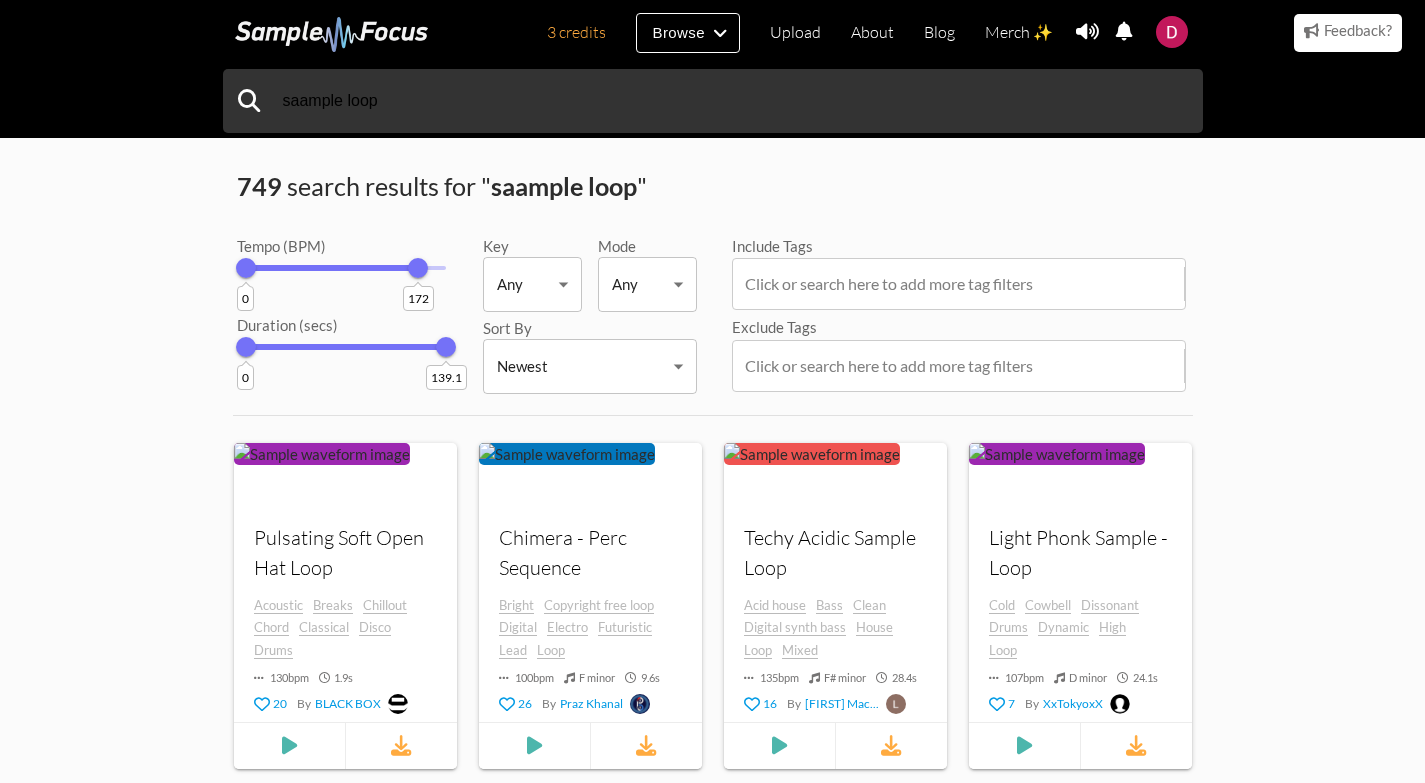 click on "172" at bounding box center [418, 268] 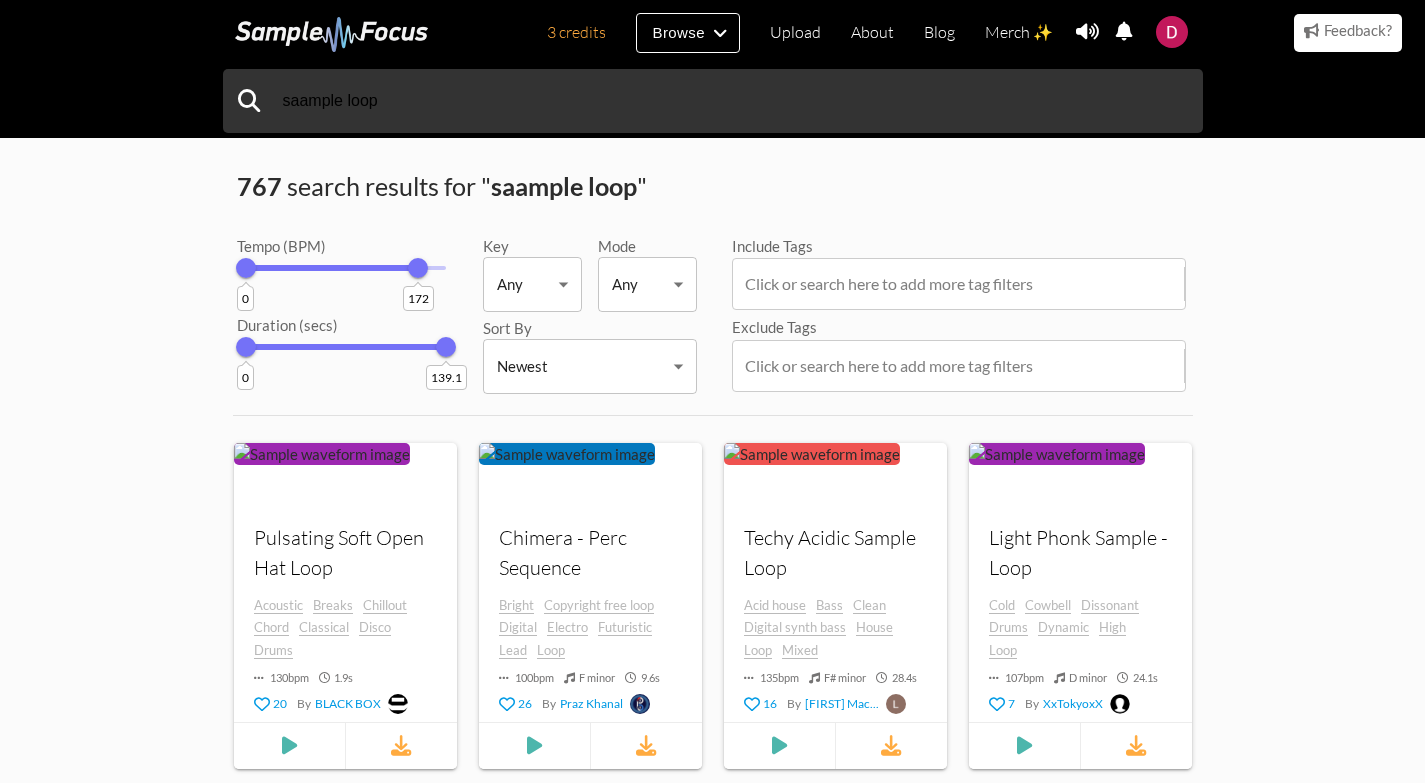 click on "172" at bounding box center [418, 268] 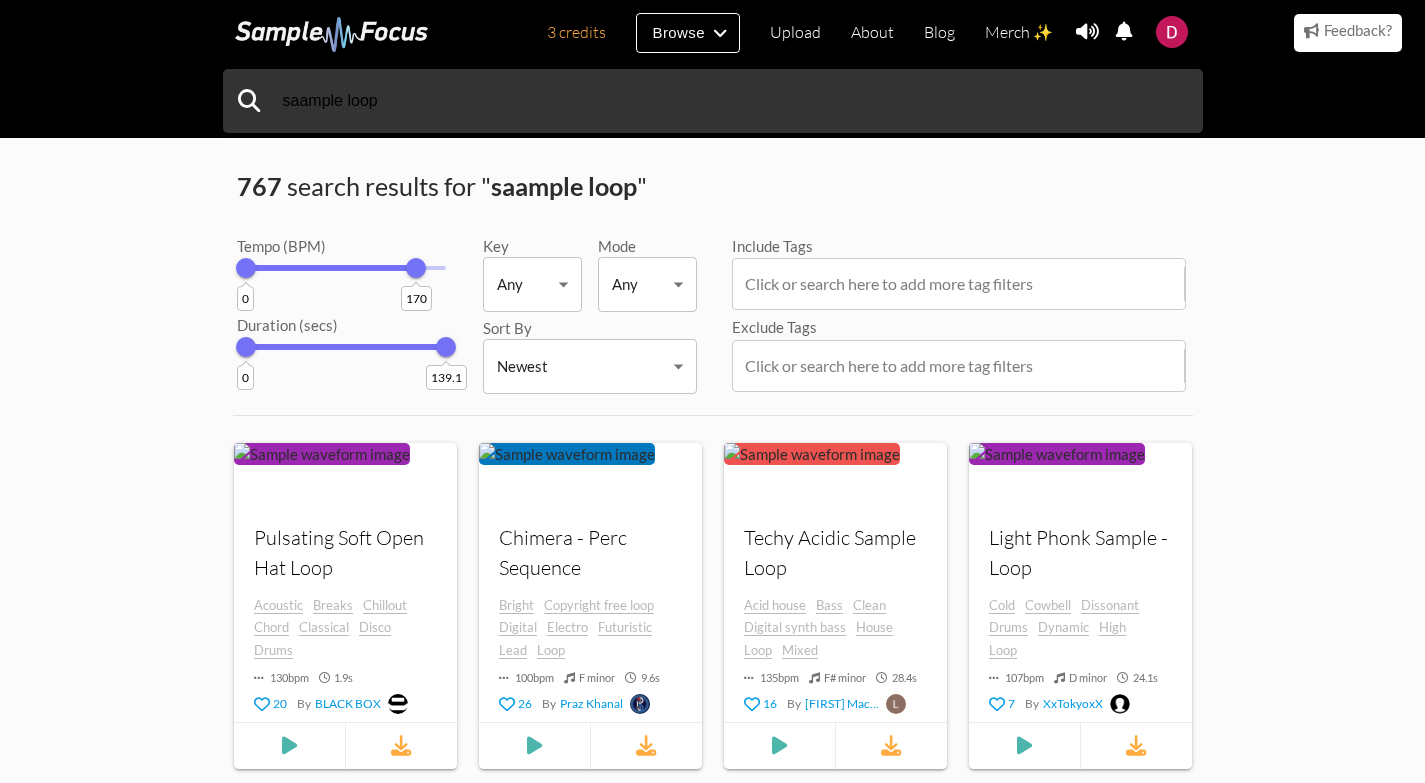 click on "170" at bounding box center (416, 268) 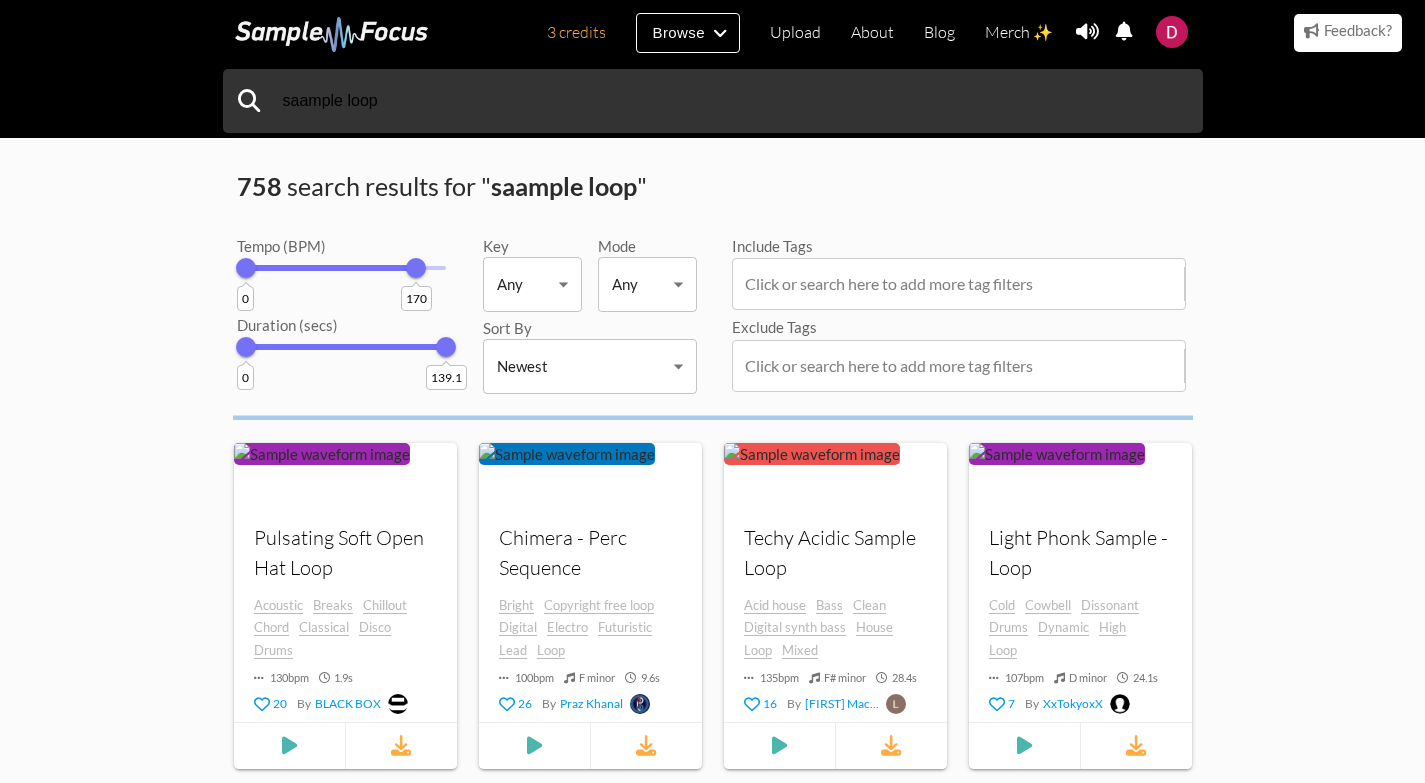 click on "170" at bounding box center (416, 268) 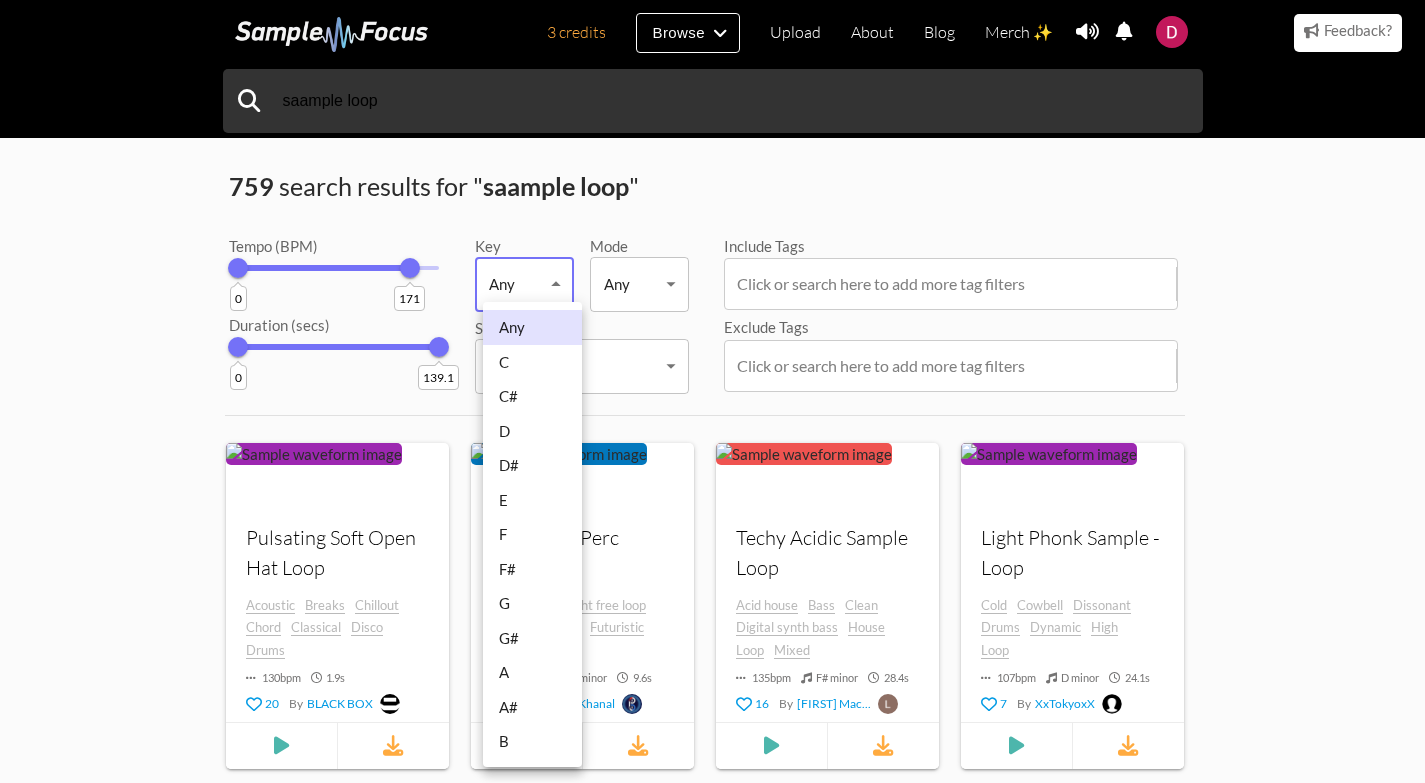 click on "3 credits
Browse
Upload
About
Blog
Merch ✨
Notifications Settings You have no notifications. View all notifications
Account
Subscription
Analytics
Notifications
Notification Settings
Log Out
3 credits
Categories
Tags
Collections
Upload
About
Blog
Merch ✨
Account
Subscription
Analytics
Log Out
saample loop" at bounding box center [712, 1252] 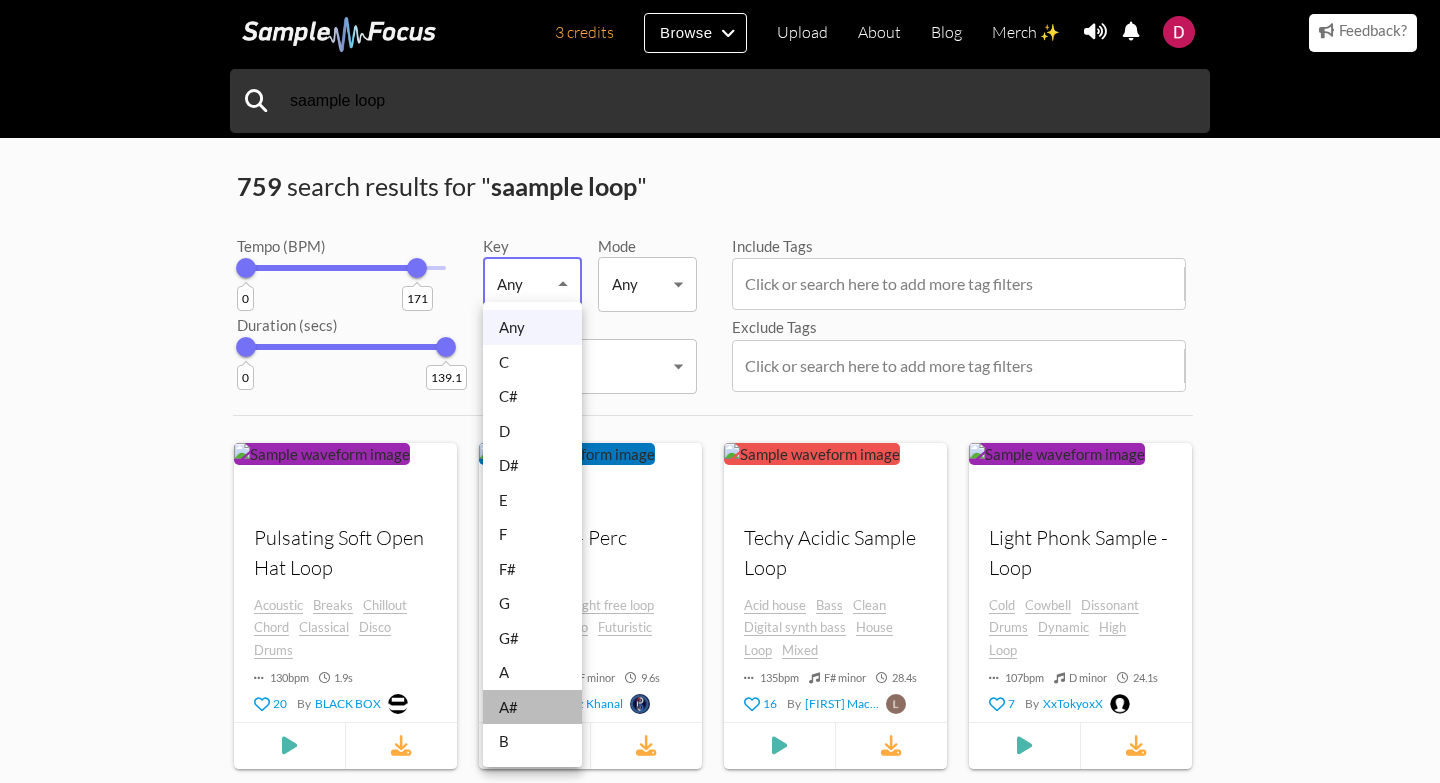 click on "A#" at bounding box center [532, 707] 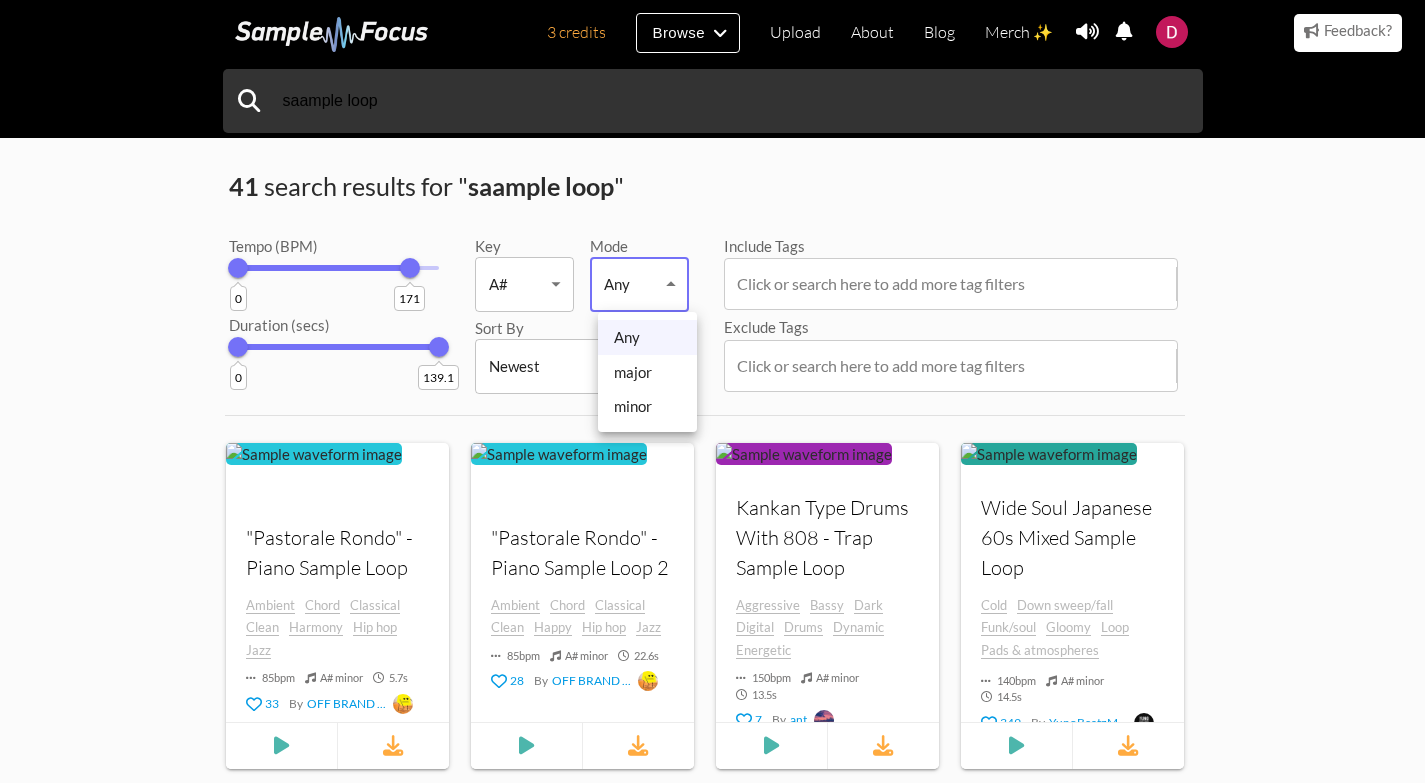 click on "3 credits
Browse
Upload
About
Blog
Merch ✨
Notifications Settings You have no notifications. View all notifications
Account
Subscription
Analytics
Notifications
Notification Settings
Log Out
3 credits
Categories
Tags
Collections
Upload
About
Blog
Merch ✨
Account
Subscription
Analytics
Log Out
saample loop" at bounding box center [712, 1252] 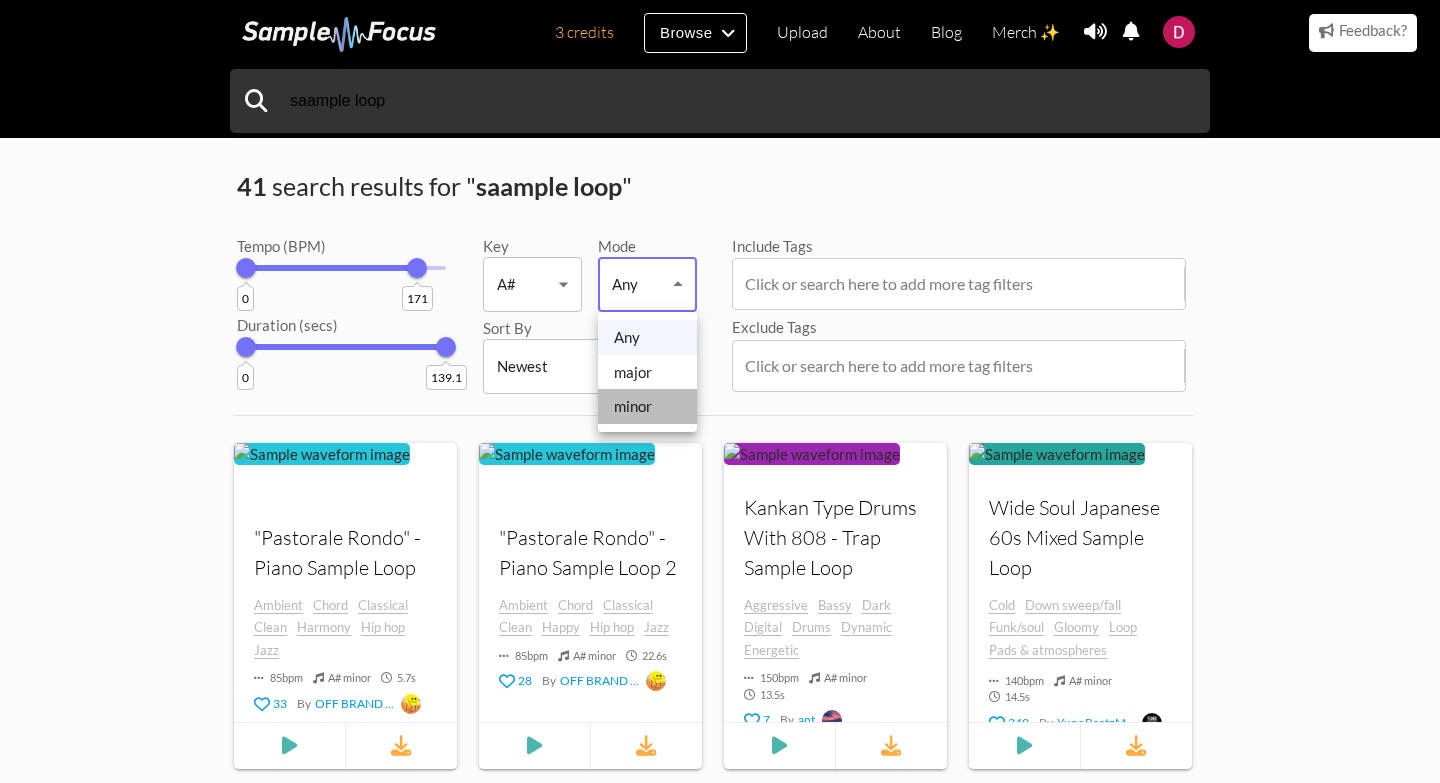 click on "minor" at bounding box center [647, 406] 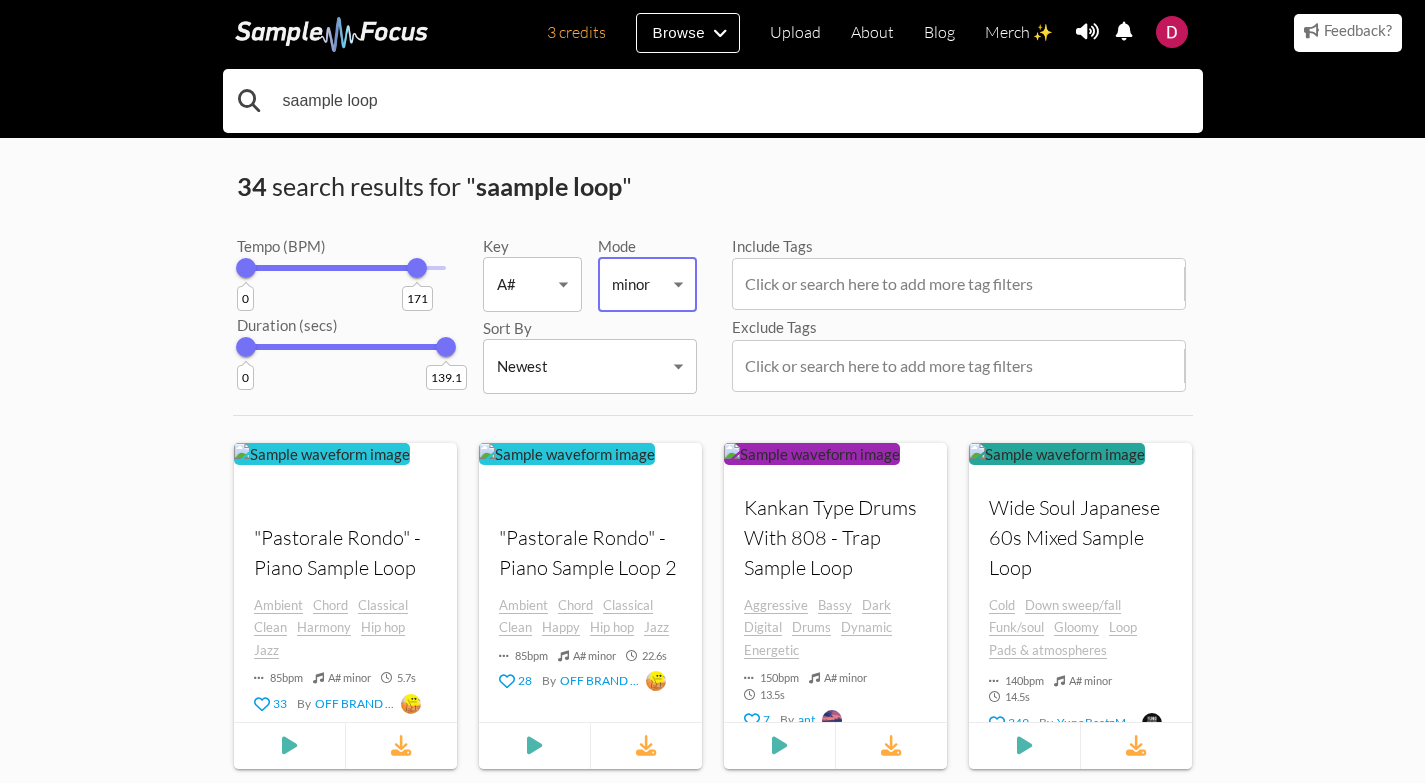 click on "saample loop" at bounding box center [713, 101] 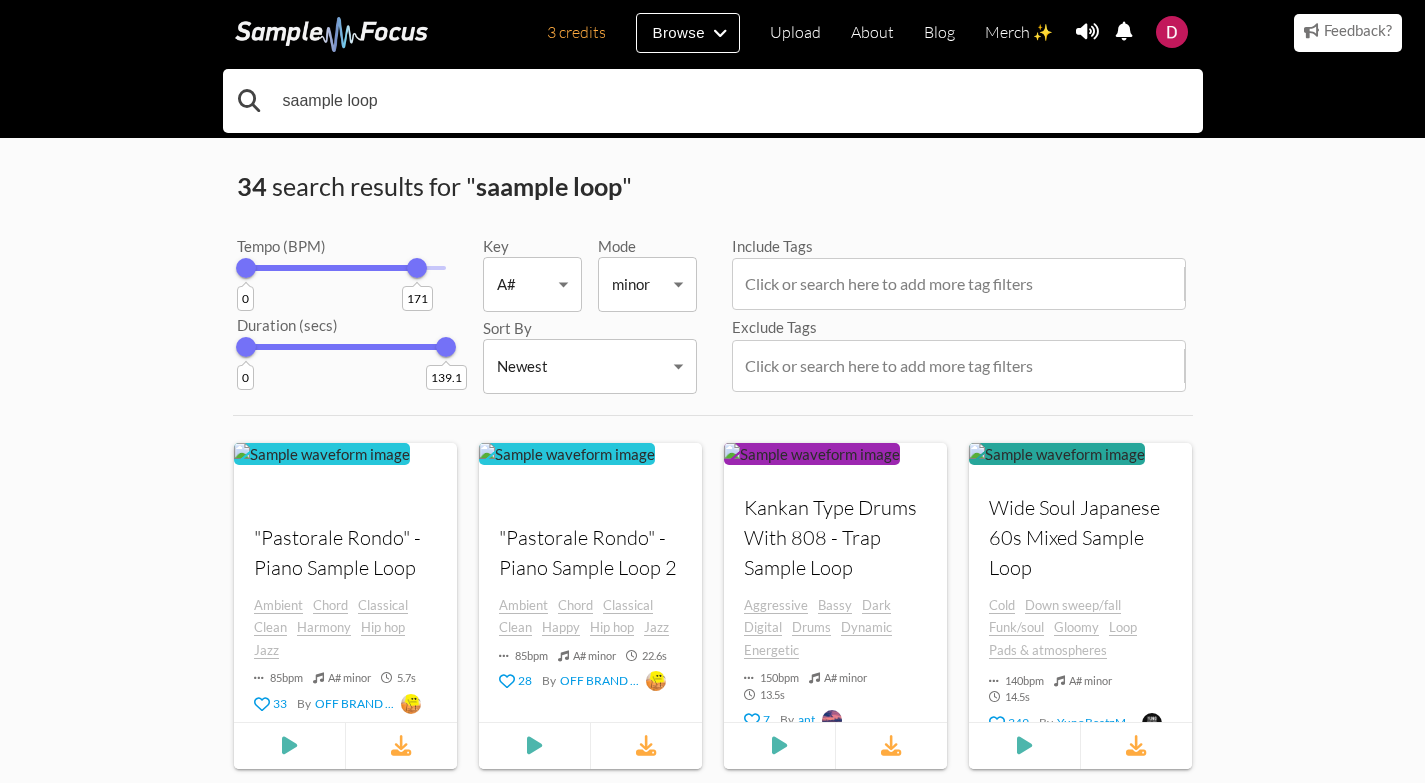 click on "saample loop" at bounding box center [713, 101] 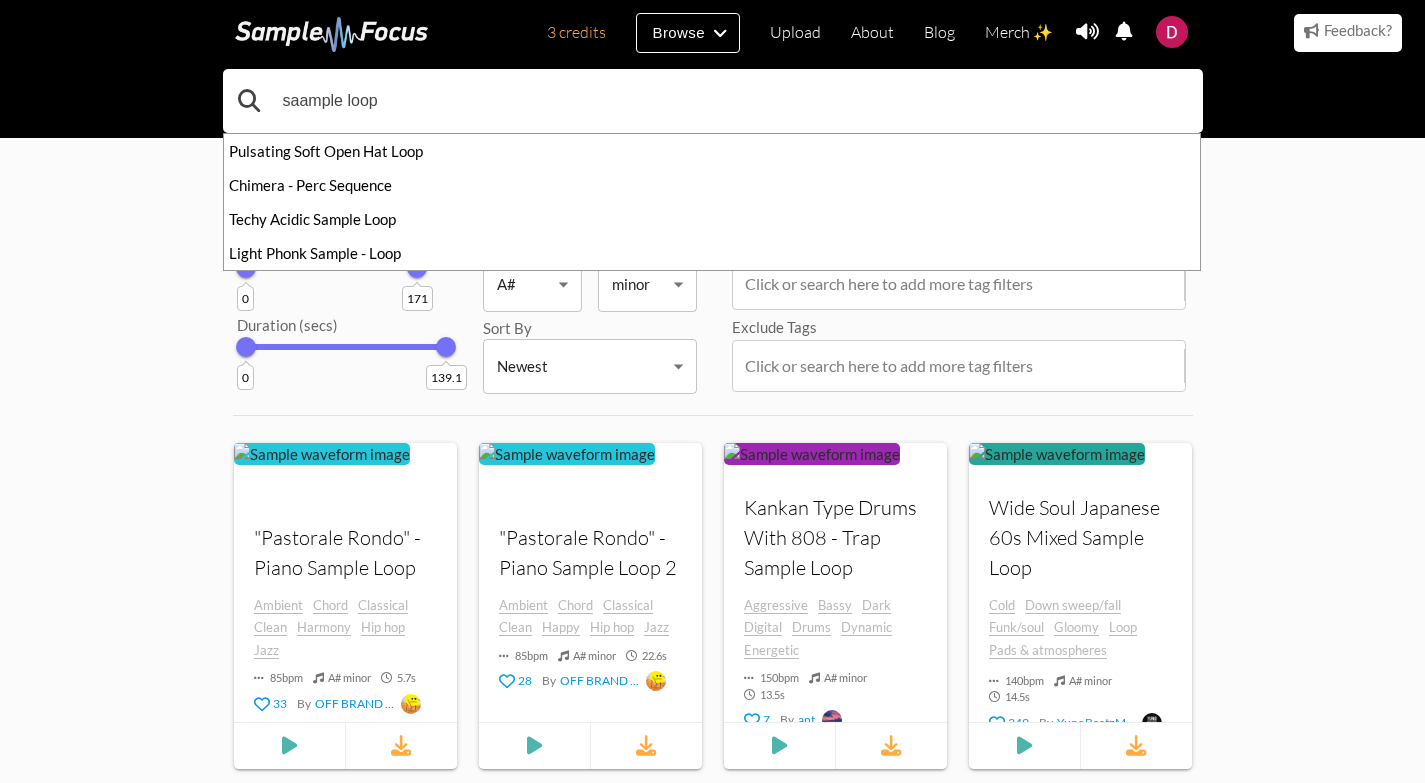 click on "saample loop" at bounding box center (713, 101) 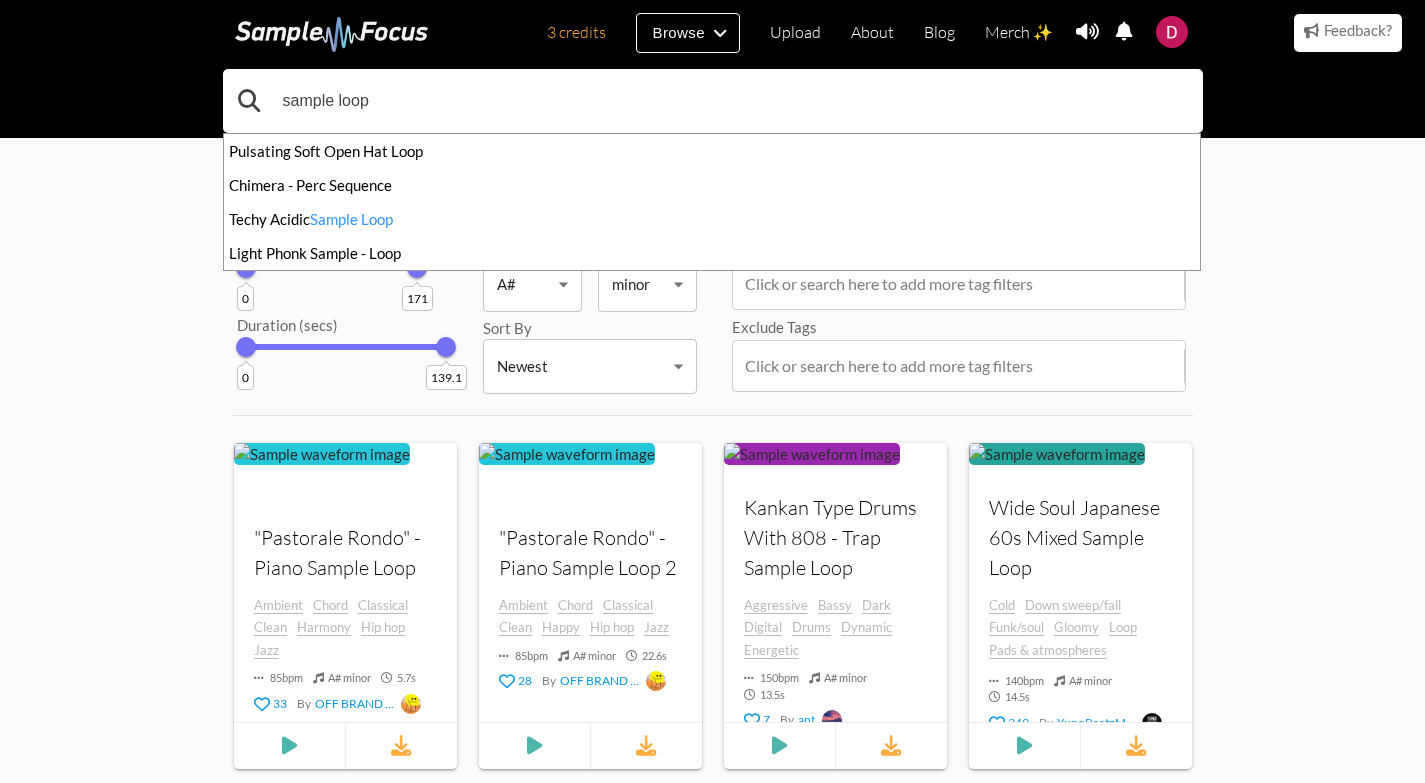 type on "sample loop" 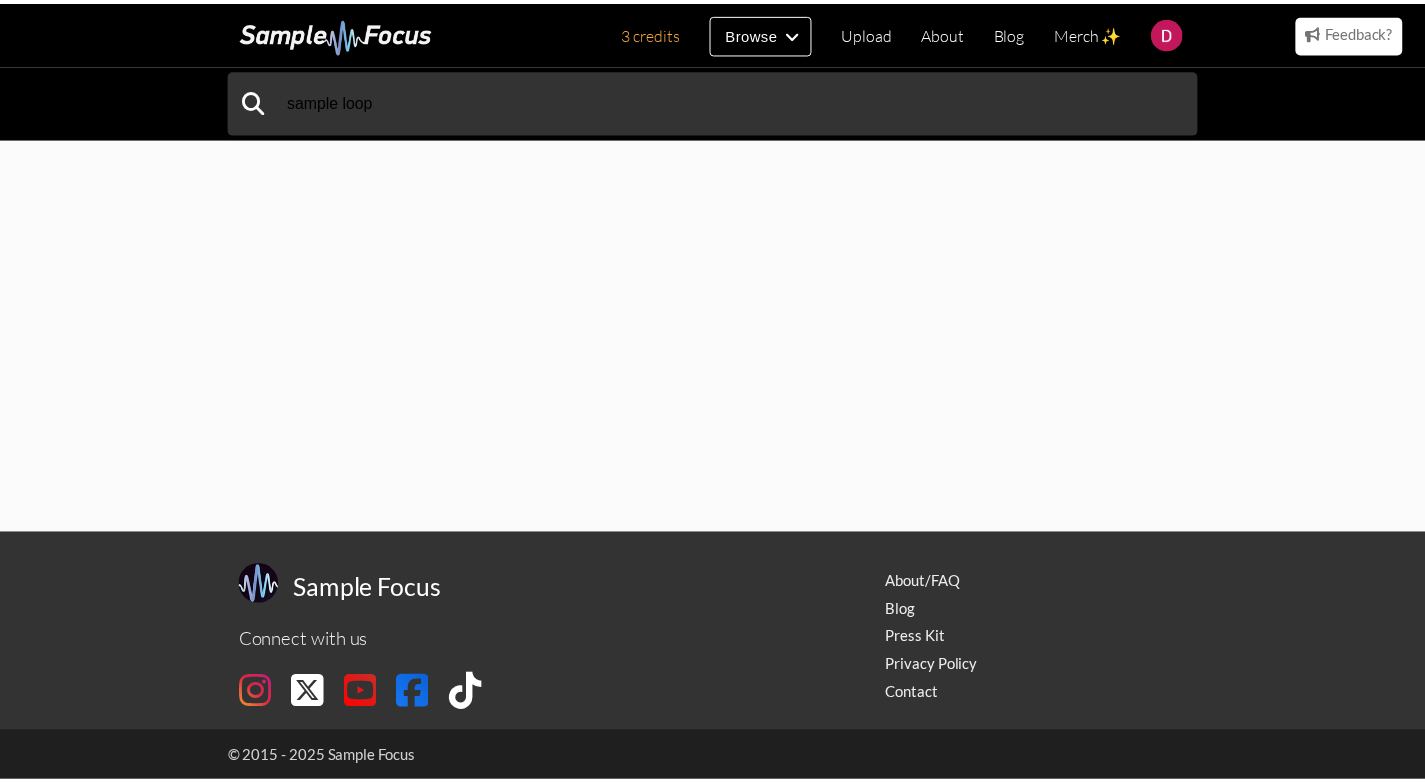 scroll, scrollTop: 0, scrollLeft: 0, axis: both 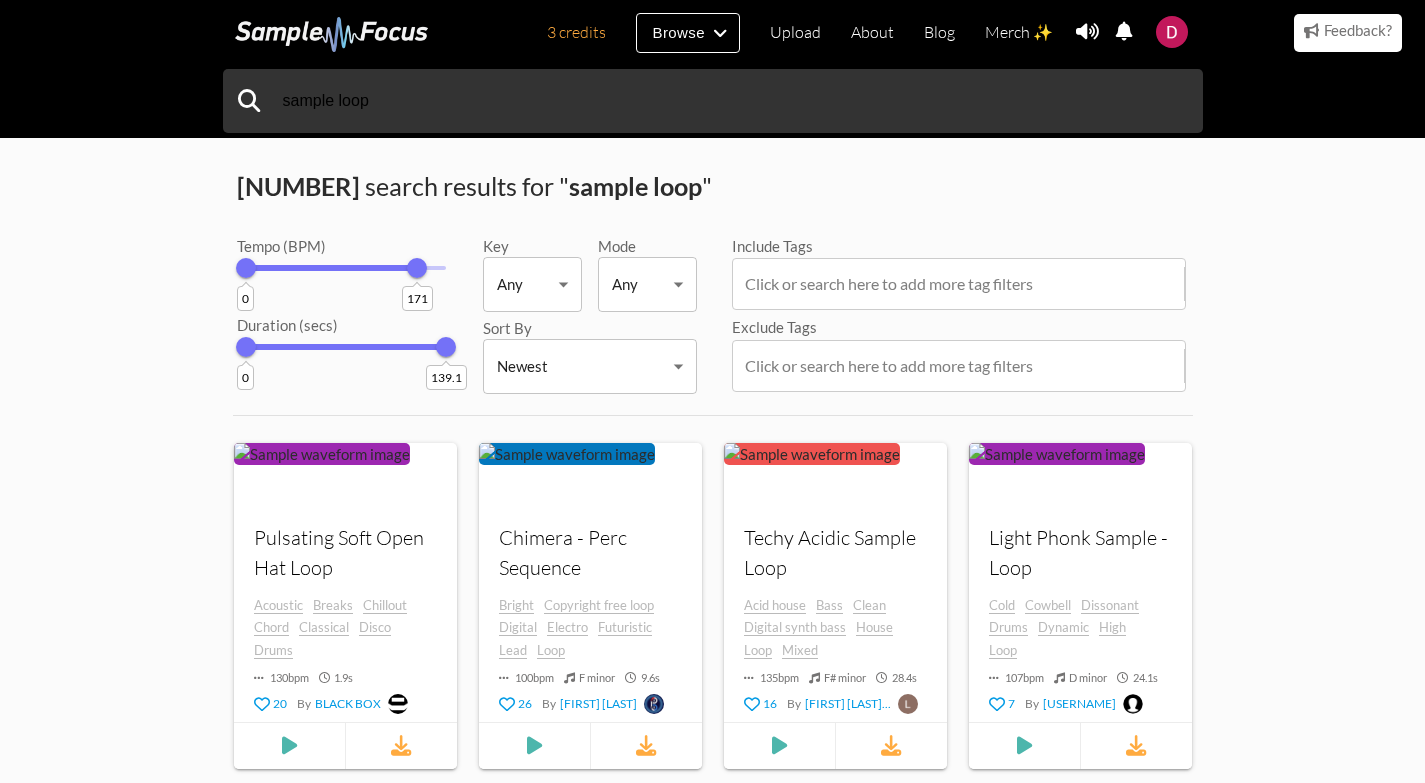 click on "0 171" at bounding box center [346, 268] 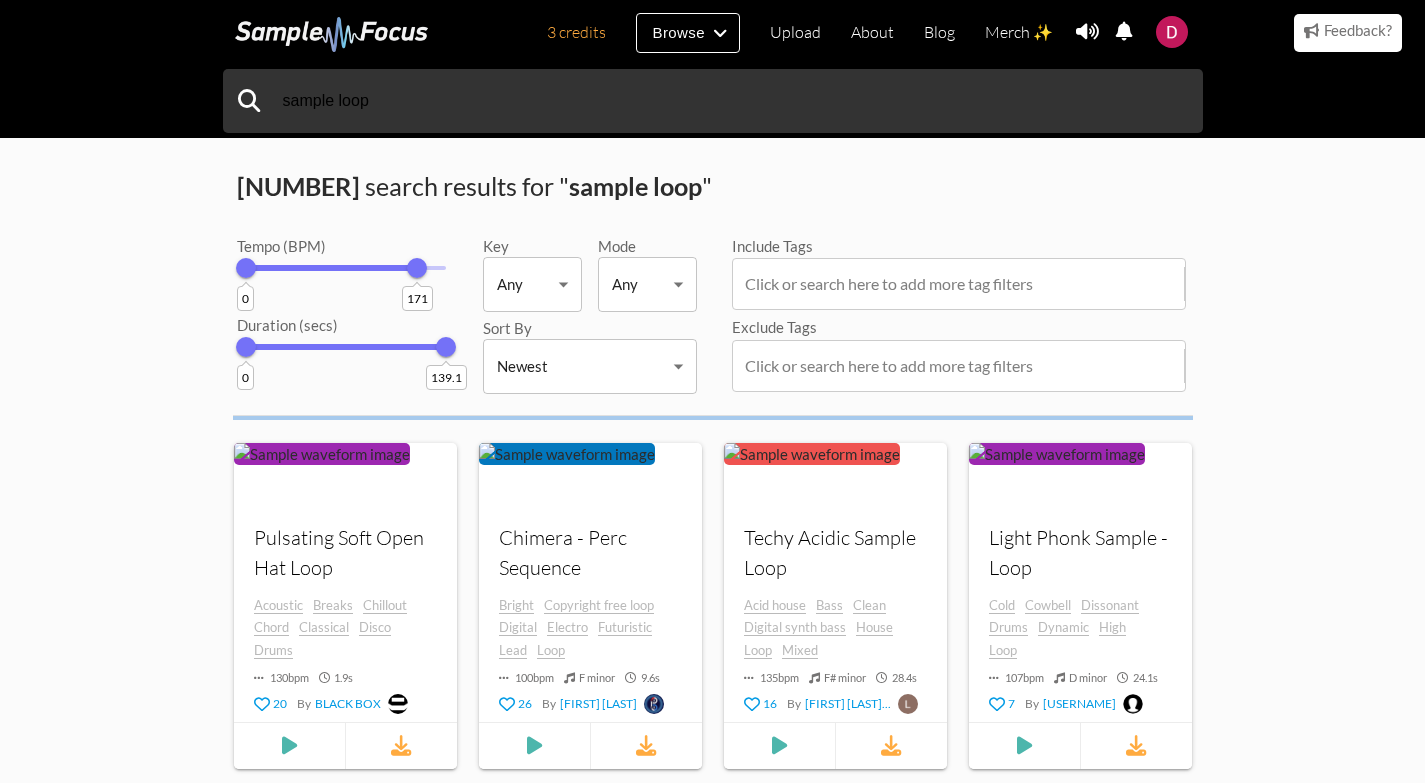 click on "3 credits
Browse
Upload
About
Blog
Merch ✨
Notifications Settings You have no notifications. View all notifications
Account
Subscription
Analytics
Notifications
Notification Settings
Log Out
3 credits
Categories
Tags
Collections
Upload
About
Blog
Merch ✨
Account
Subscription
Analytics
Log Out
sample loop" at bounding box center (712, 1252) 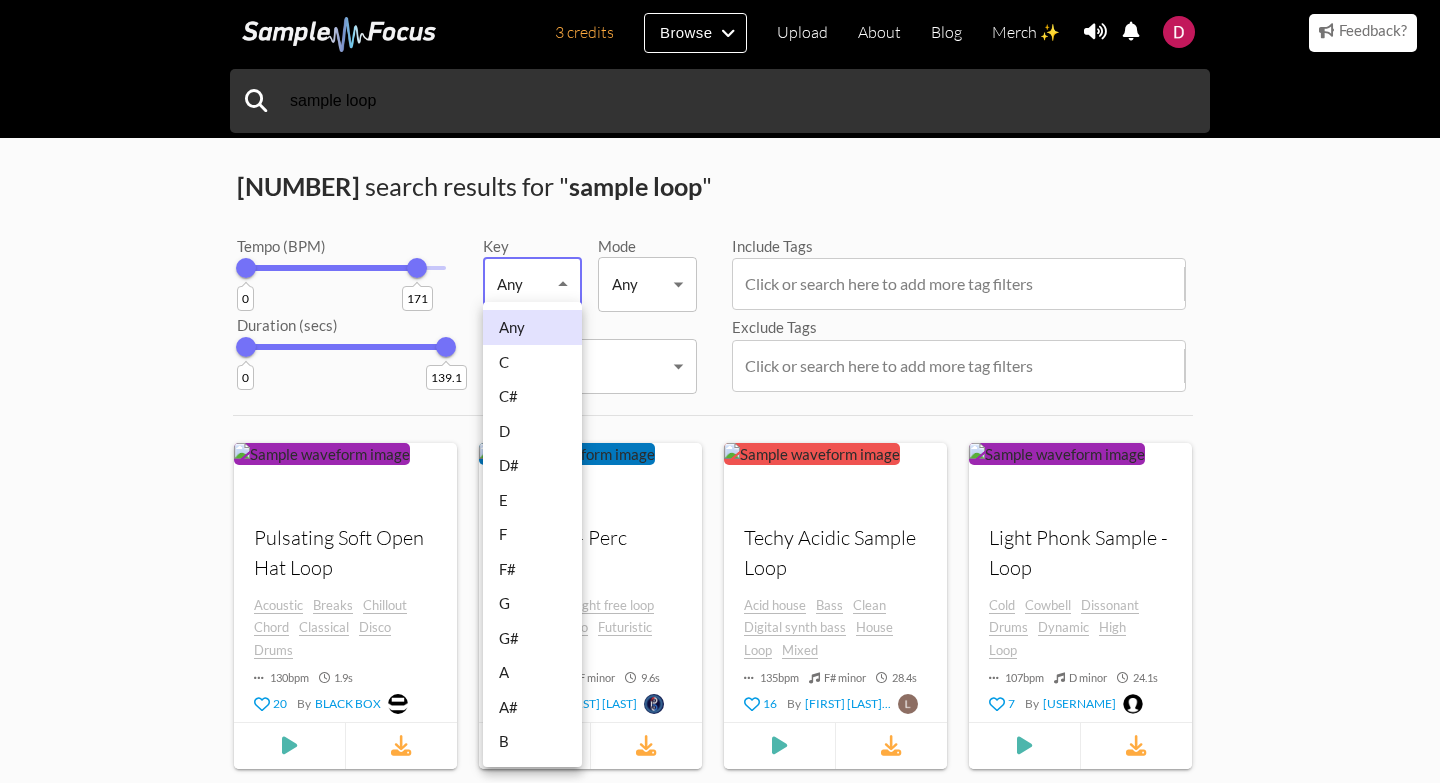 click on "A#" at bounding box center [532, 707] 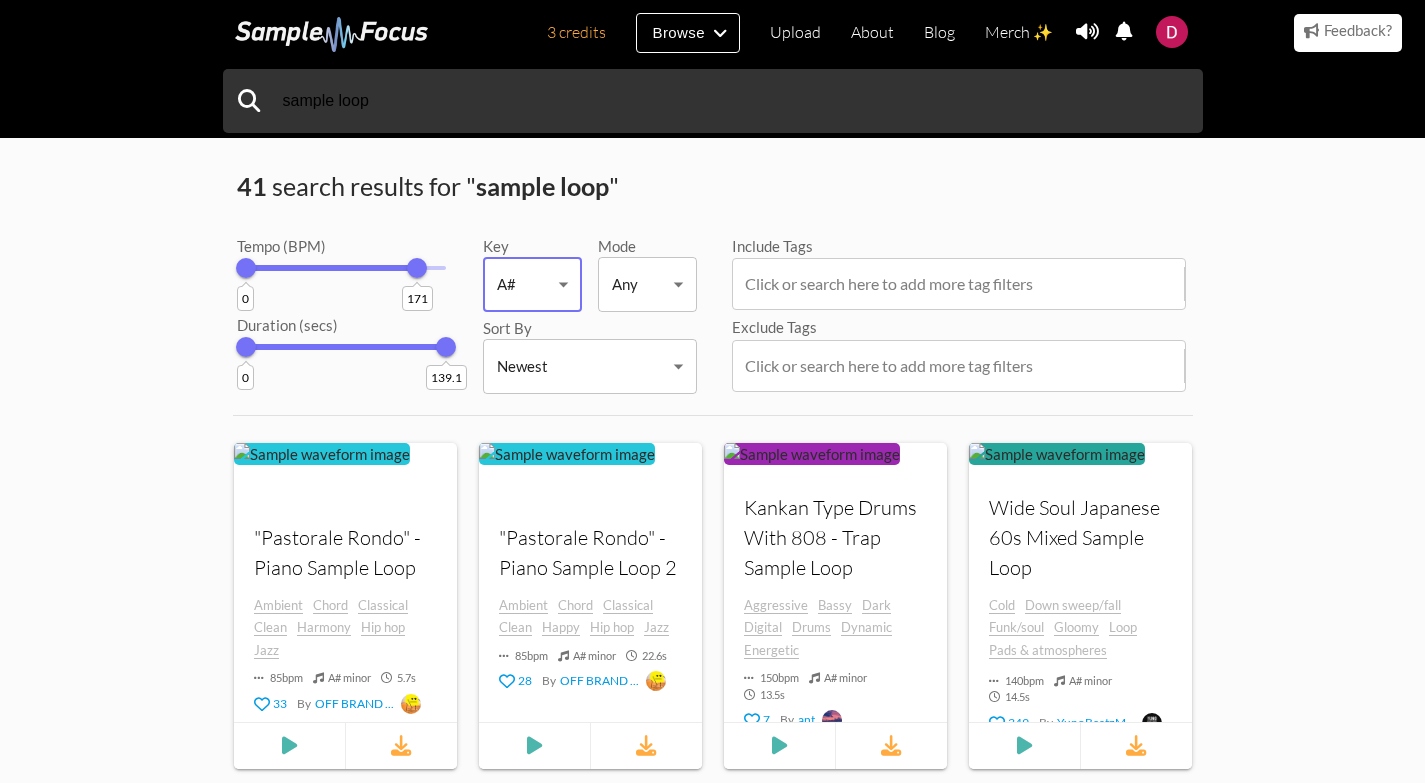 click on "3 credits
Browse
Upload
About
Blog
Merch ✨
Notifications Settings You have no notifications. View all notifications
Account
Subscription
Analytics
Notifications
Notification Settings
Log Out
3 credits
Categories
Tags
Collections
Upload
About
Blog
Merch ✨
Account
Subscription
Analytics
Log Out
sample loop" at bounding box center (712, 1252) 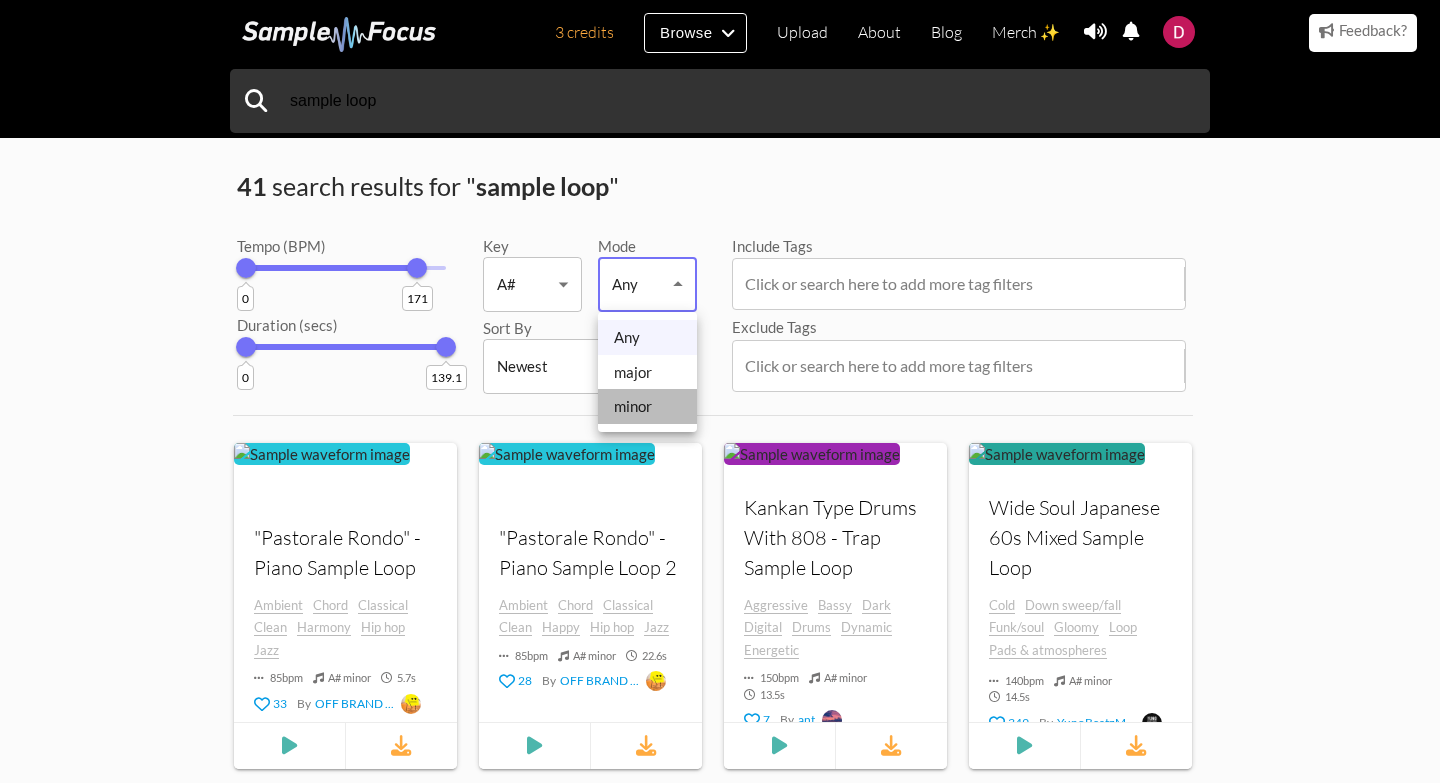 click on "minor" at bounding box center (647, 406) 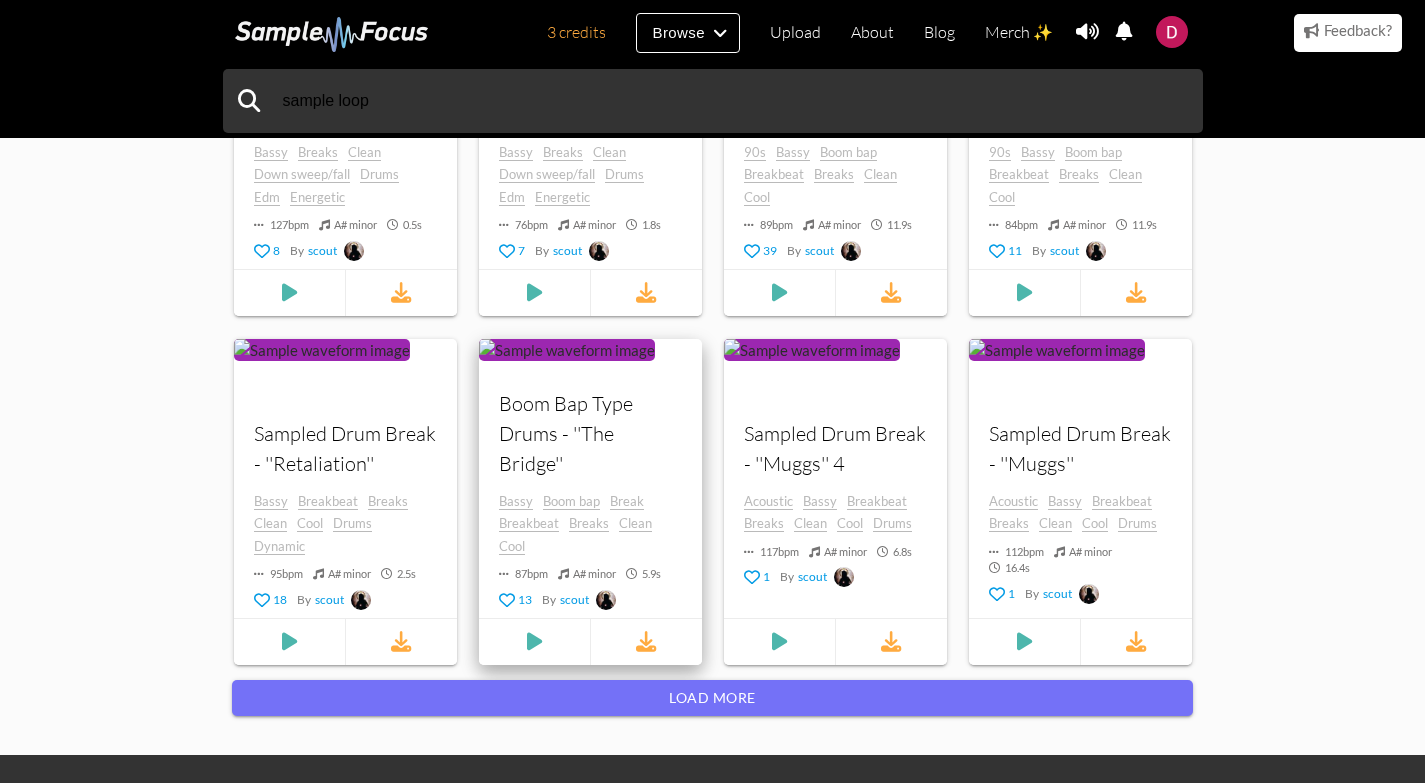 scroll, scrollTop: 1600, scrollLeft: 0, axis: vertical 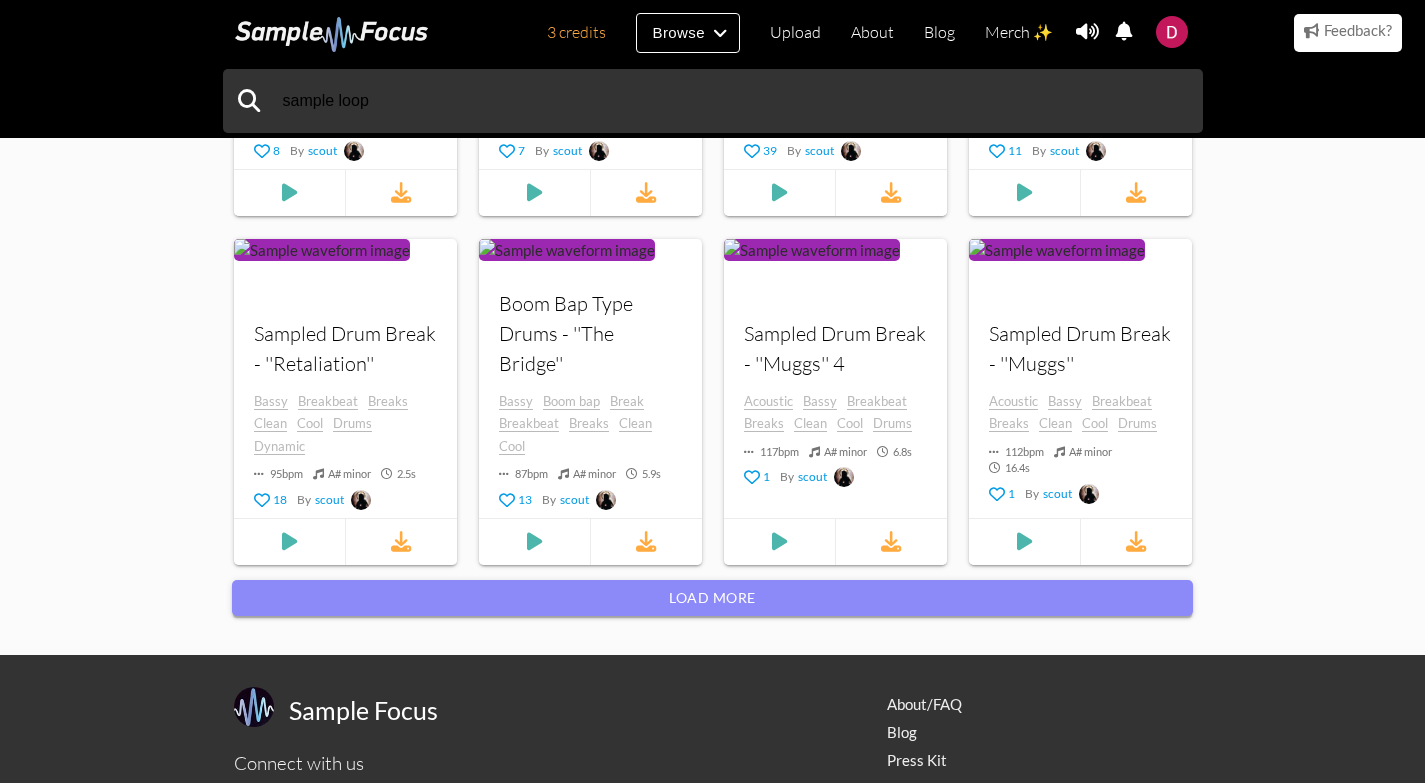 click on "Load more" at bounding box center (712, 598) 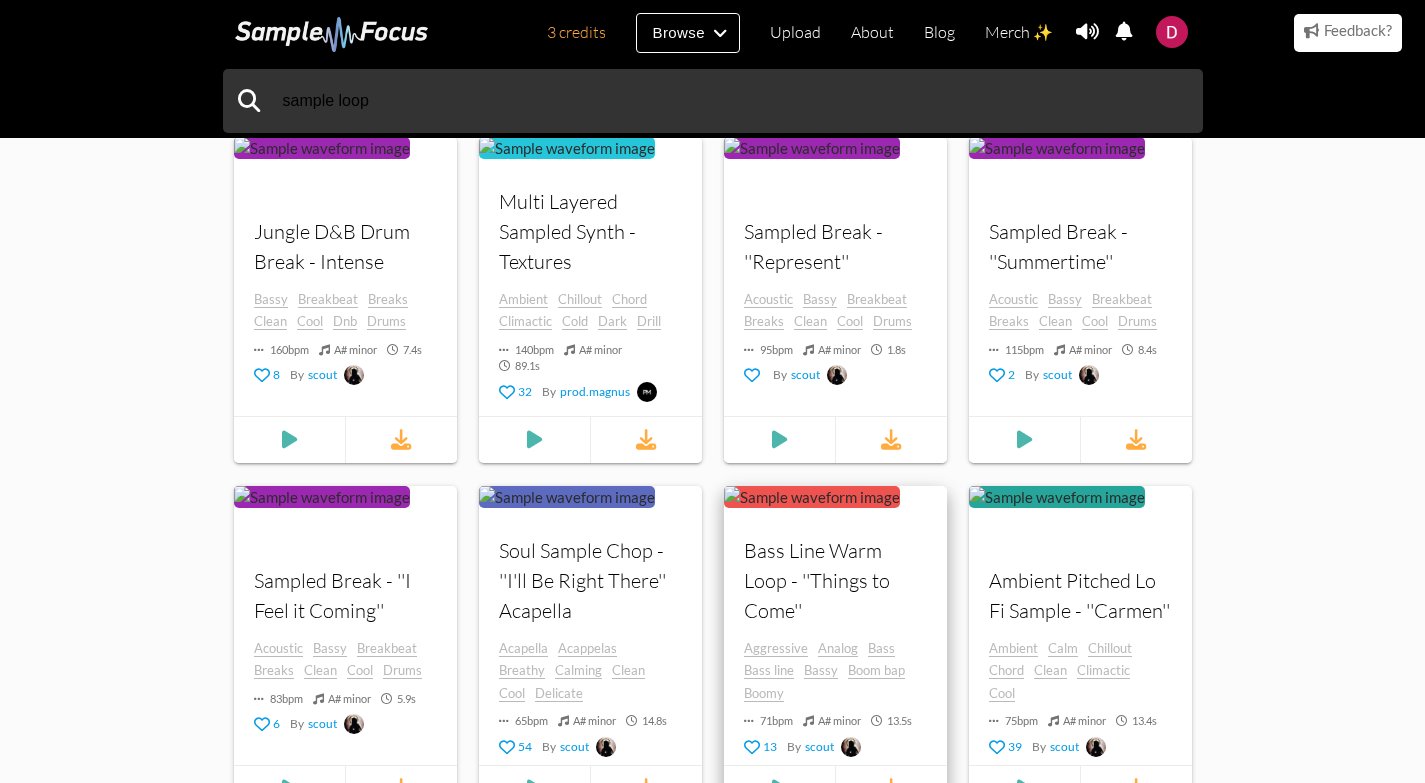 scroll, scrollTop: 2500, scrollLeft: 0, axis: vertical 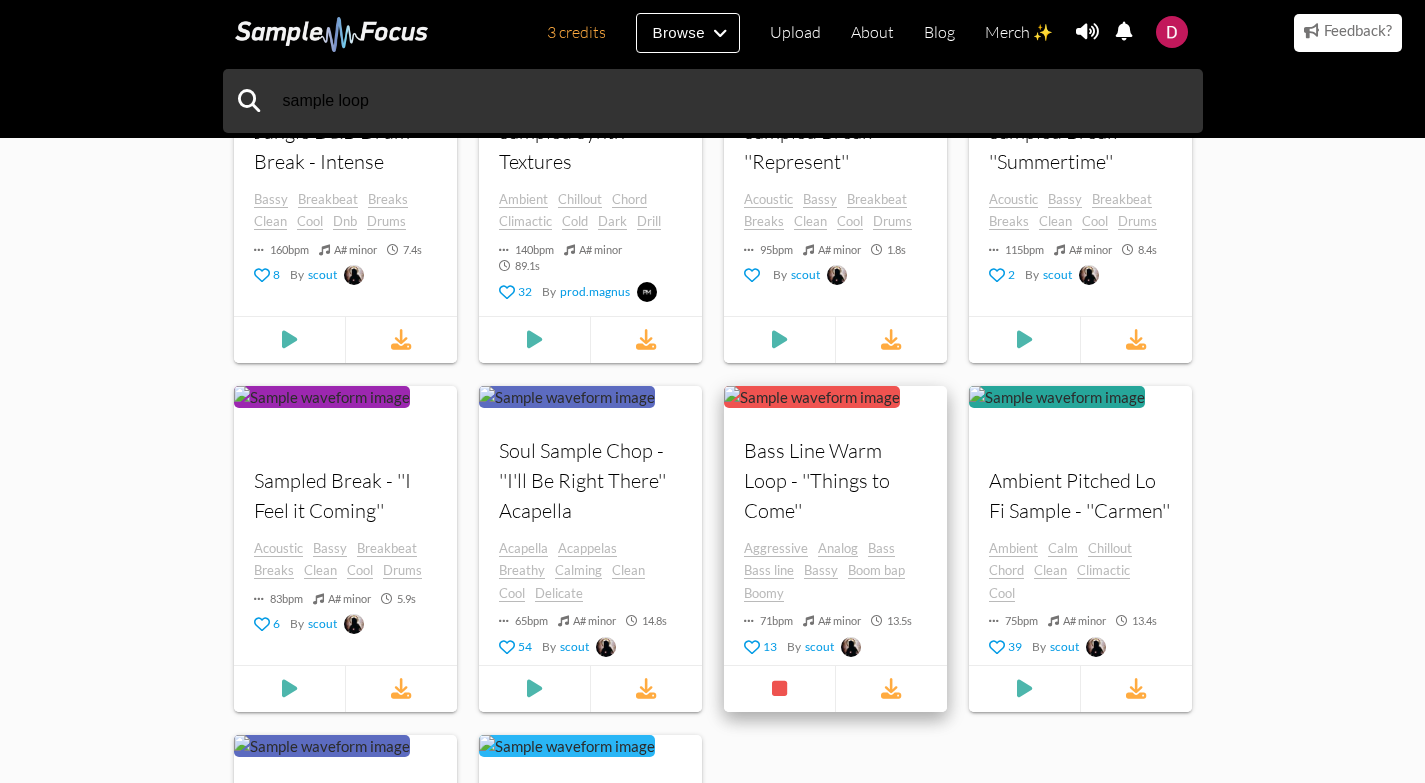 click on "Bass Line Warm Loop - ''Things to Come''" at bounding box center (835, 480) 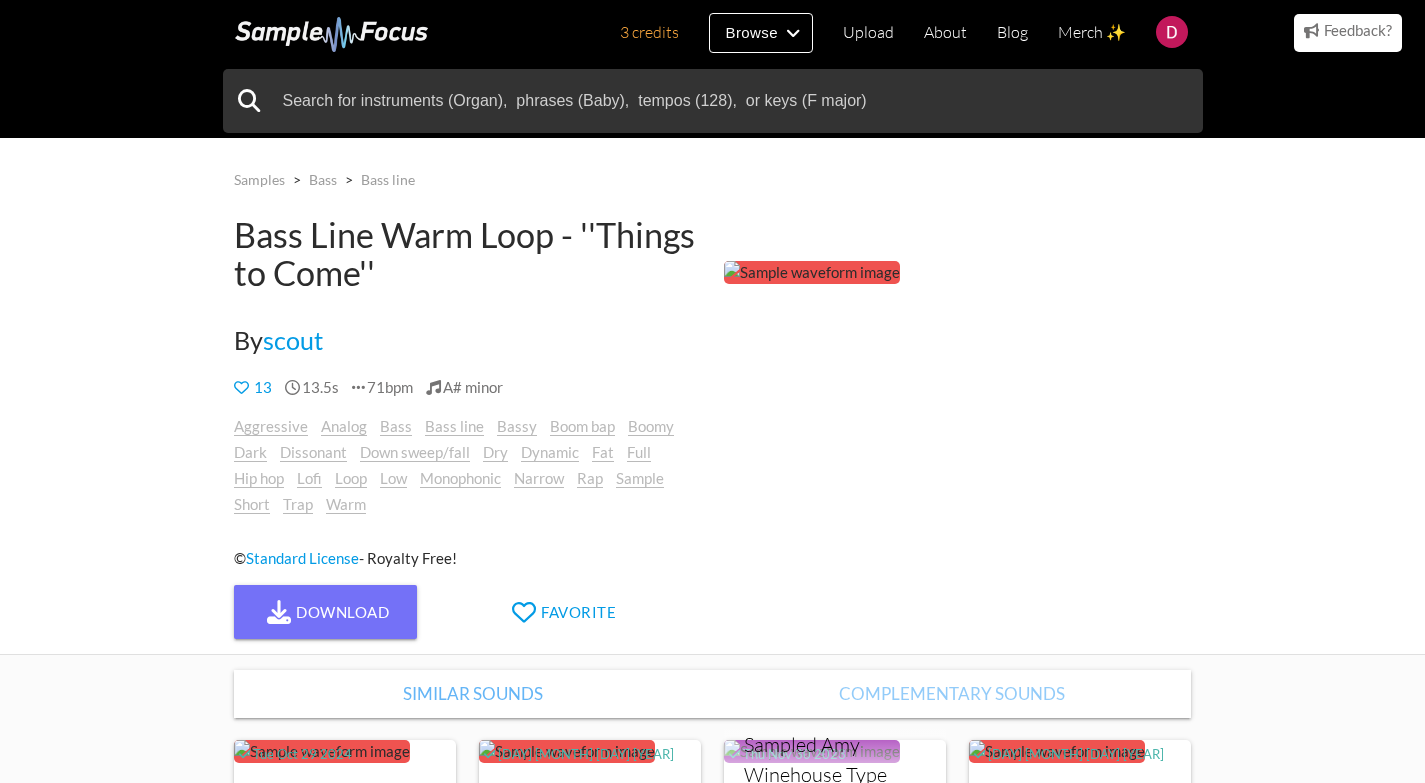 scroll, scrollTop: 0, scrollLeft: 0, axis: both 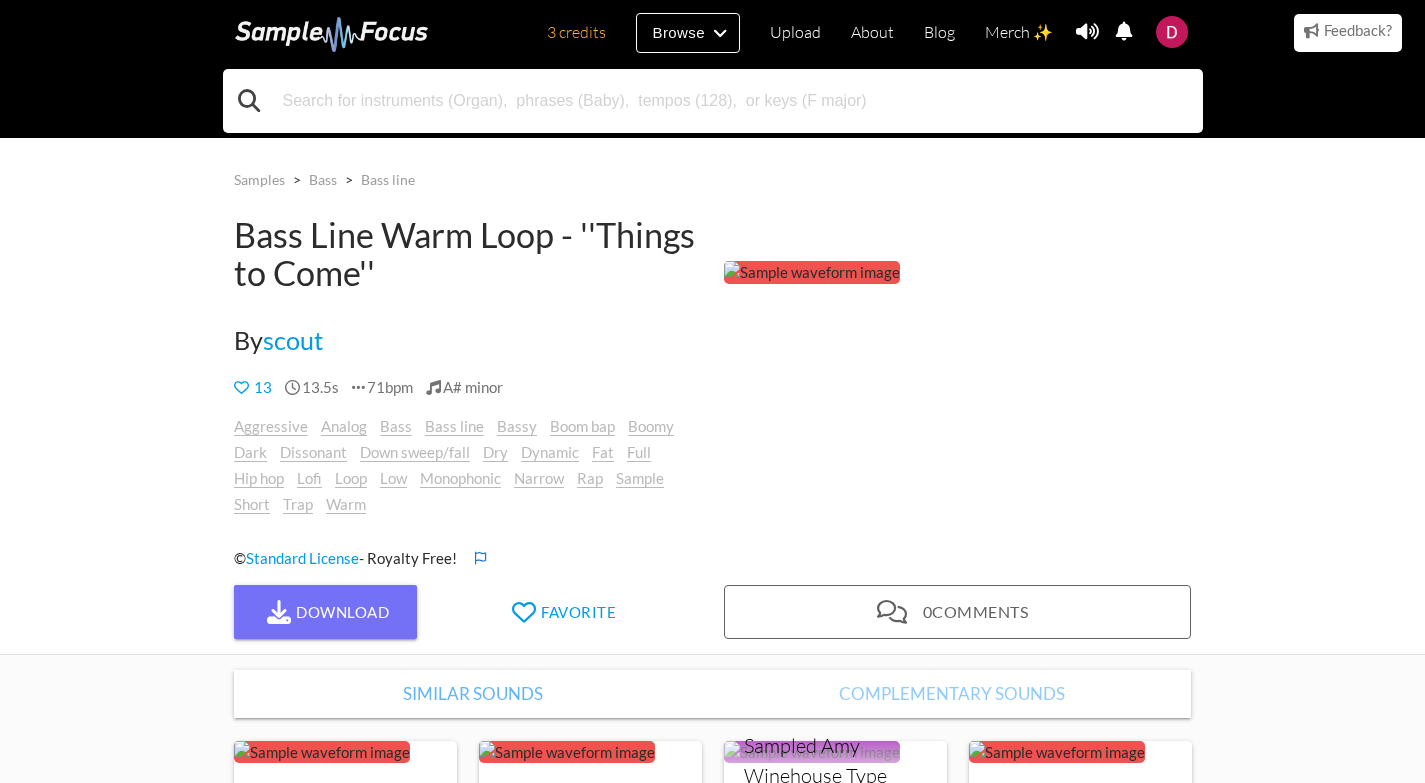 click at bounding box center (713, 101) 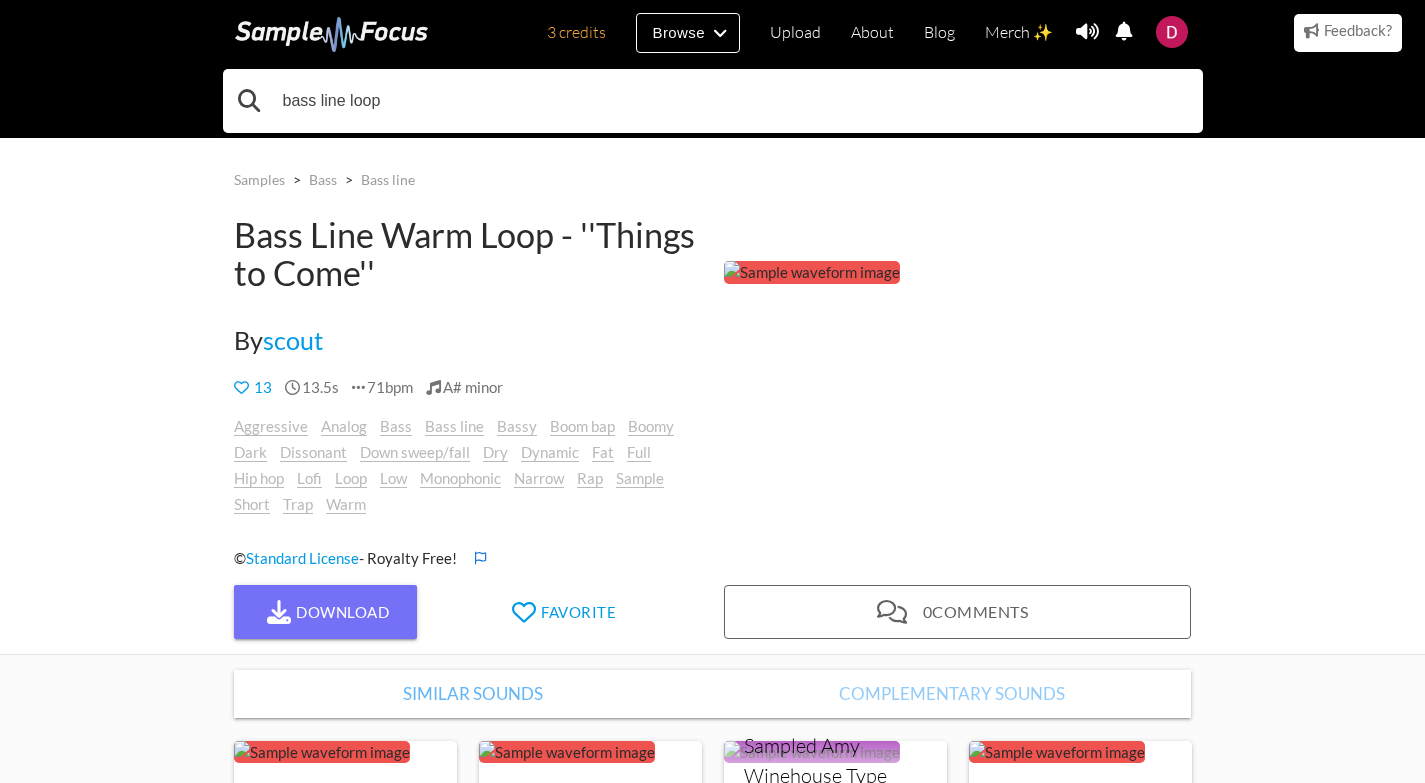 type on "bass line loop" 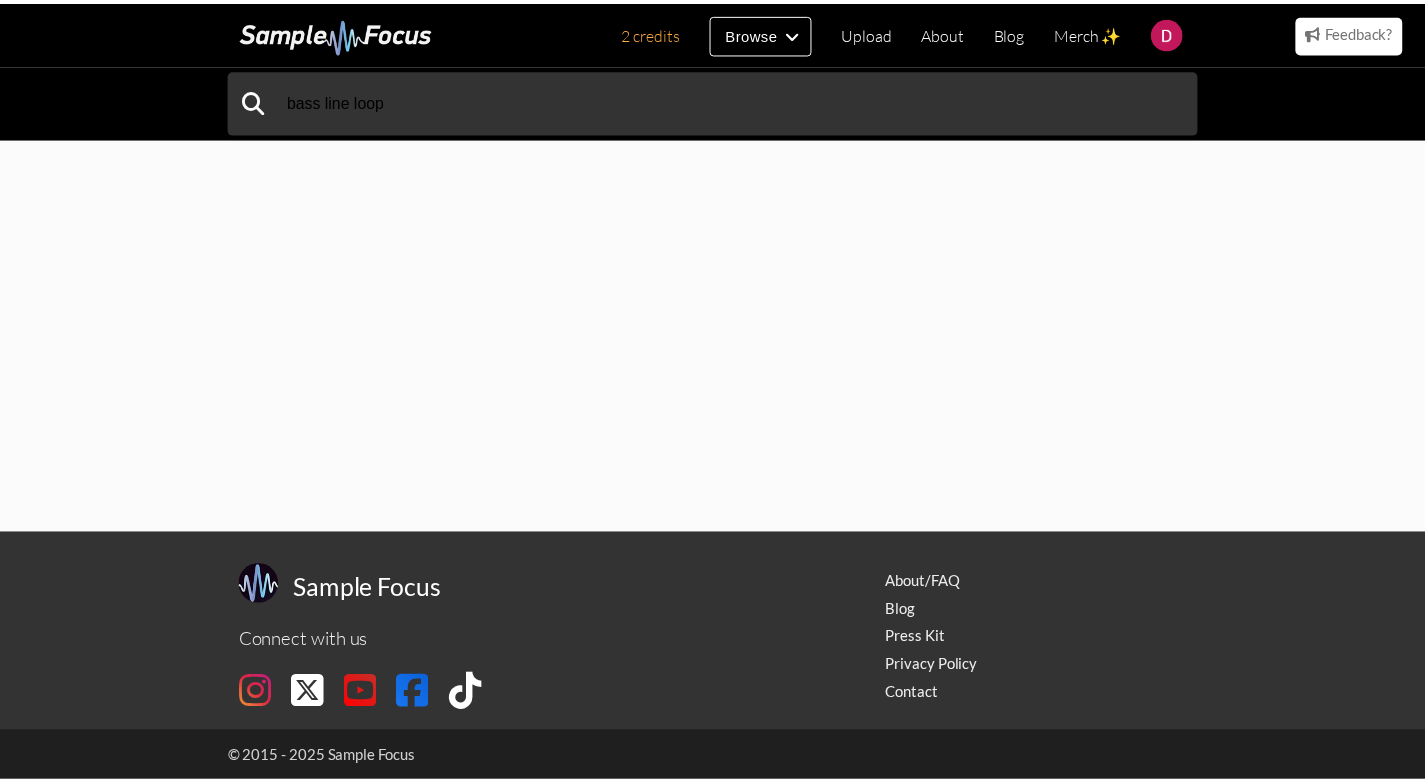 scroll, scrollTop: 0, scrollLeft: 0, axis: both 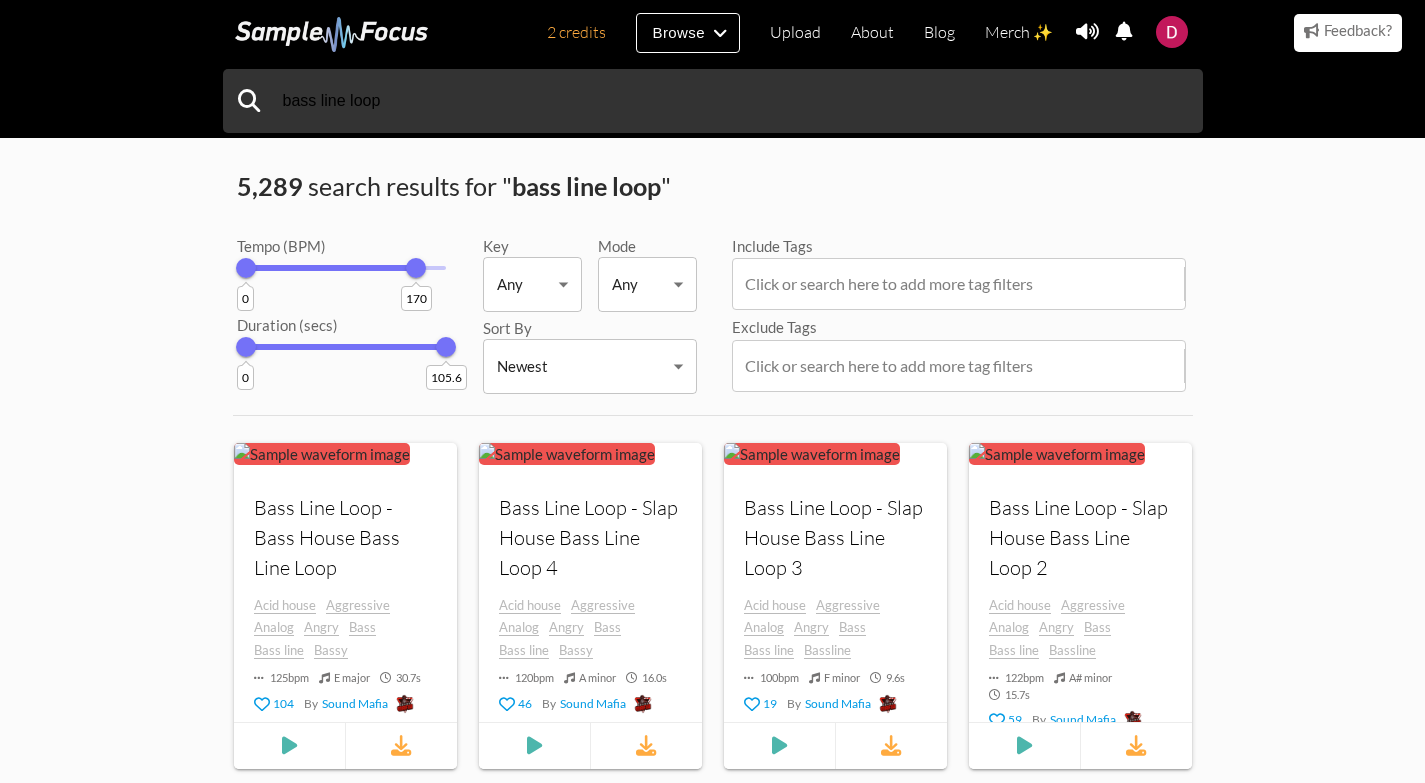 drag, startPoint x: 441, startPoint y: 274, endPoint x: 416, endPoint y: 275, distance: 25.019993 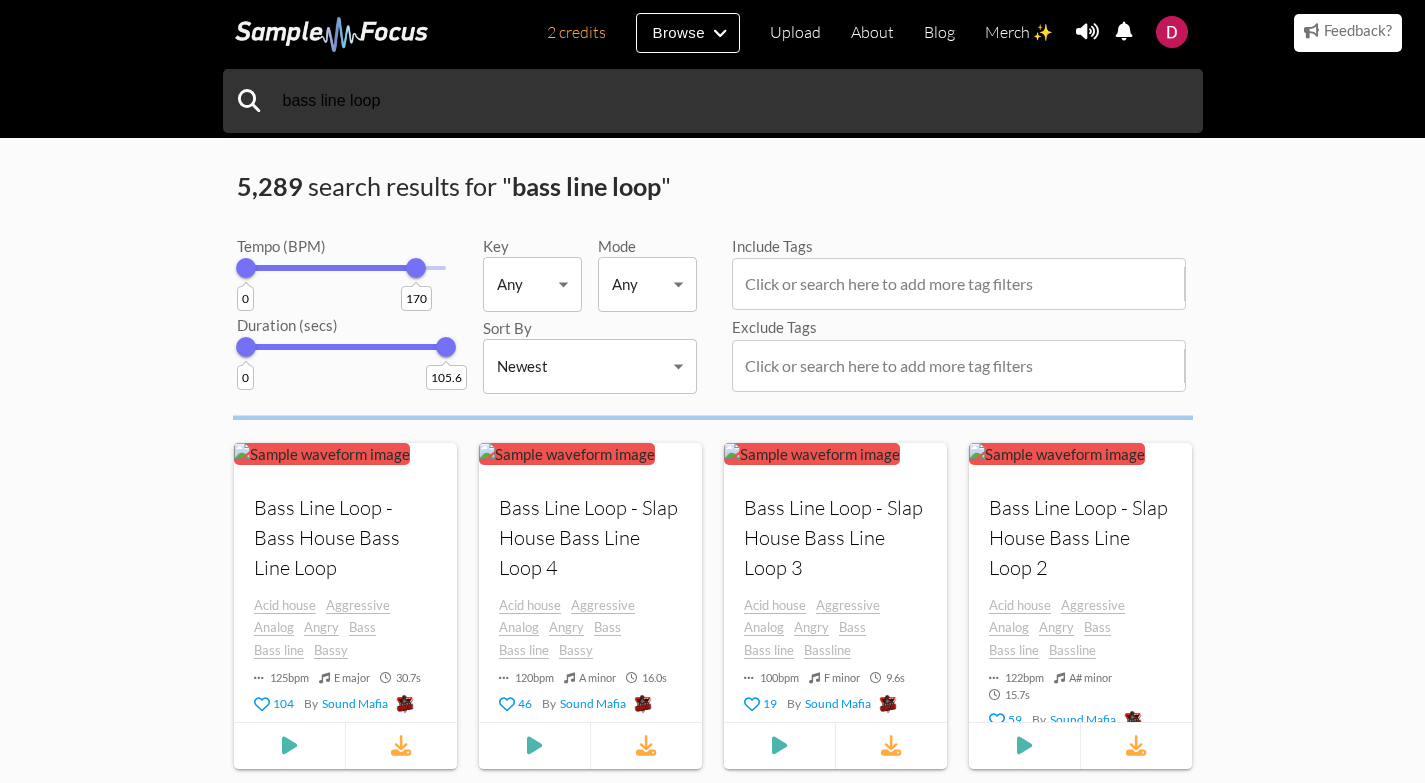 click on "170" at bounding box center (416, 298) 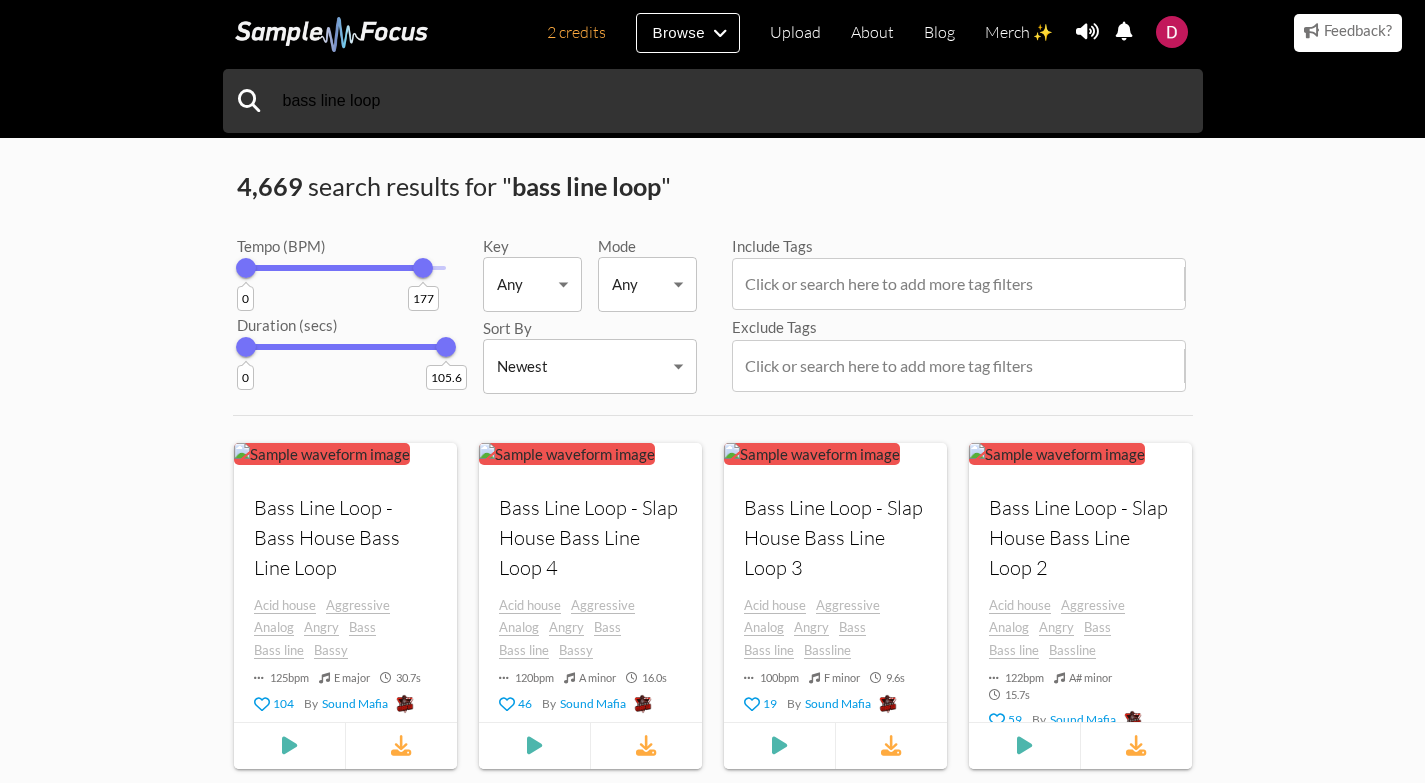 click on "177" at bounding box center (423, 268) 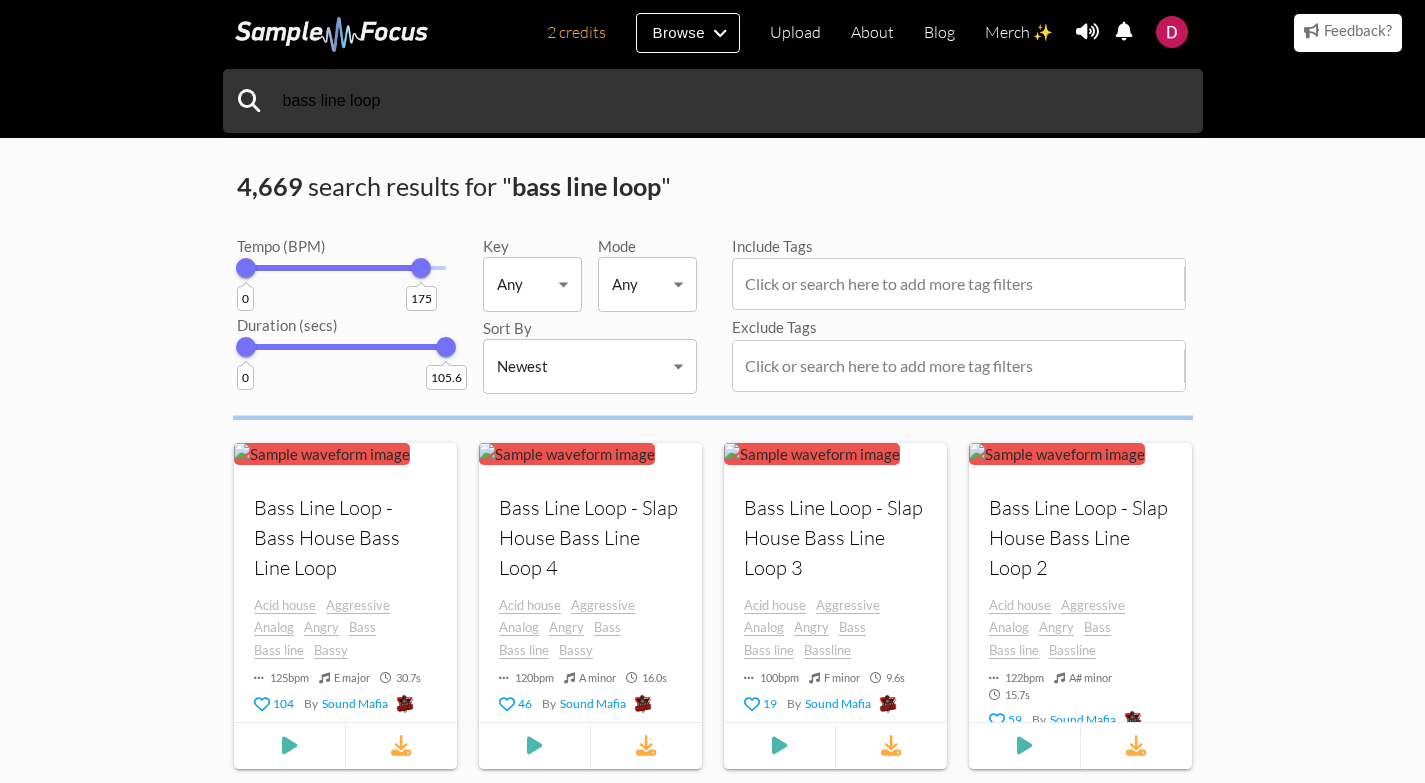 click on "175" at bounding box center [421, 268] 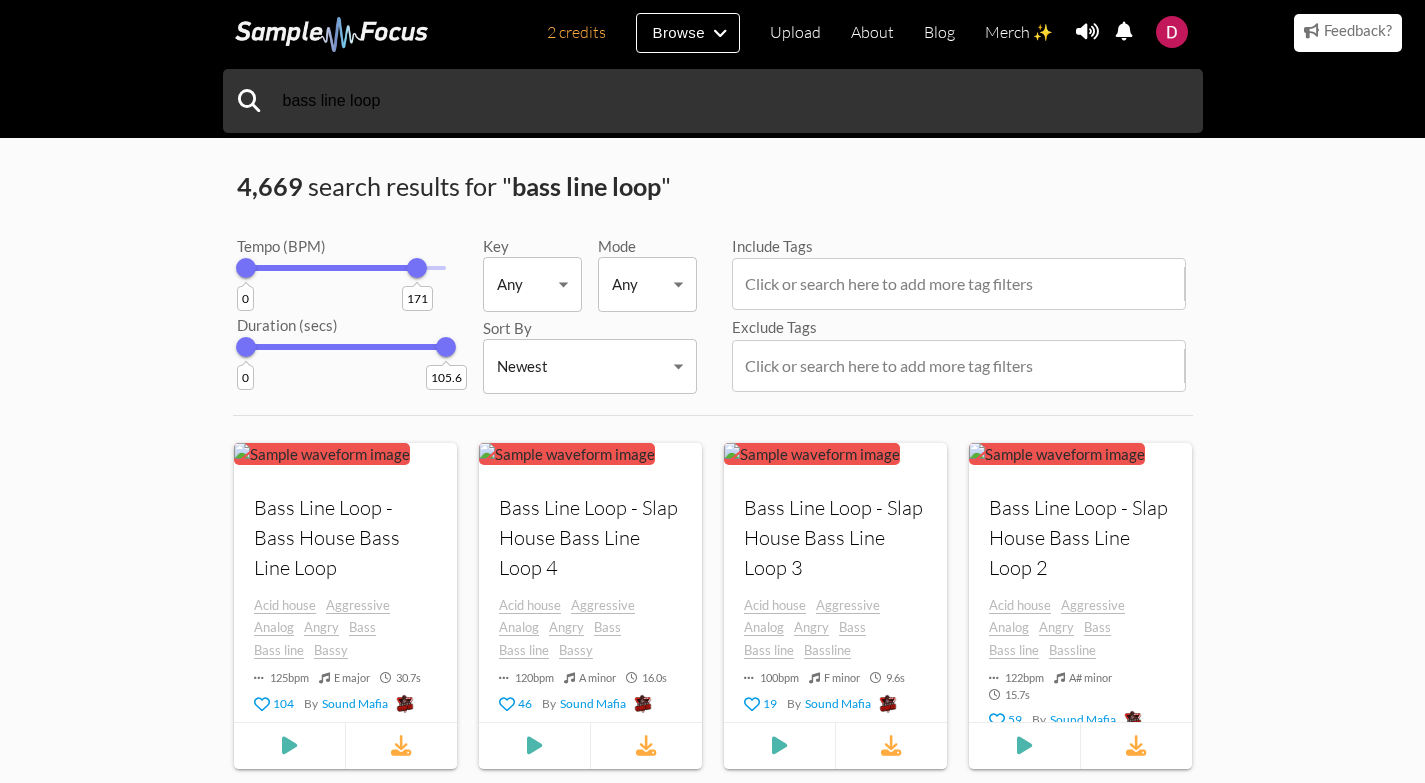 click on "171" at bounding box center (417, 268) 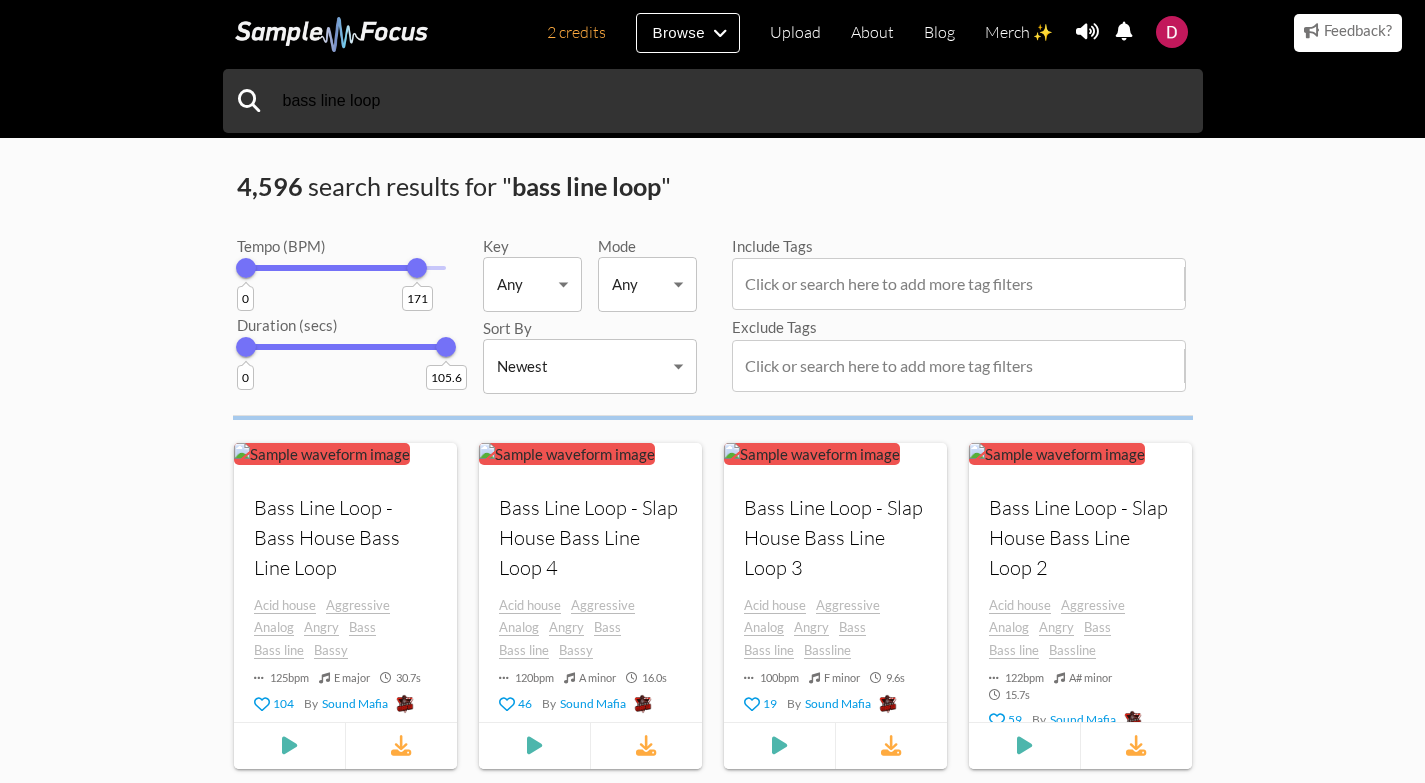 click on "2 credits
Browse
Upload
About
Blog
Merch ✨
Notifications Settings You have no notifications. View all notifications
Account
Subscription
Analytics
Notifications
Notification Settings
Log Out
2 credits
Categories
Tags
Collections
Upload
About
Blog
Merch ✨
Account
Subscription
Analytics
Log Out" at bounding box center (712, 1252) 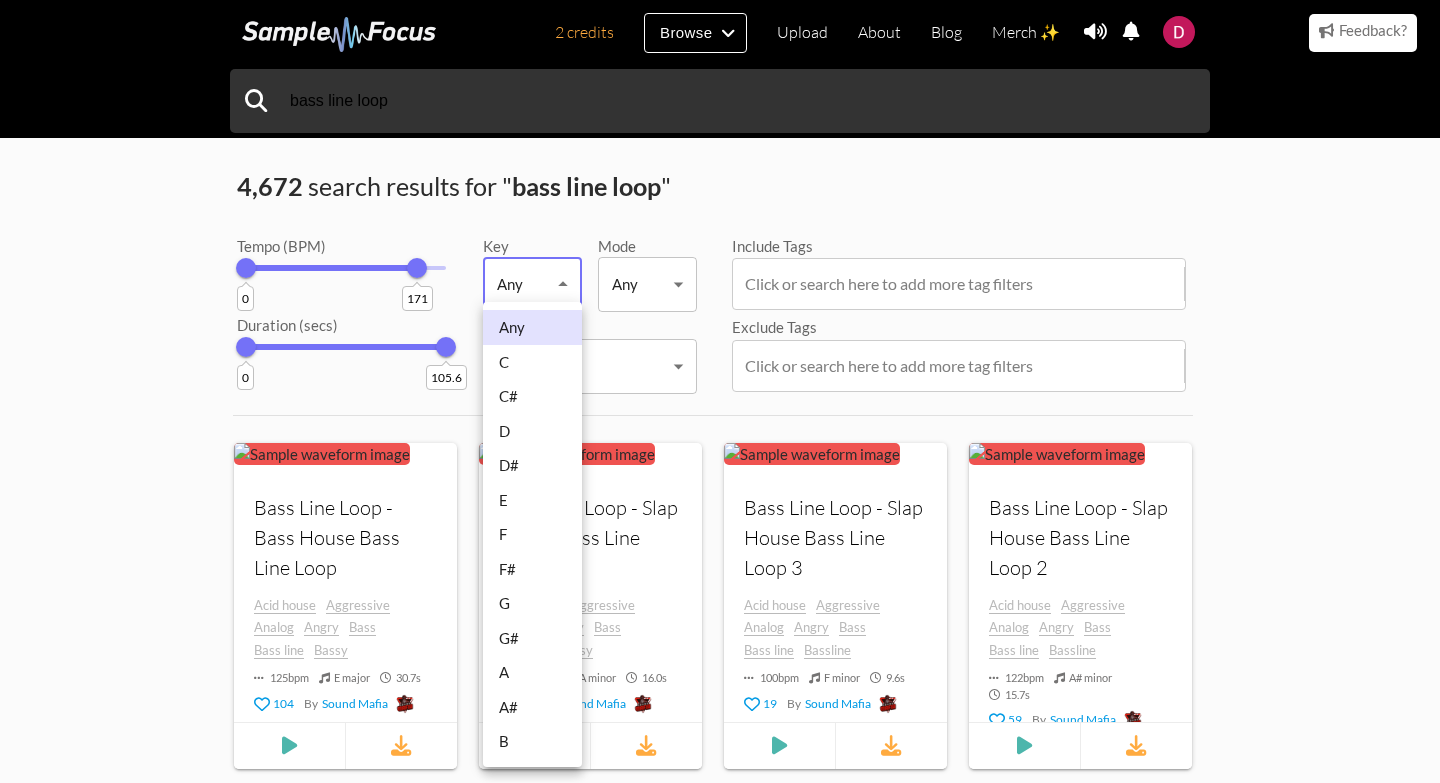 click on "A#" at bounding box center (532, 707) 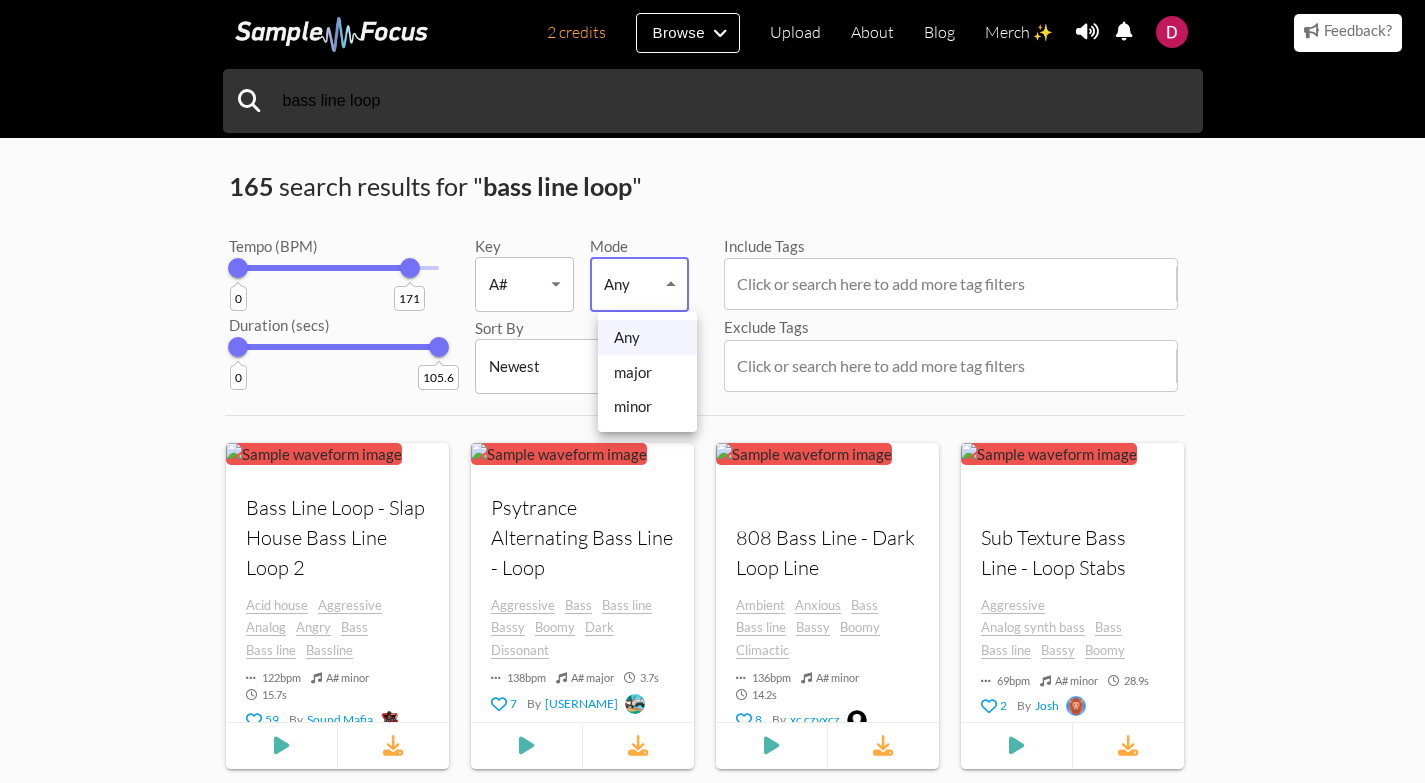 click on "2 credits
Browse
Upload
About
Blog
Merch ✨
Notifications Settings You have no notifications. View all notifications
Account
Subscription
Analytics
Notifications
Notification Settings
Log Out
2 credits
Categories
Tags
Collections
Upload
About
Blog
Merch ✨
Account
Subscription
Analytics
Log Out" at bounding box center [712, 1252] 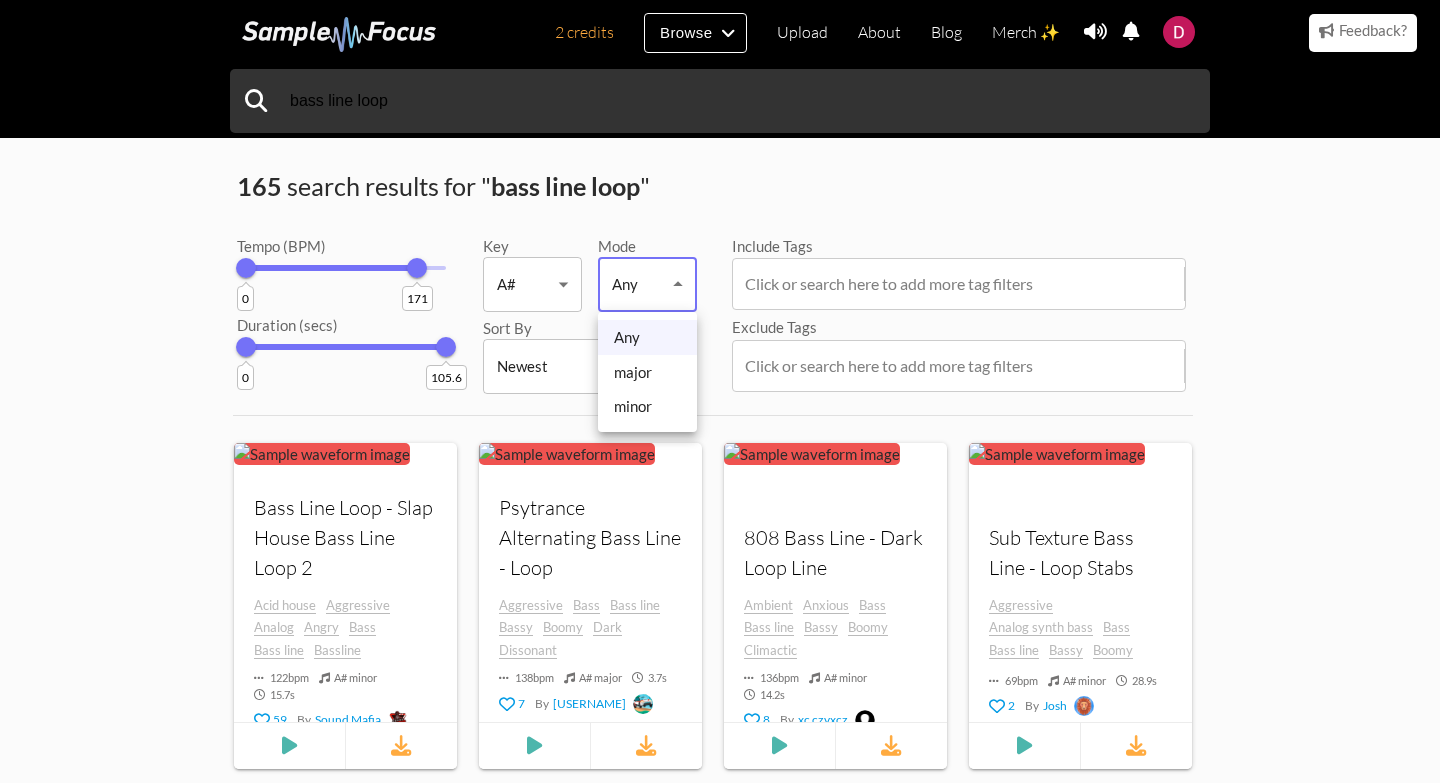 click on "minor" at bounding box center [647, 406] 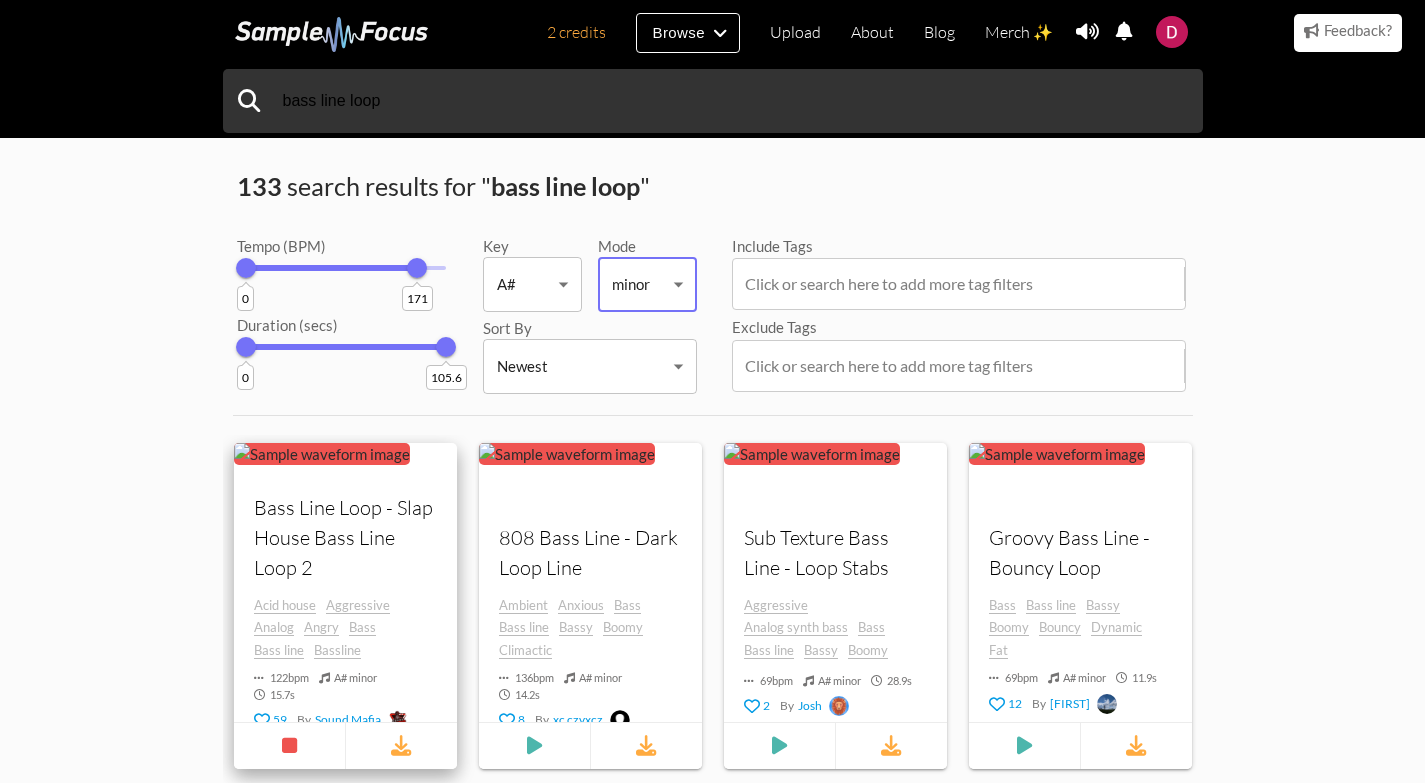scroll, scrollTop: 100, scrollLeft: 0, axis: vertical 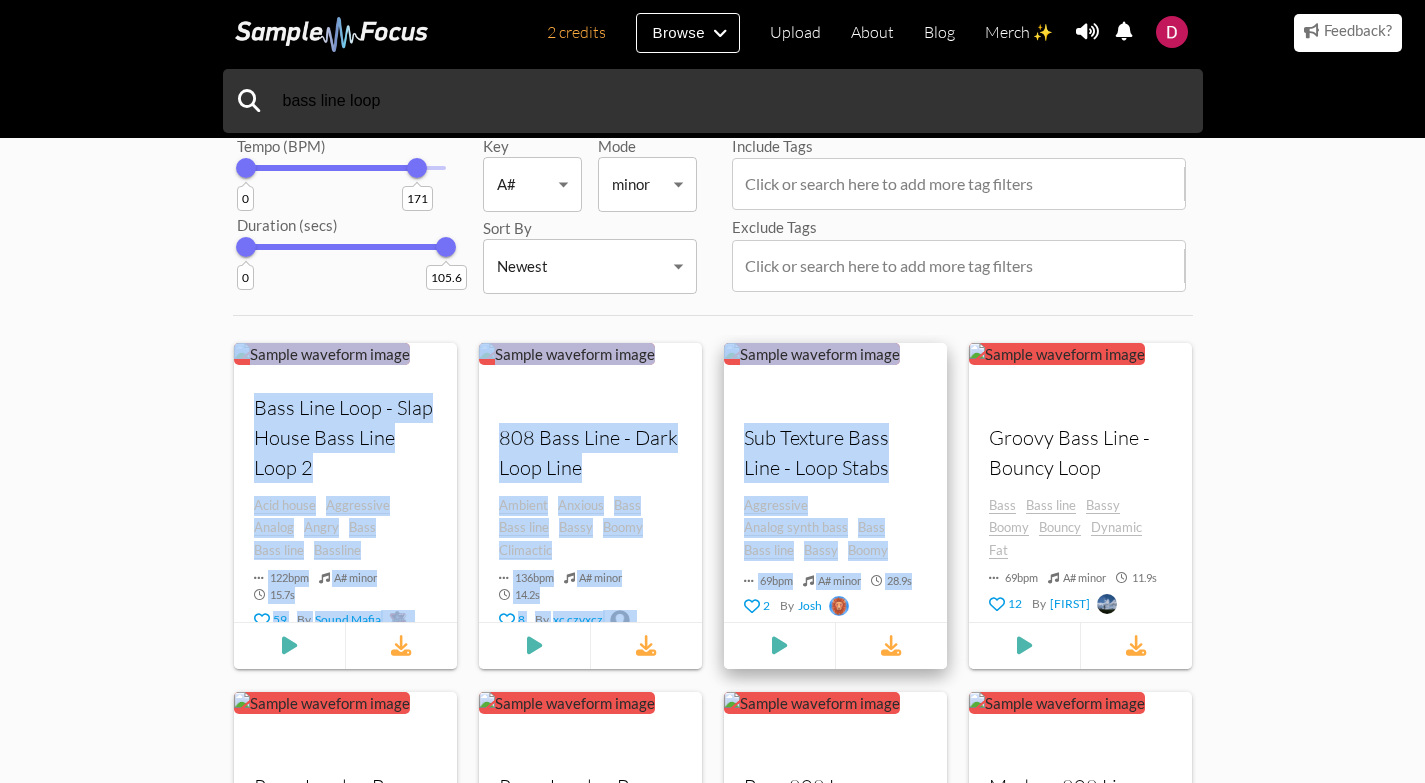 drag, startPoint x: 155, startPoint y: 535, endPoint x: 926, endPoint y: 585, distance: 772.61957 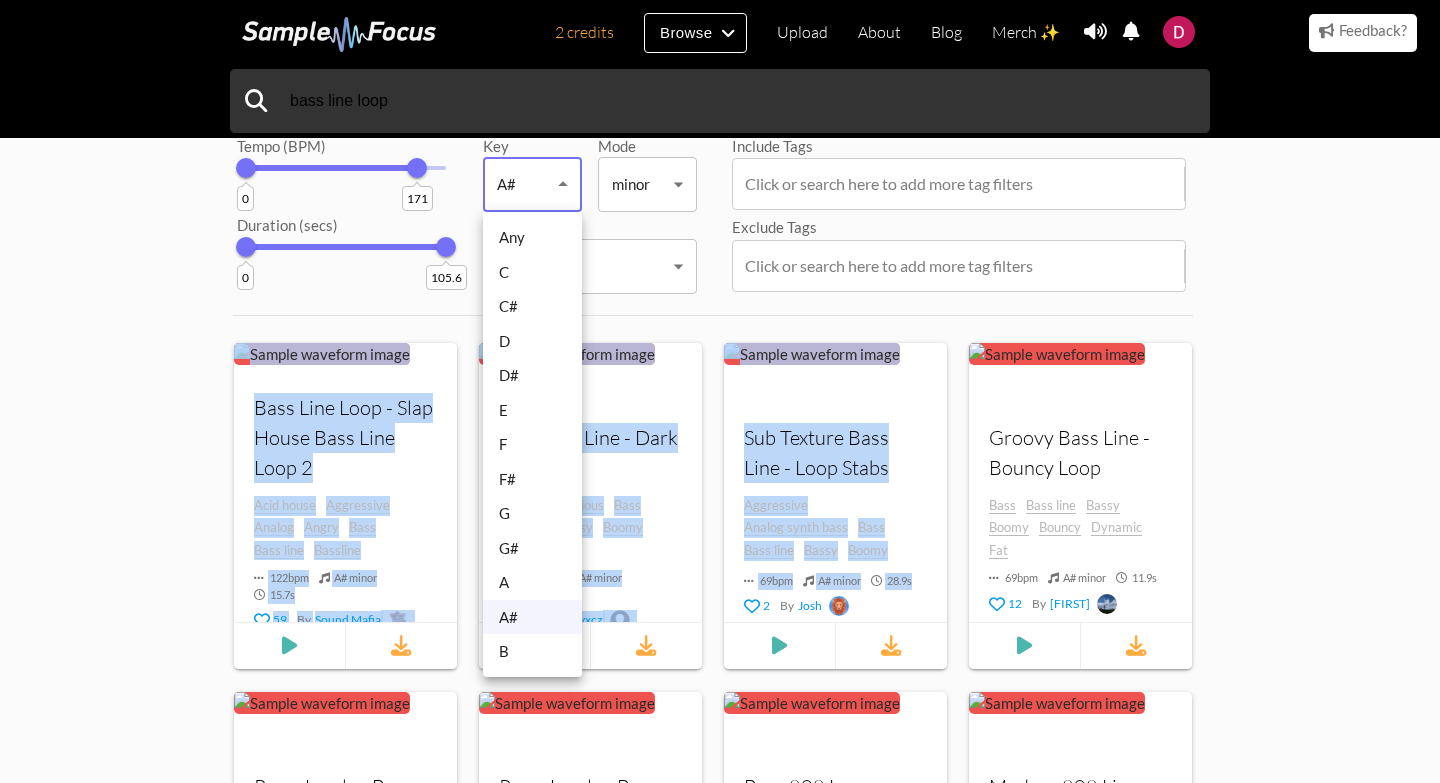 click on "2 credits
Browse
Upload
About
Blog
Merch ✨
Notifications Settings You have no notifications. View all notifications
Account
Subscription
Analytics
Notifications
Notification Settings
Log Out
2 credits
Categories
Tags
Collections
Upload
About
Blog
Merch ✨
Account
Subscription
Analytics
Log Out" at bounding box center [720, 1152] 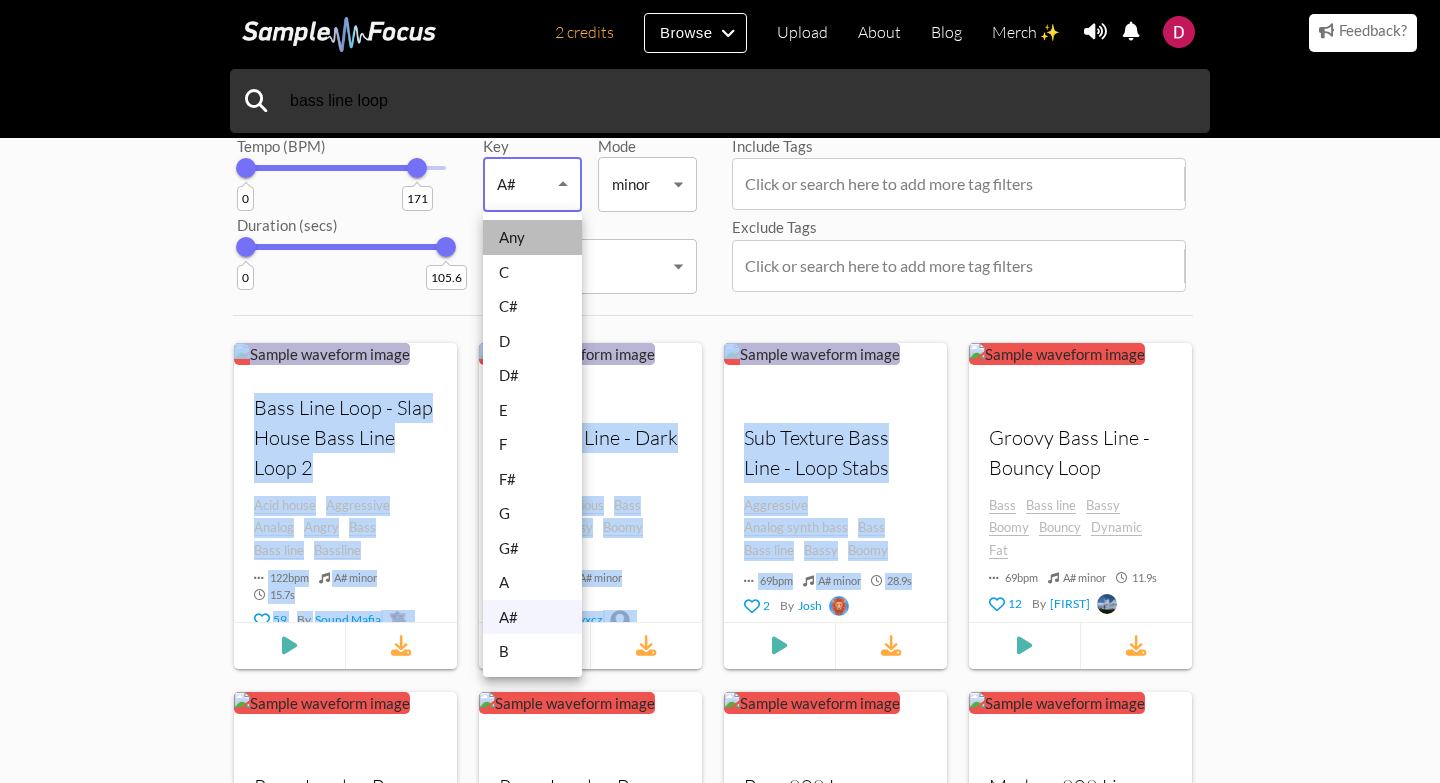 drag, startPoint x: 536, startPoint y: 244, endPoint x: 593, endPoint y: 210, distance: 66.37017 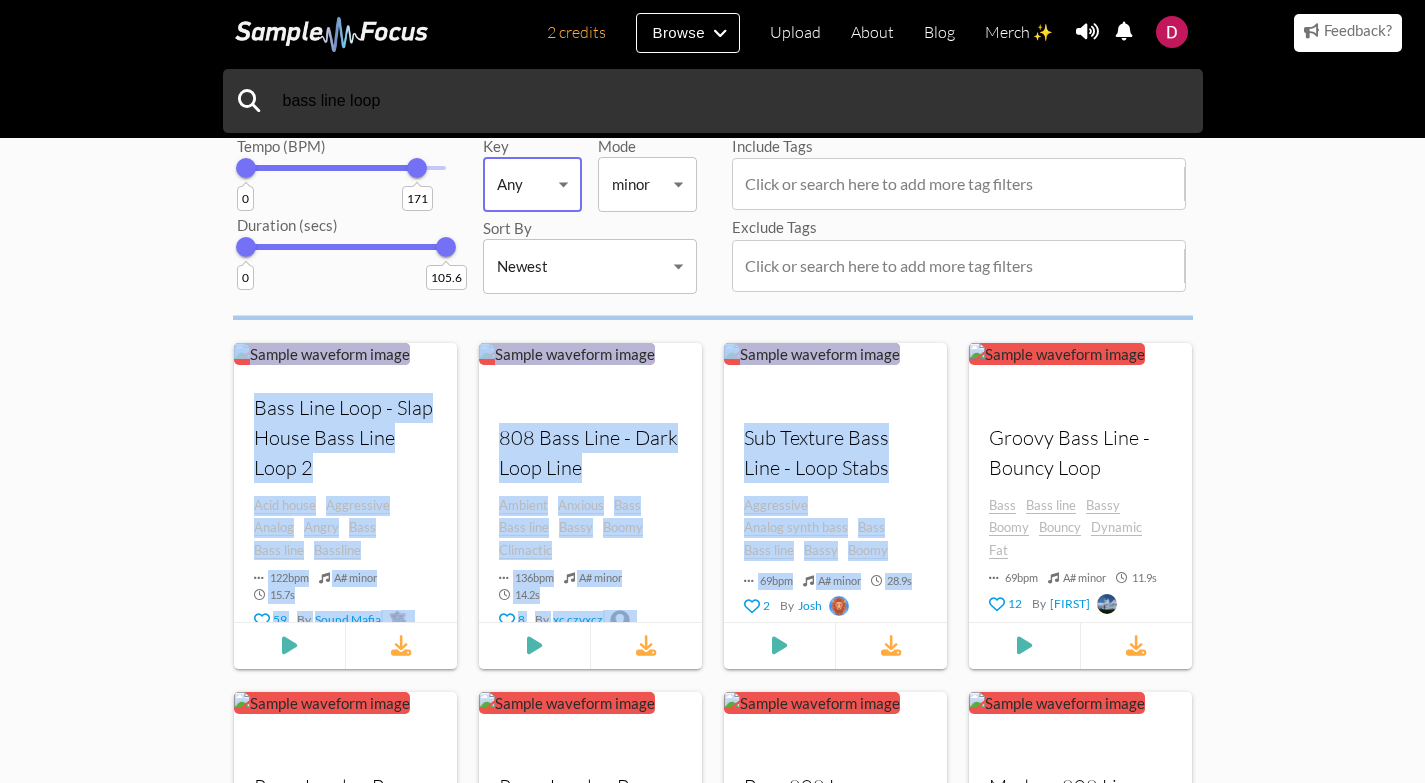 click on "133    search results for " bass line loop "" at bounding box center [713, 87] 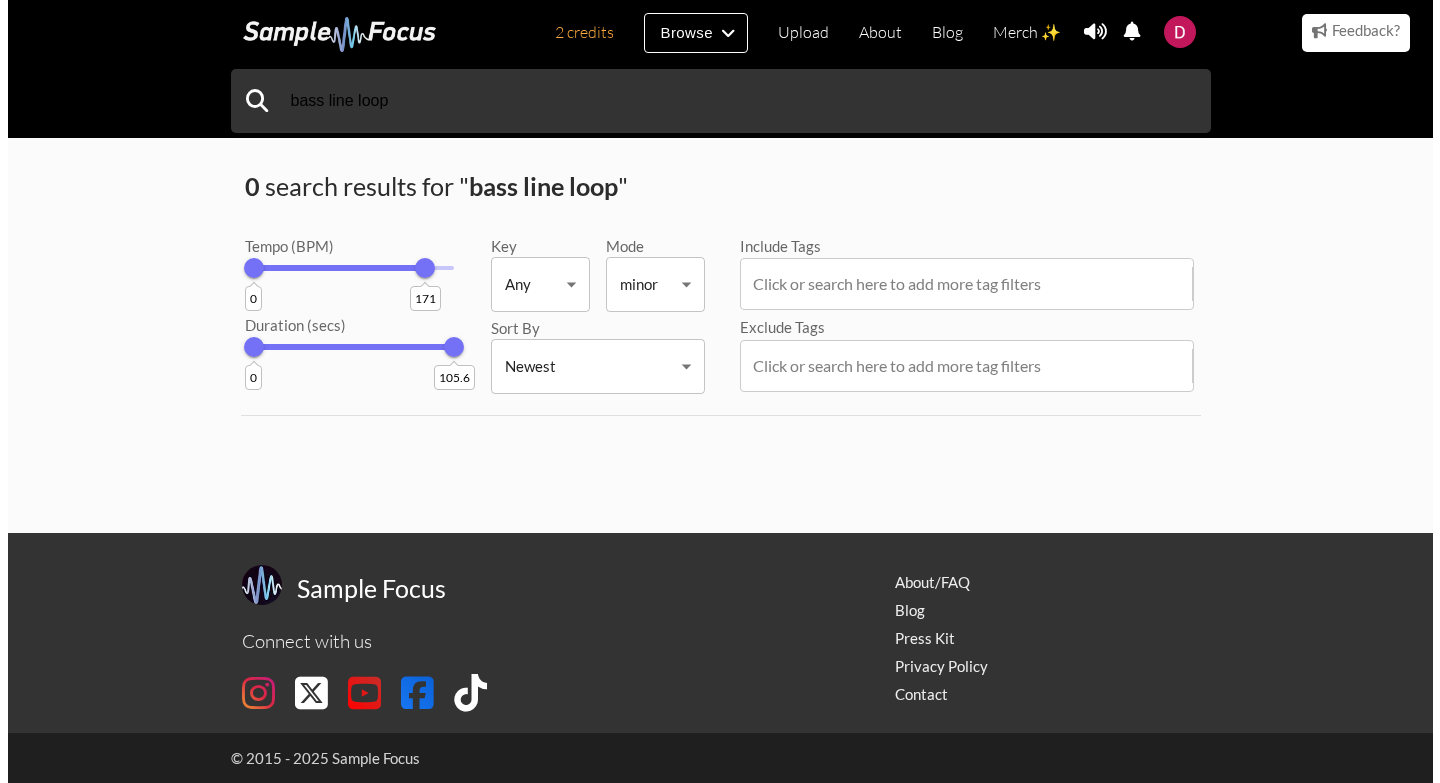 scroll, scrollTop: 0, scrollLeft: 0, axis: both 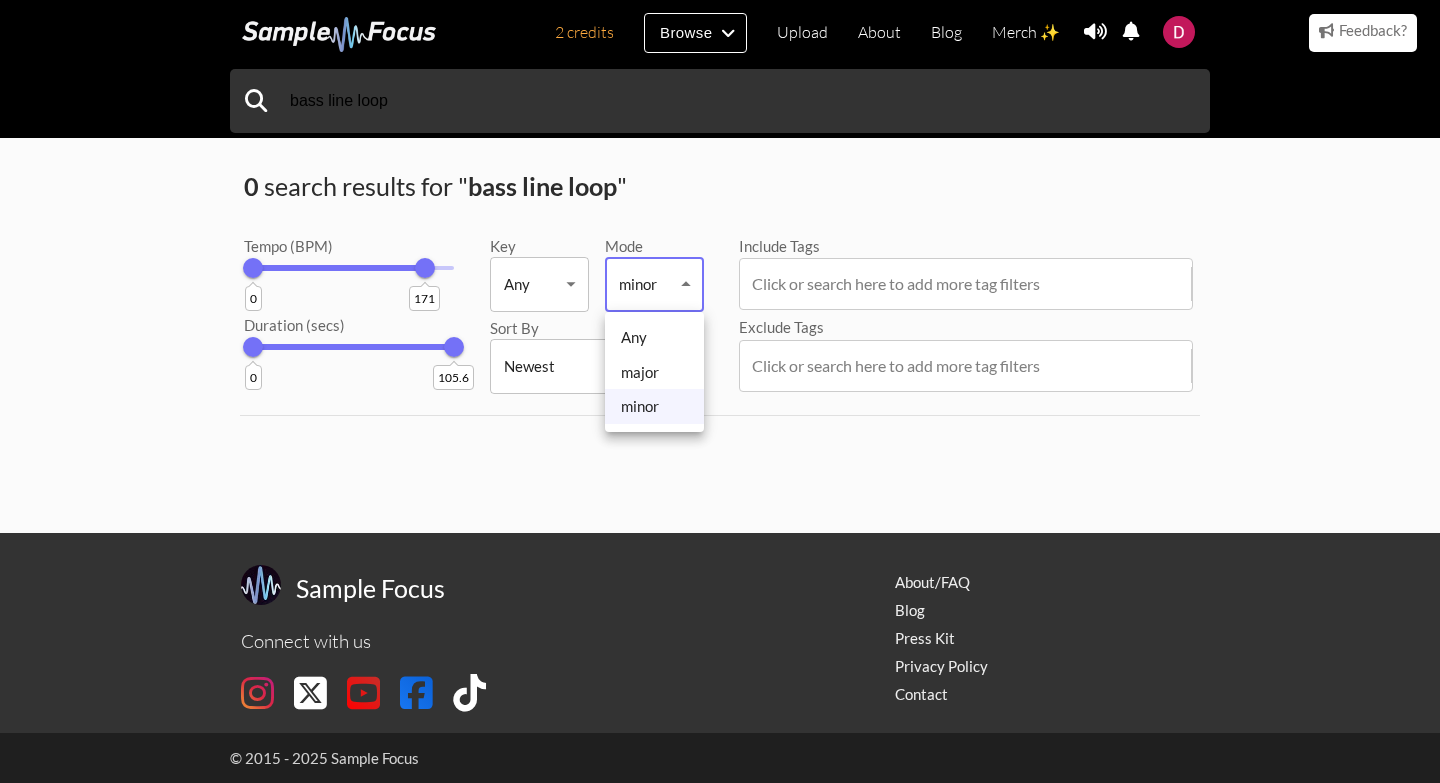 click on "2 credits
Browse
Upload
About
Blog
Merch ✨
Notifications Settings You have no notifications. View all notifications
Account
Subscription
Analytics
Notifications
Notification Settings
Log Out
2 credits
Categories
Tags
Collections
Upload
About
Blog
Merch ✨
Account
Subscription
Analytics
Log Out" at bounding box center [720, 391] 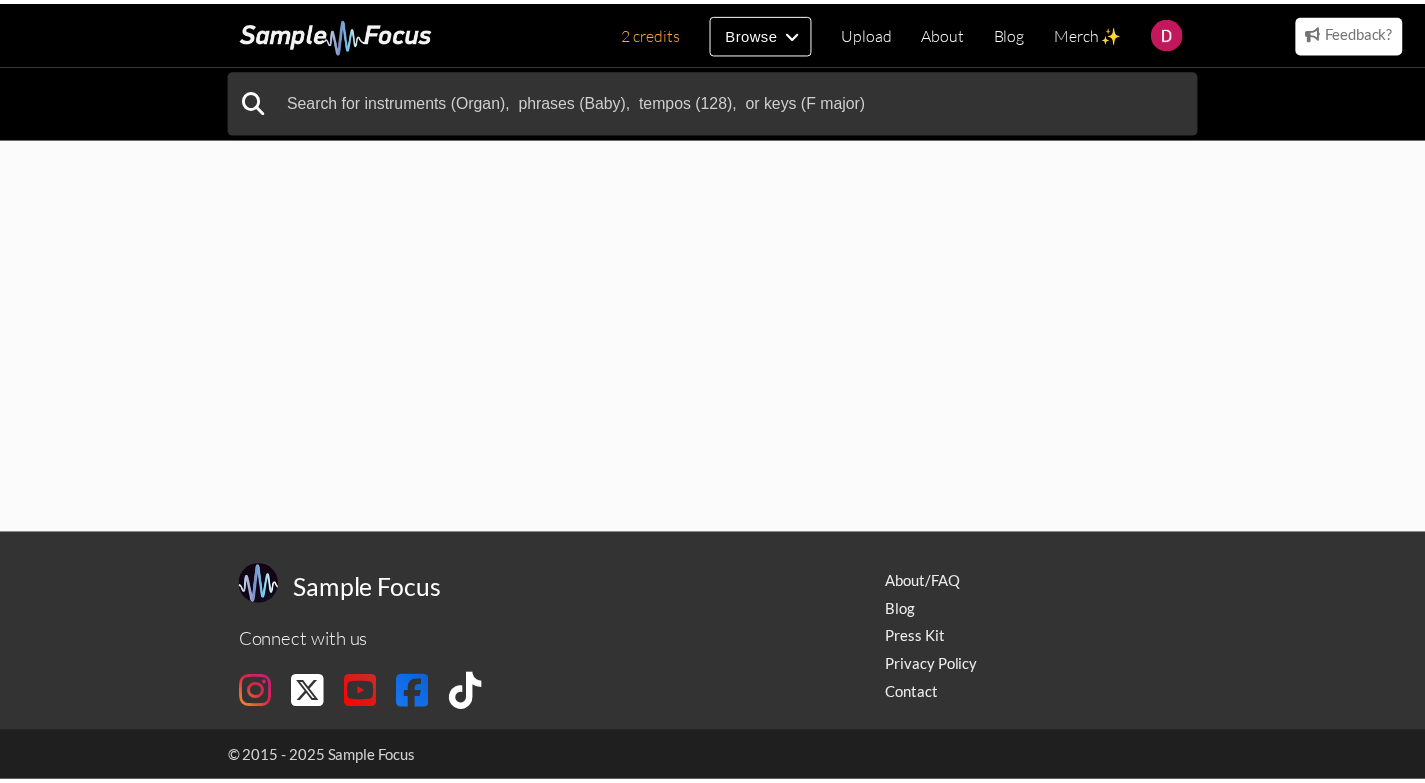 scroll, scrollTop: 0, scrollLeft: 0, axis: both 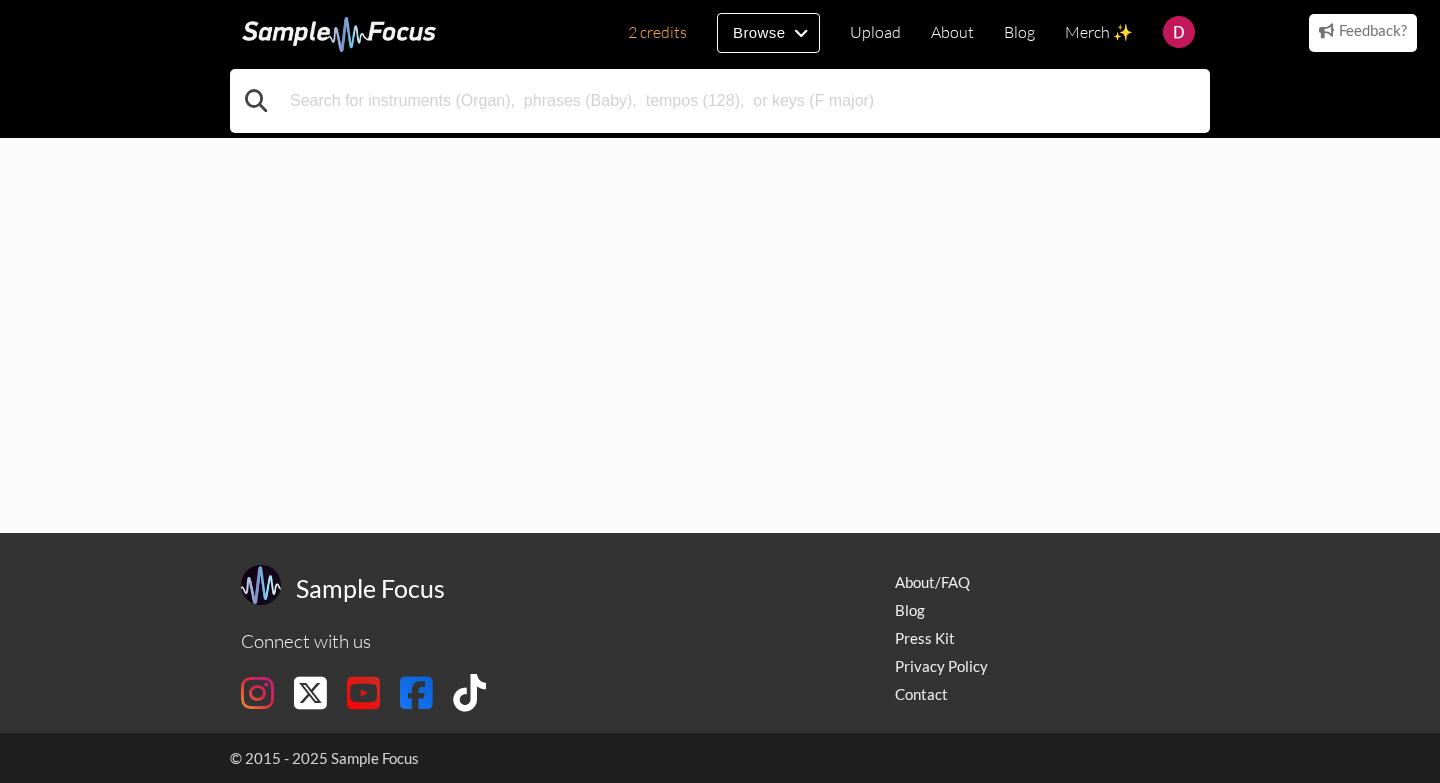 click at bounding box center [720, 101] 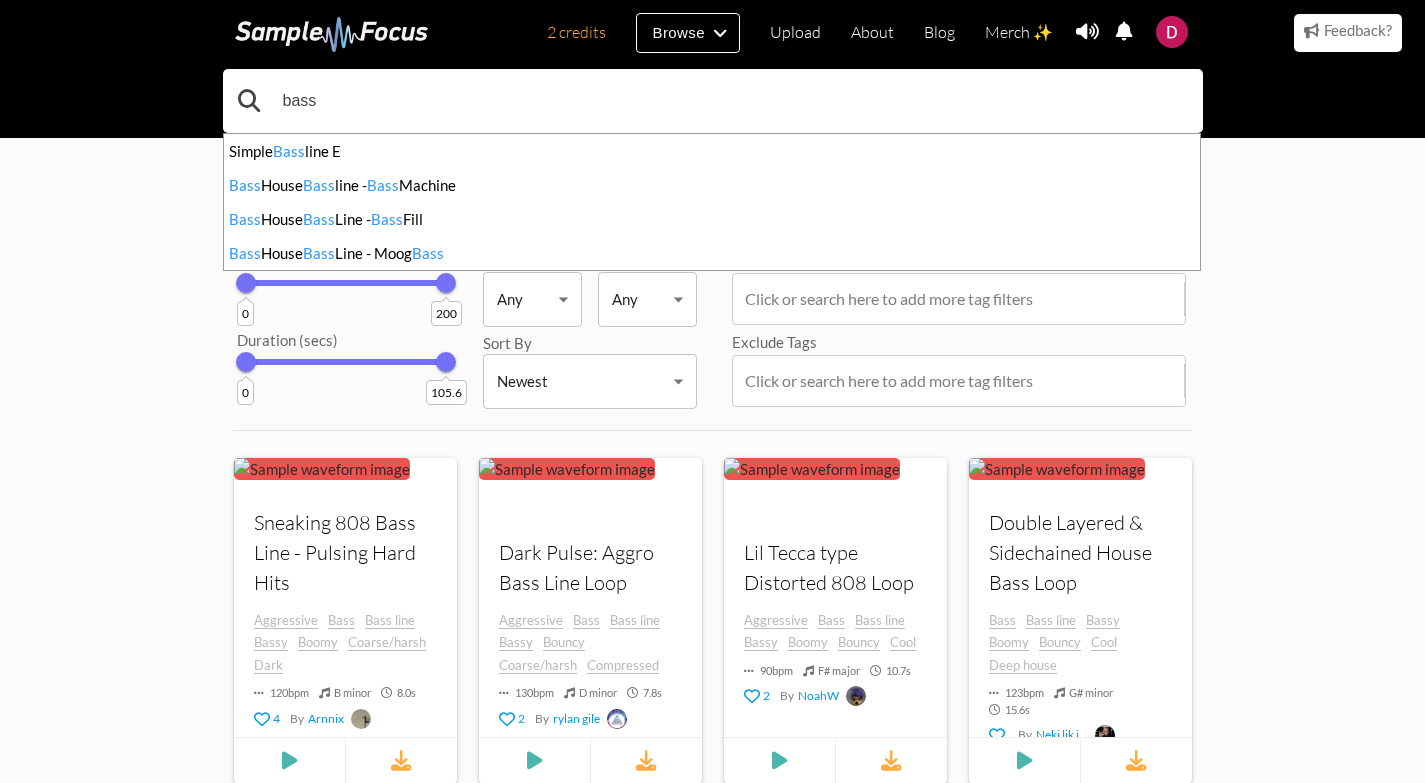 type on "bass" 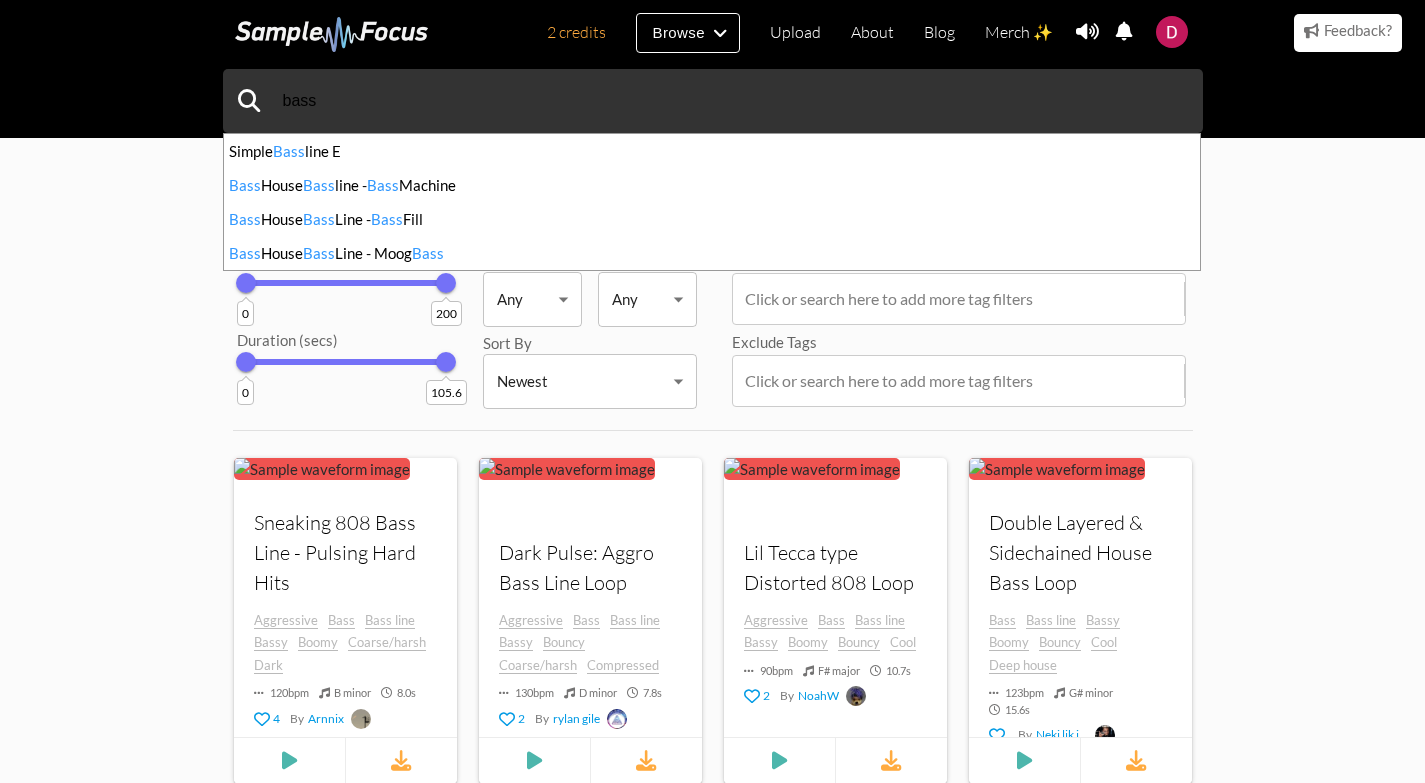 click on "bass
Simple  Bass line E Bass  House  Bass line -  Bass  Machine Bass  House  Bass  Line -  Bass  Fill Bass  House  Bass  Line - Moog  Bass
5,911   samples tagged with   " bass line " Tempo (BPM) 0 200 Duration (secs) 0 105.6 Key Any Any ​ Mode Any Any ​ Sort By Newest Newest ​ Include Tags Click or search here to add more tag filters Exclude Tags Click or search here to add more tag filters Your browser does not support the audio  element. Sneaking 808 Bass Line - Pulsing Hard Hits  Aggressive Bass Bass line Bassy Boomy Coarse/harsh Dark   120 bpm   B   minor   8.0 s 2 By [NAME] Your browser does not support the audio  element. Dark Pulse: Aggro Bass Line Loop Aggressive Bass Bass line Bassy Bouncy Coarse/harsh Compressed   130 bpm   D   minor   7.8 s 2 By [NAME] Your browser does not support the audio  element. Lil Tecca type Distorted 808 Bass Loop Bass Cool" at bounding box center (712, 1174) 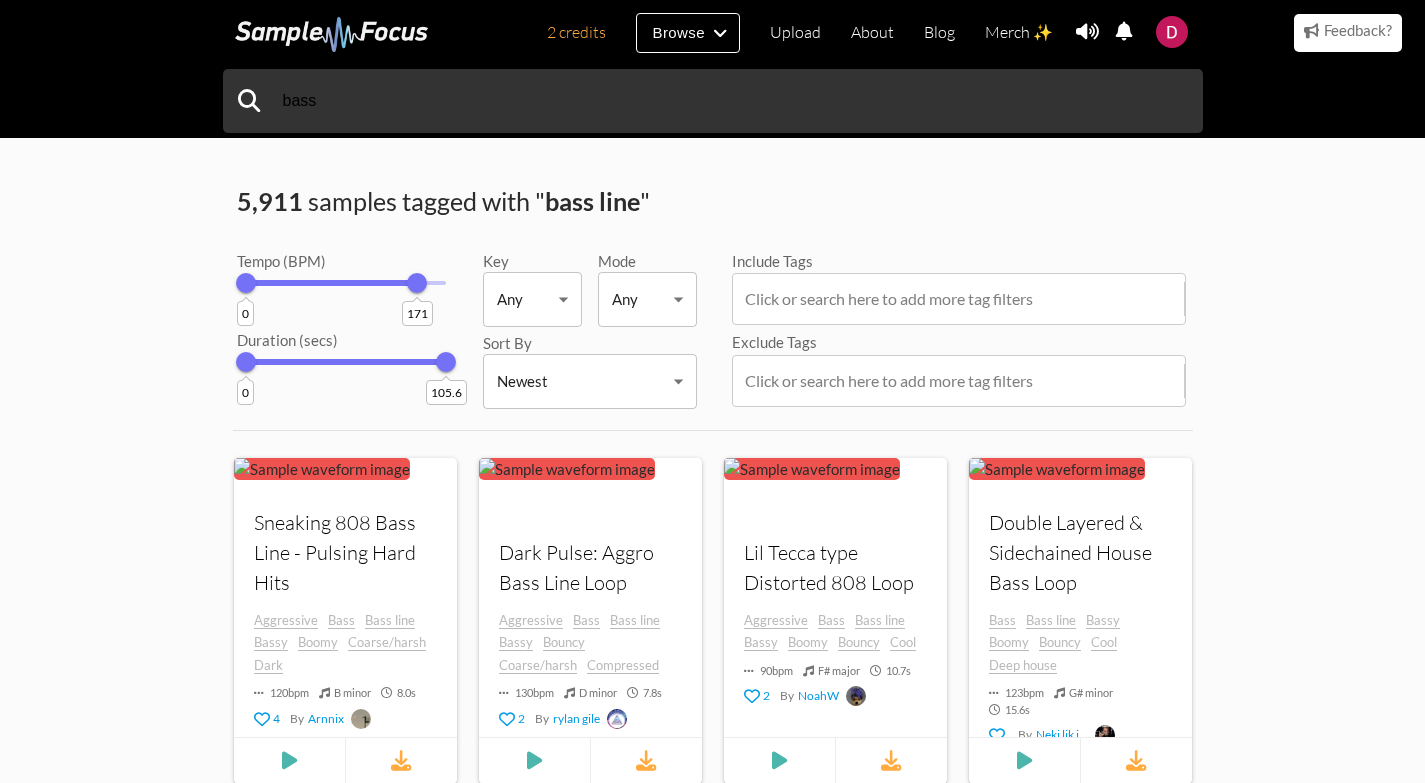 drag, startPoint x: 378, startPoint y: 280, endPoint x: 417, endPoint y: 276, distance: 39.20459 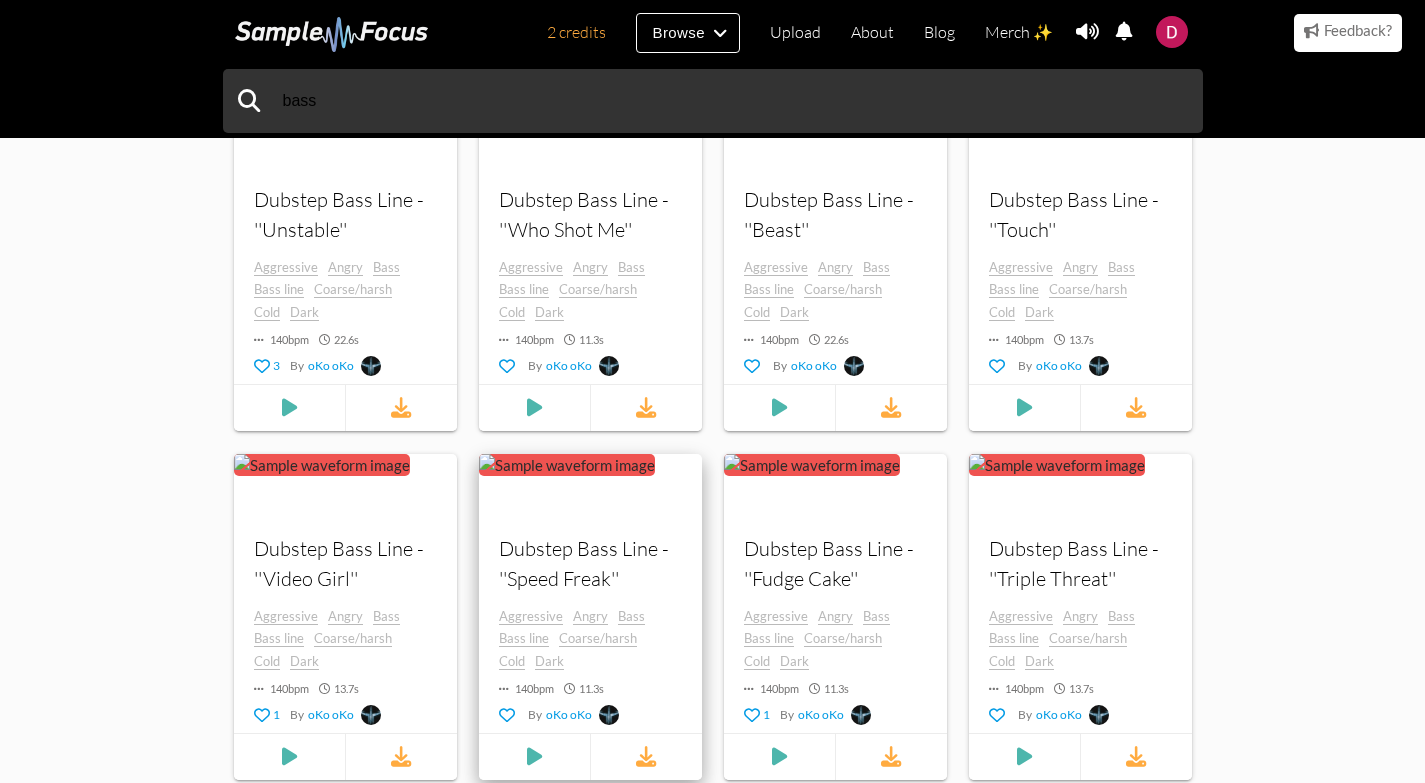scroll, scrollTop: 1700, scrollLeft: 0, axis: vertical 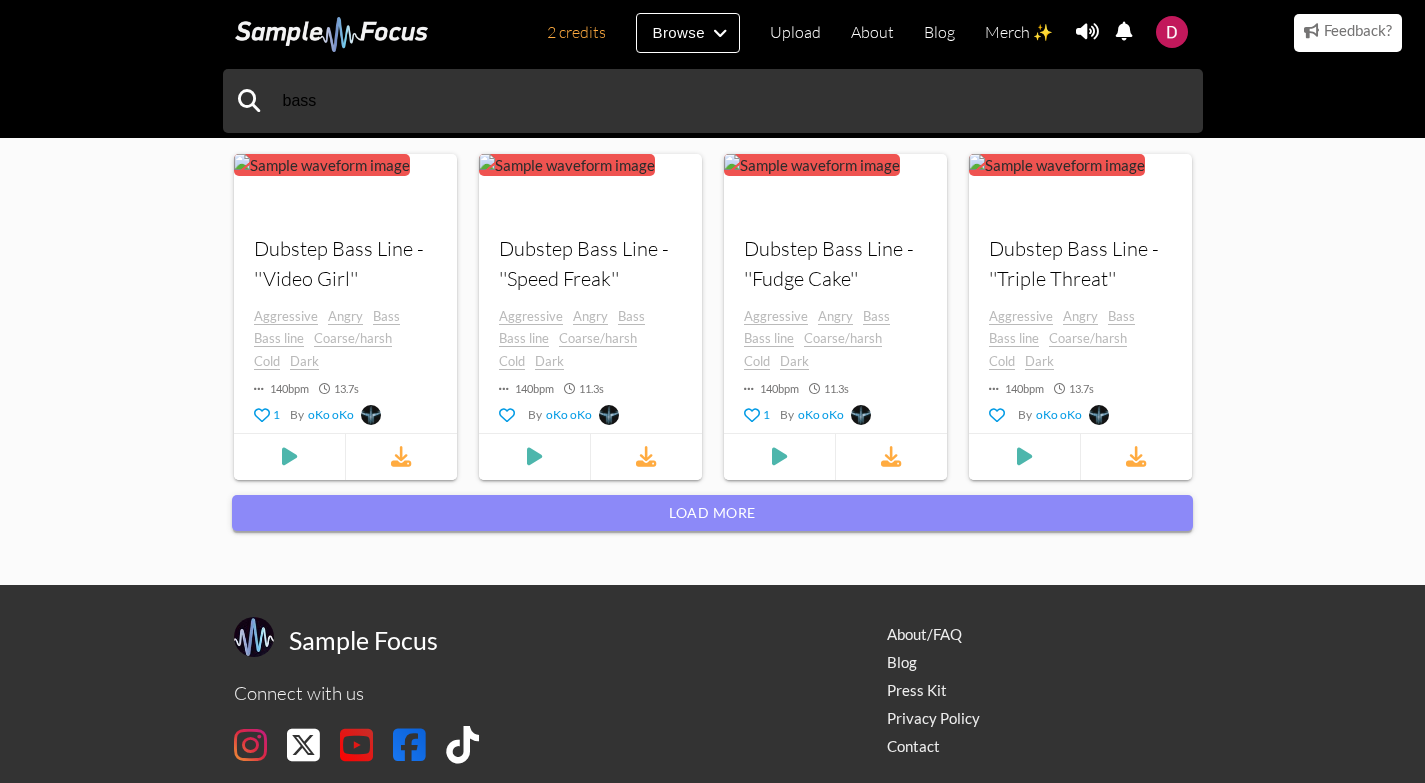 click on "Load more" at bounding box center [712, 513] 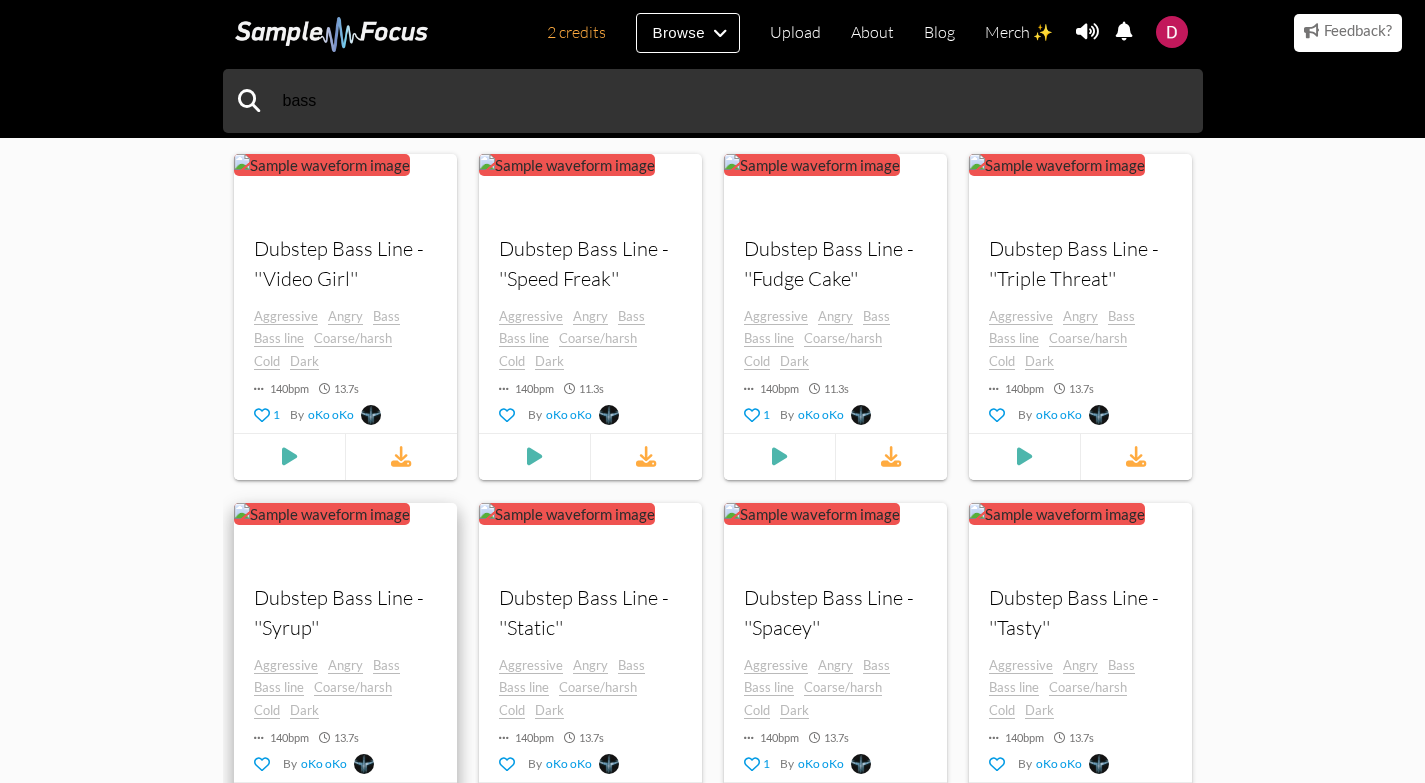 scroll, scrollTop: 1800, scrollLeft: 0, axis: vertical 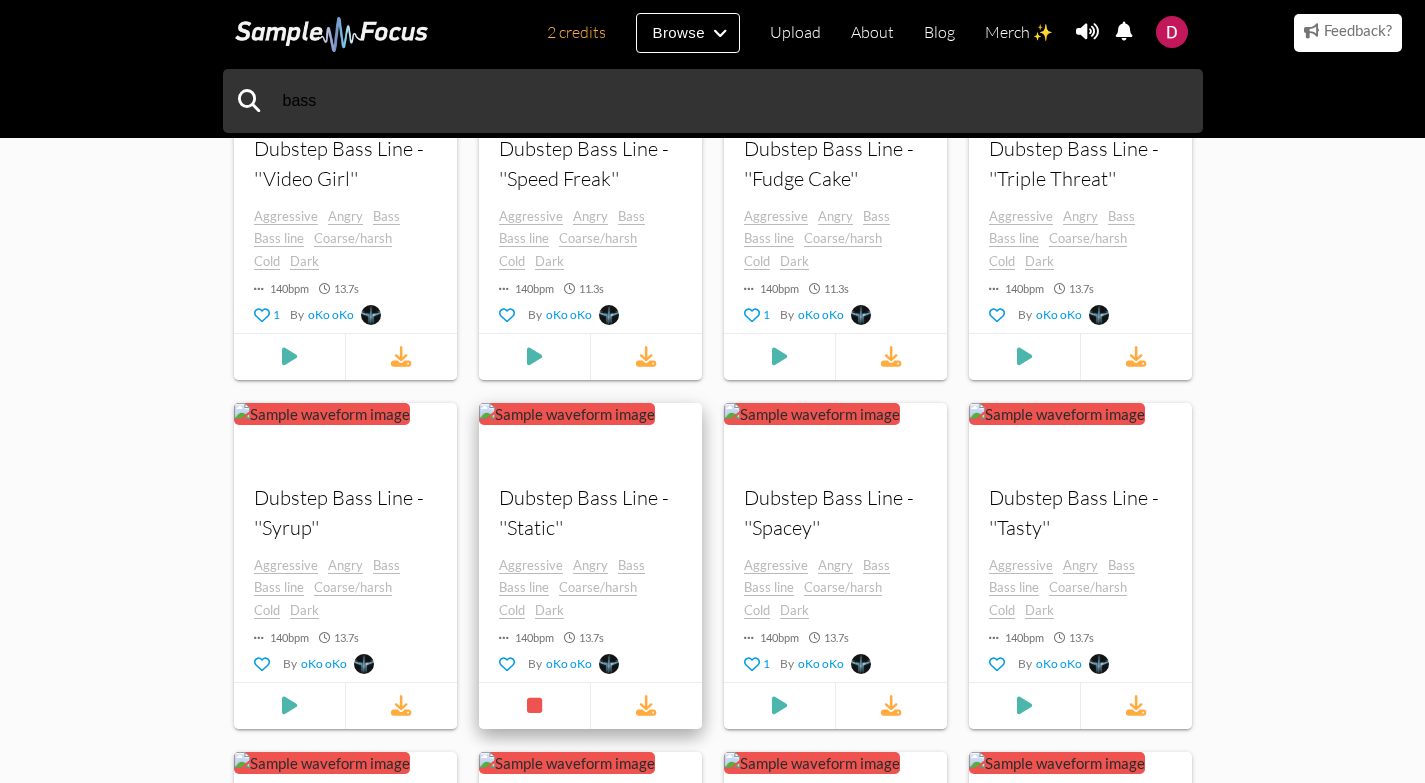 click at bounding box center [479, 477] 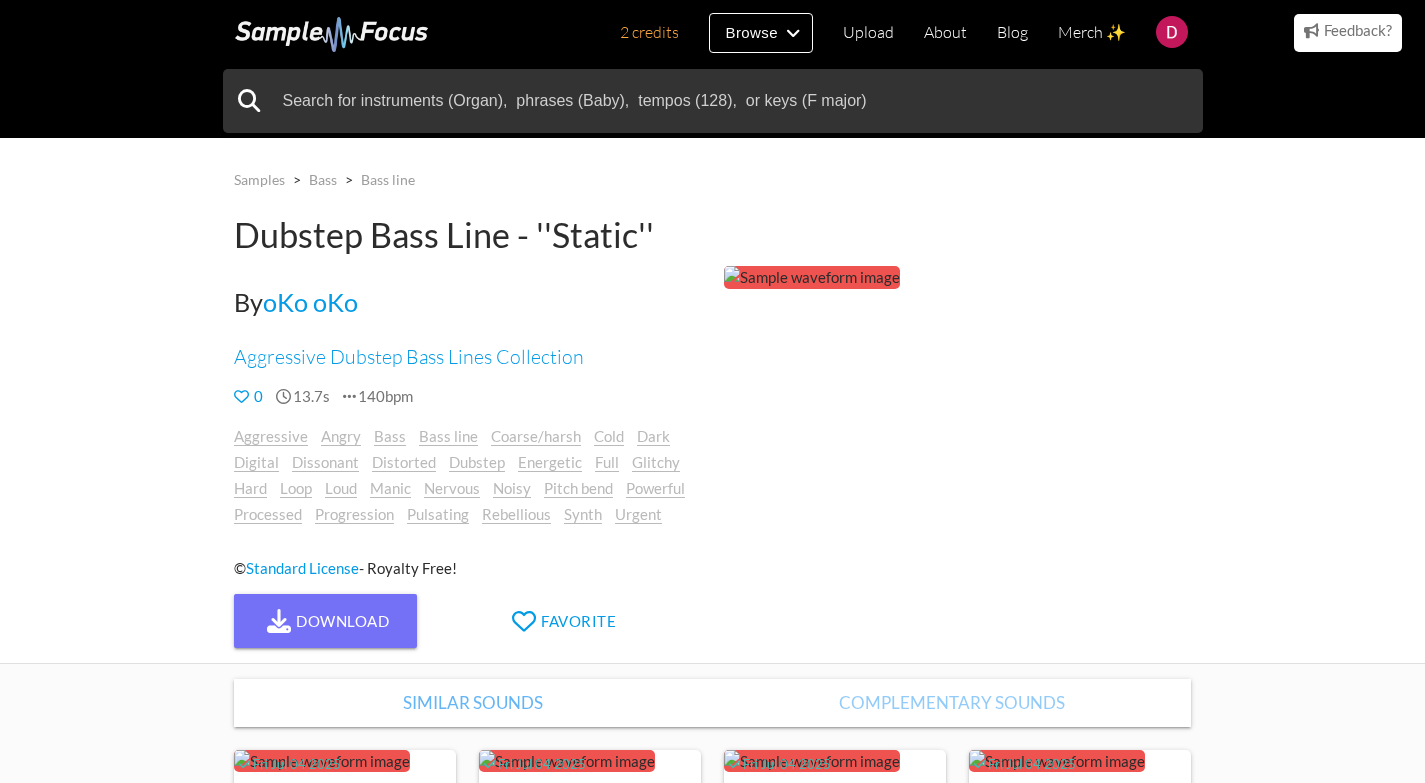 scroll, scrollTop: 0, scrollLeft: 0, axis: both 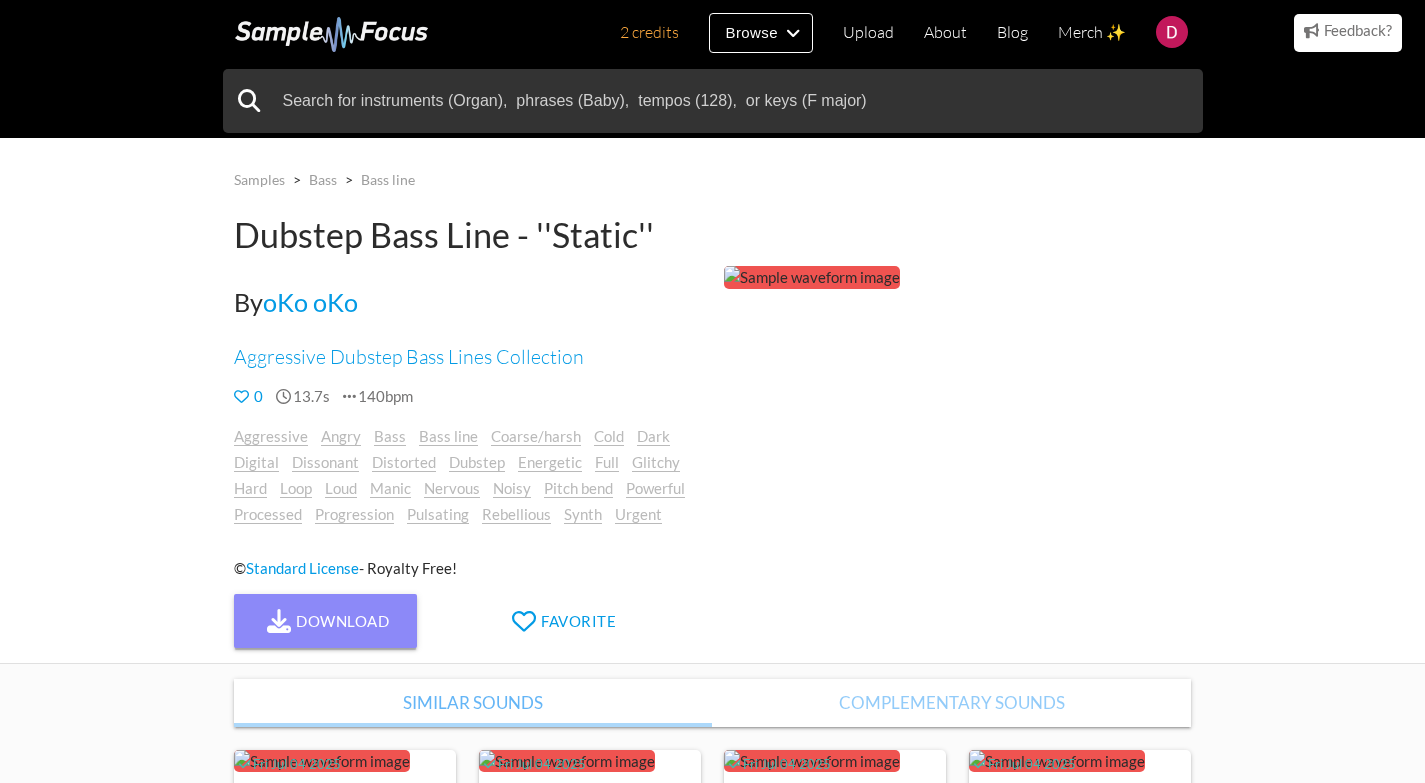 click on "Download" at bounding box center [326, 621] 